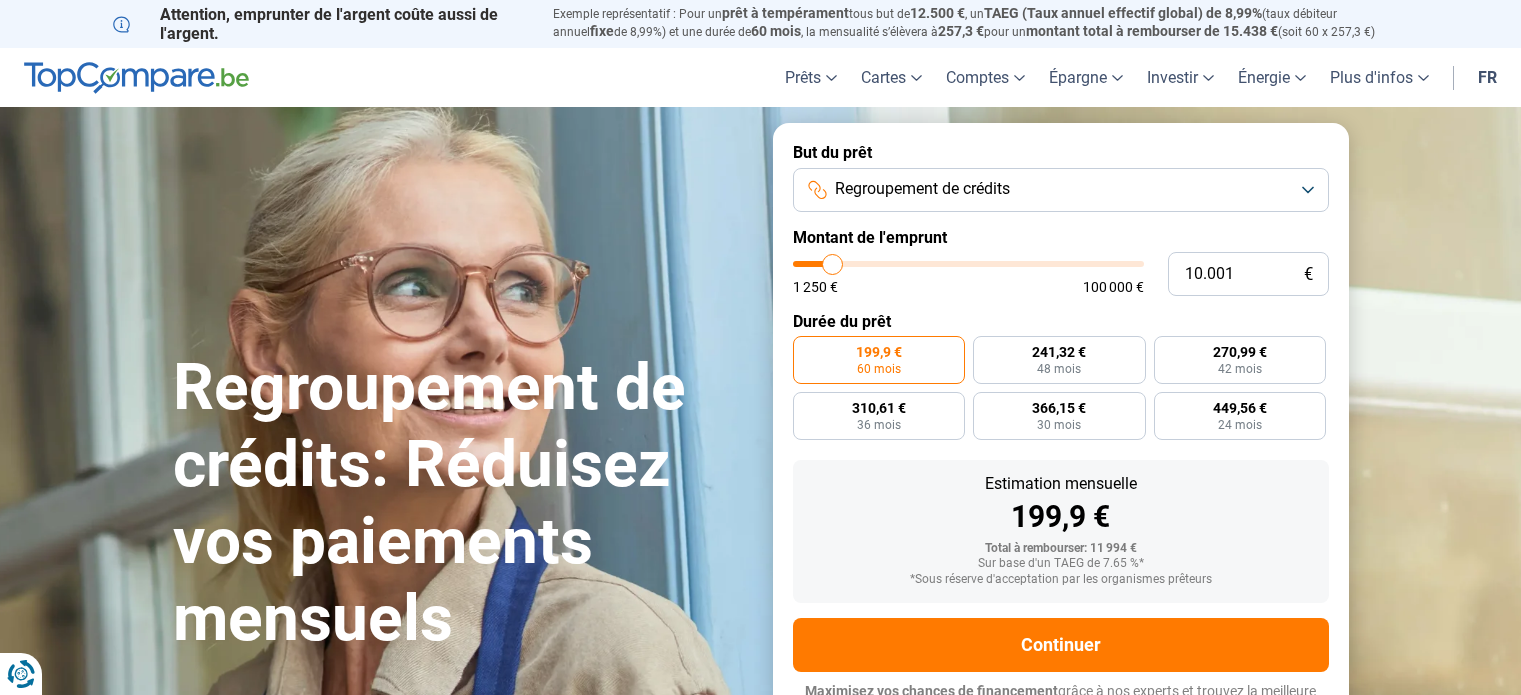 scroll, scrollTop: 0, scrollLeft: 0, axis: both 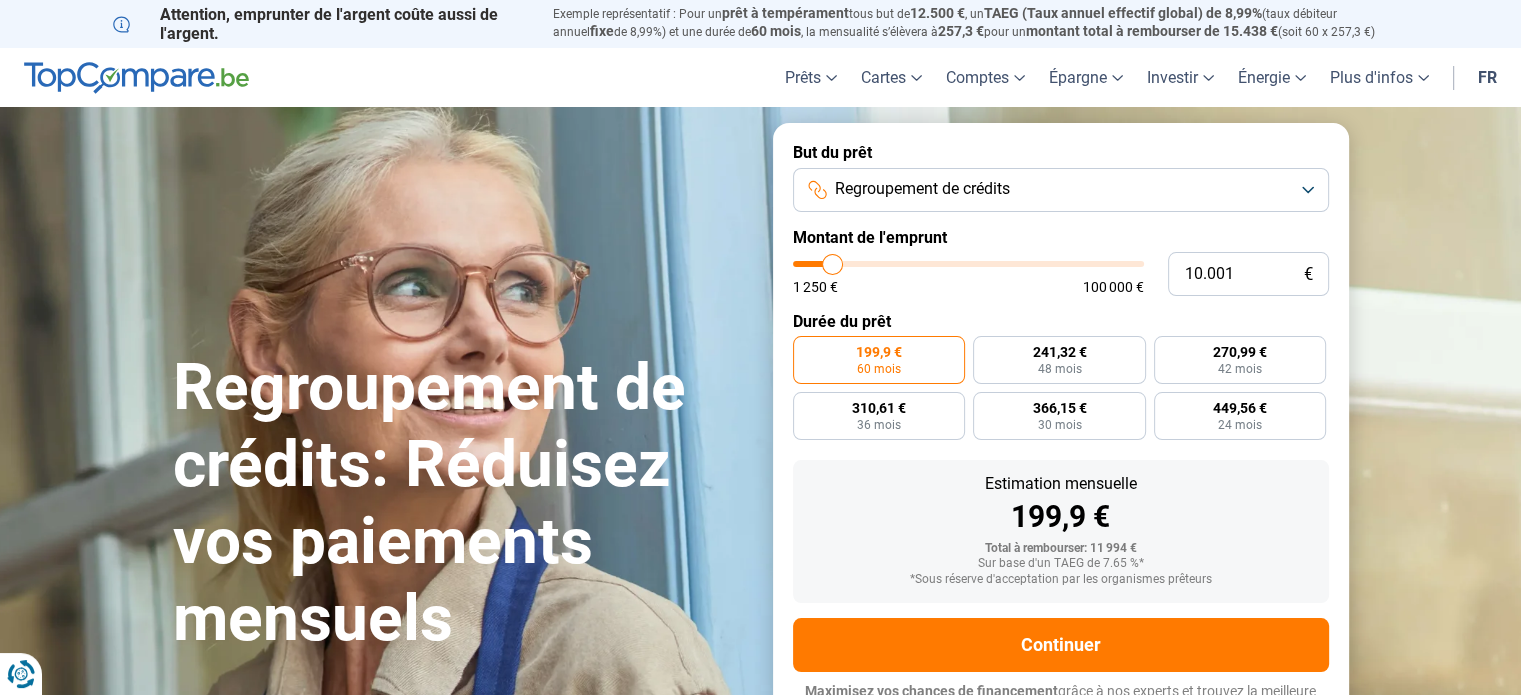 type on "11.250" 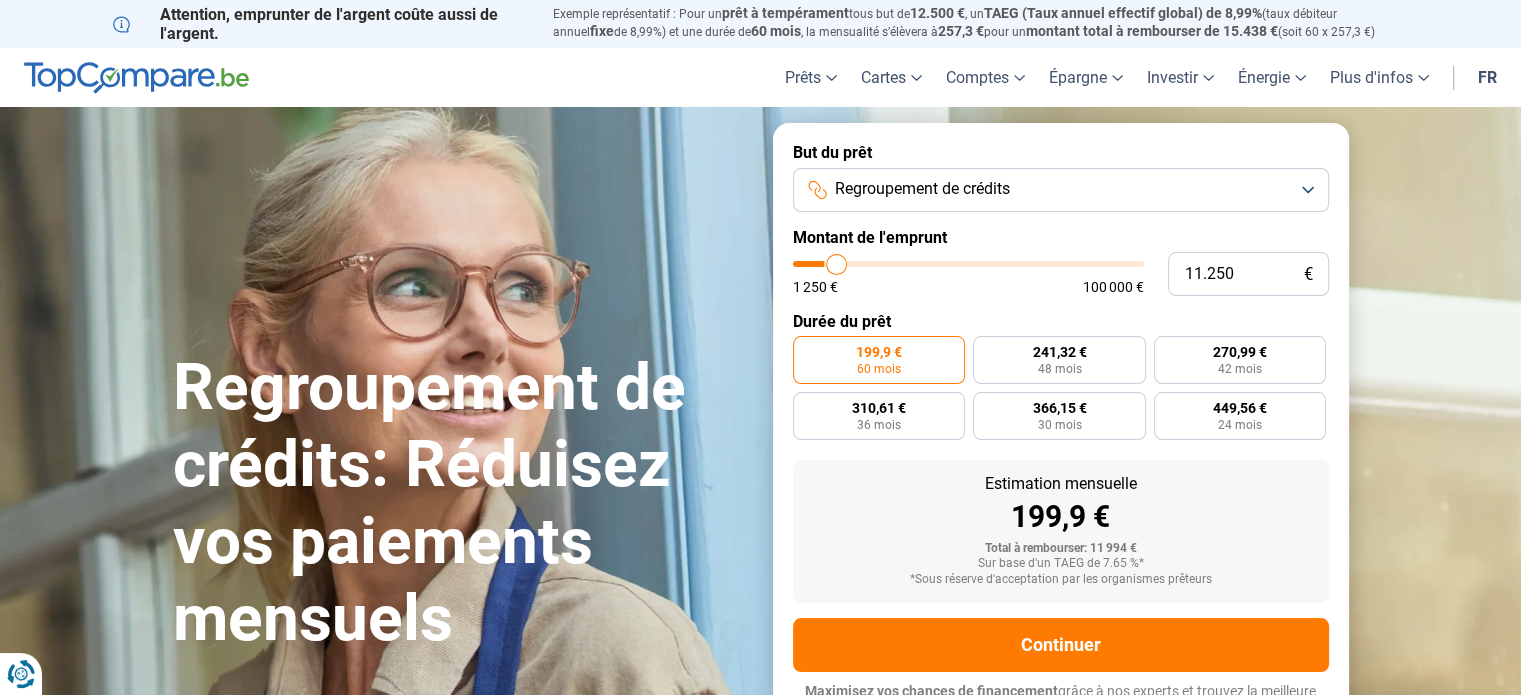type on "12.750" 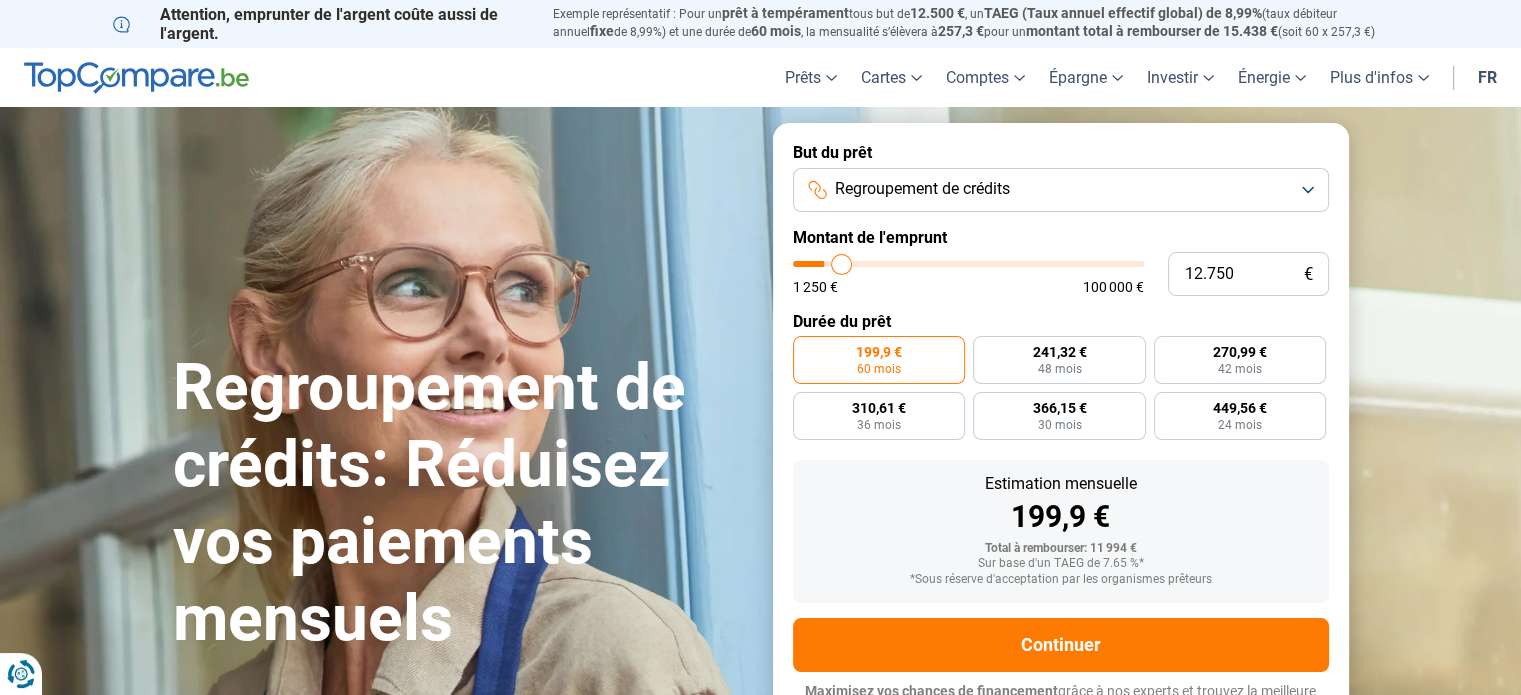 type on "15.250" 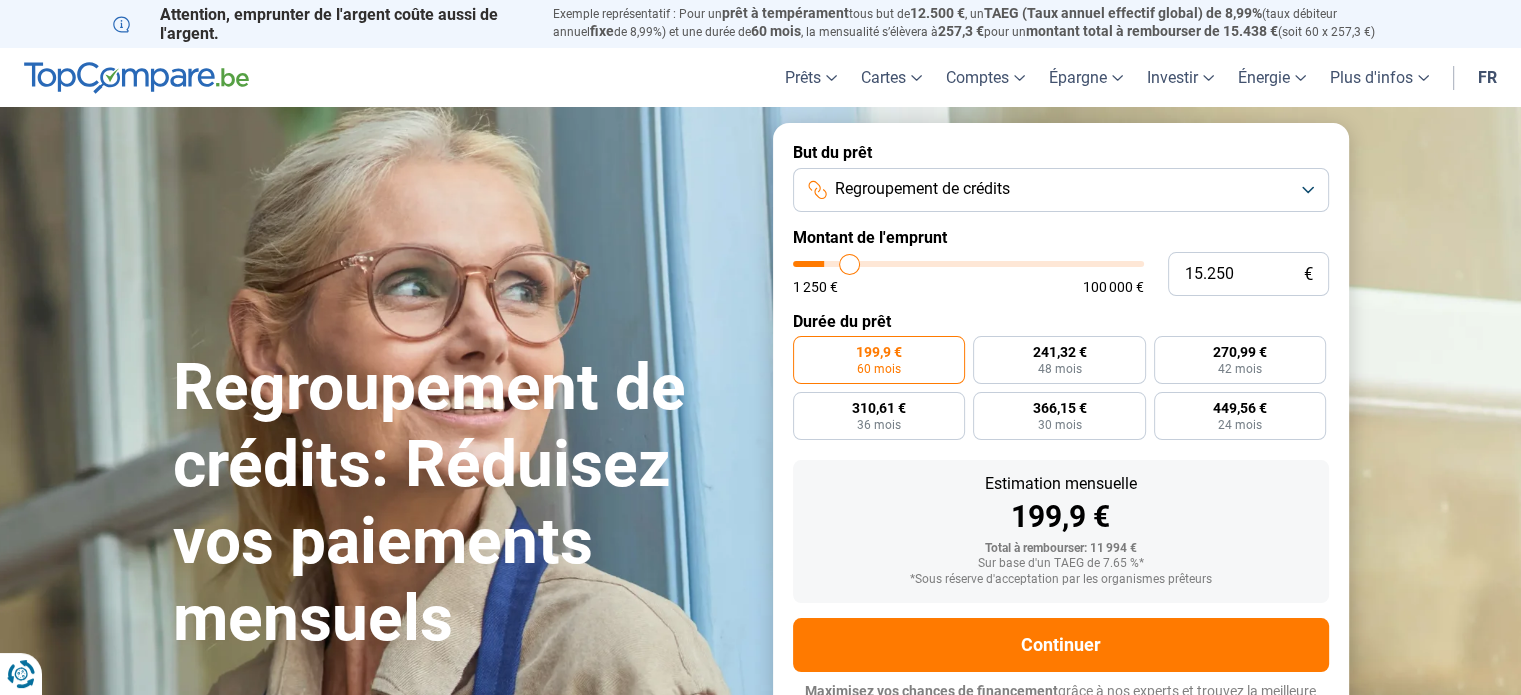 type on "16.250" 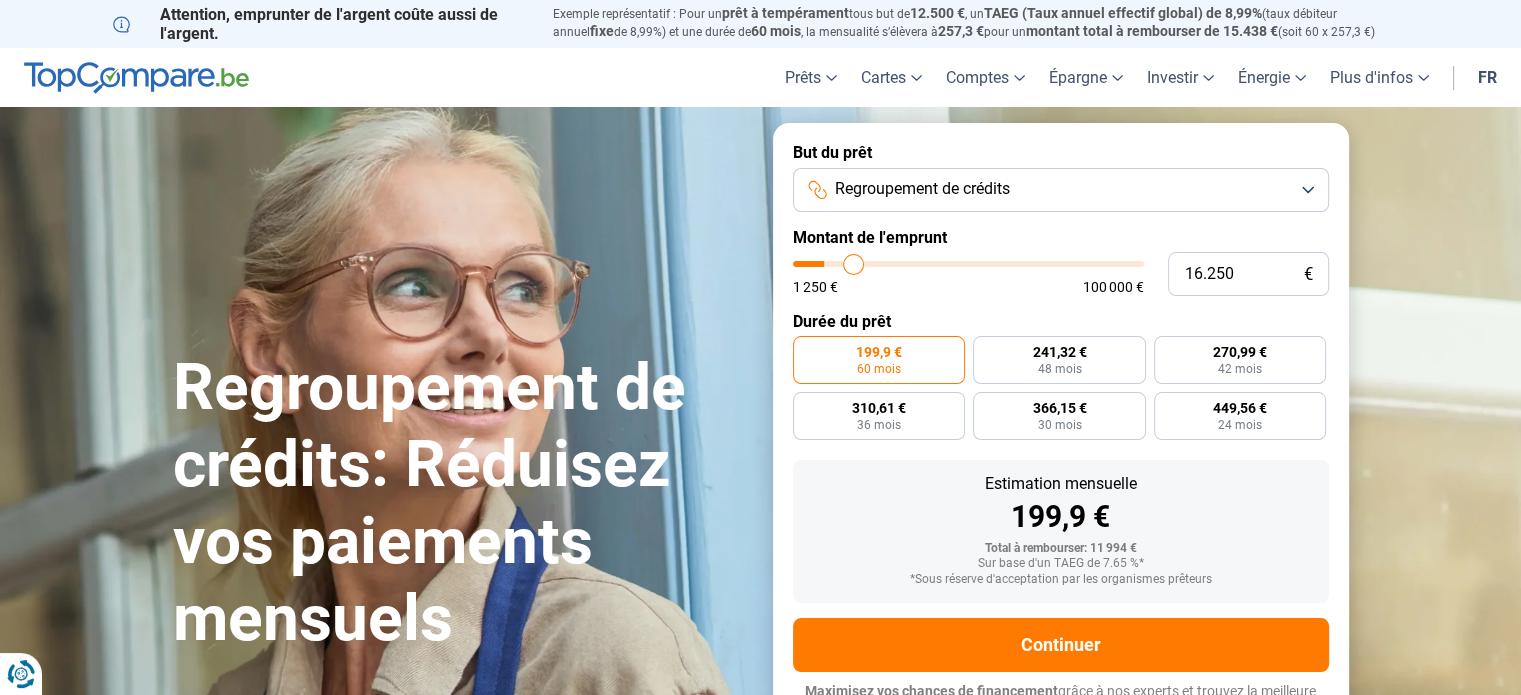 type on "17.000" 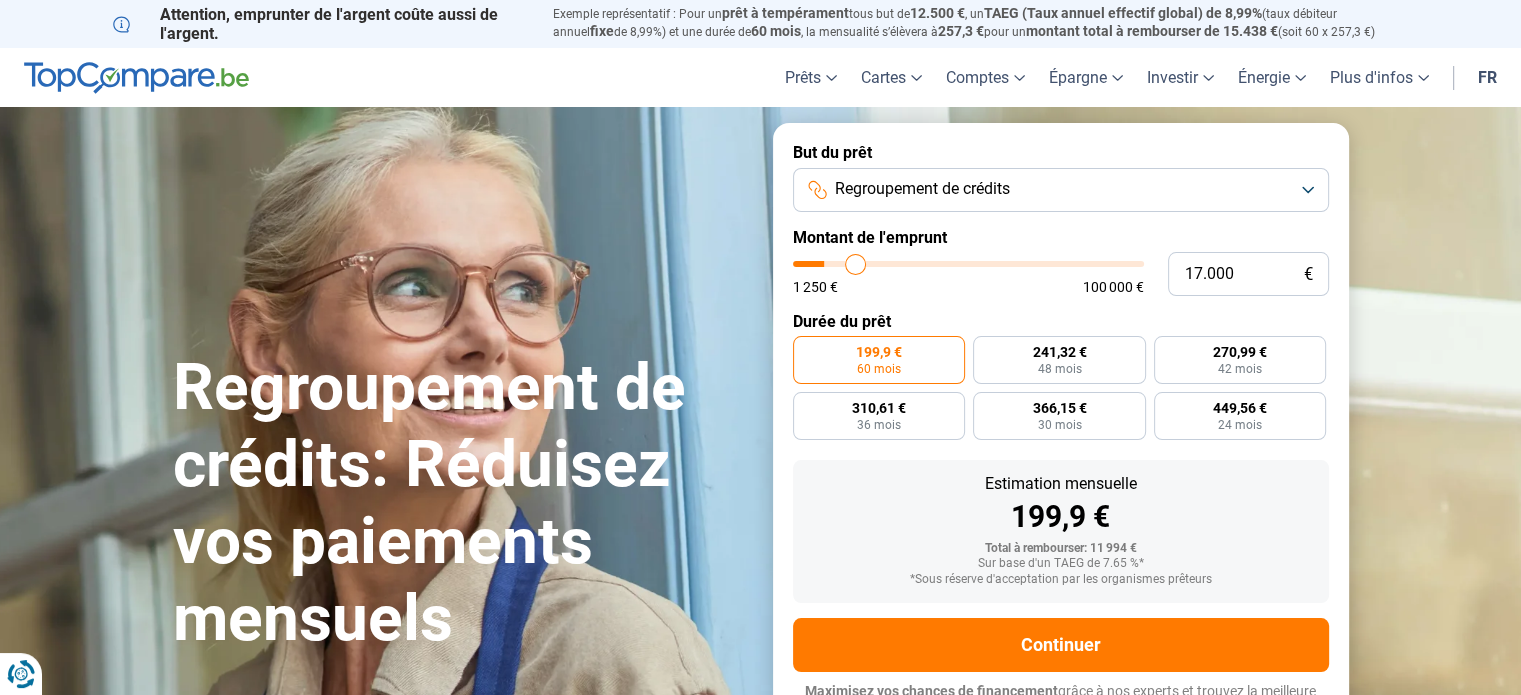 type on "17.750" 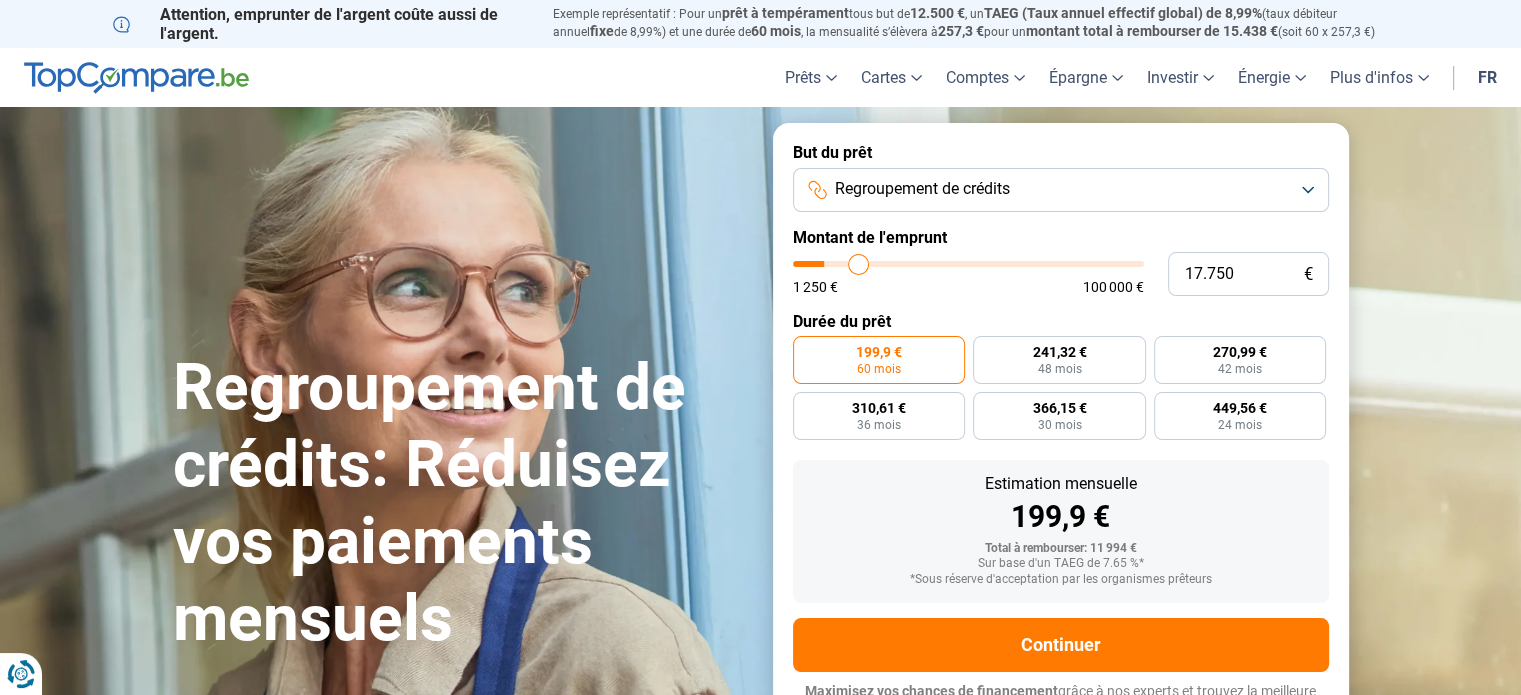type on "18.000" 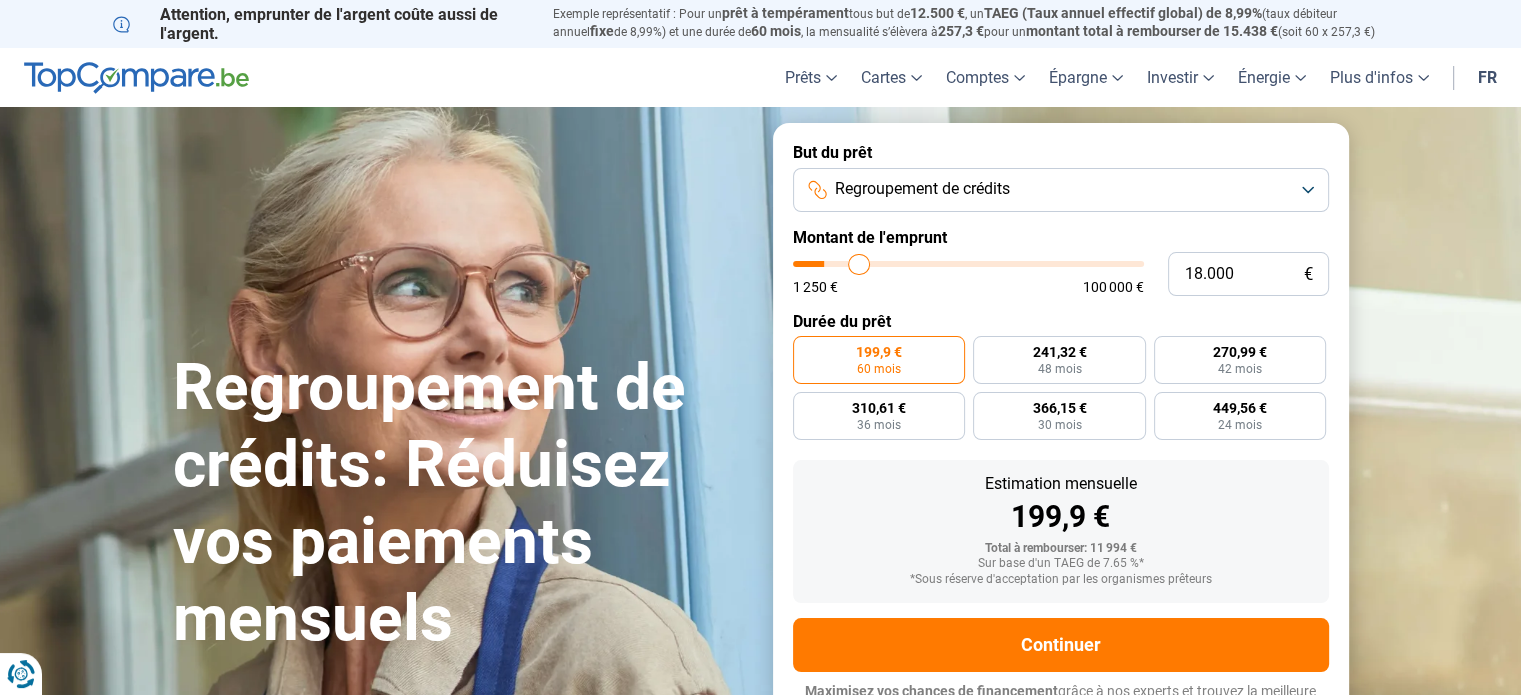 type on "18.750" 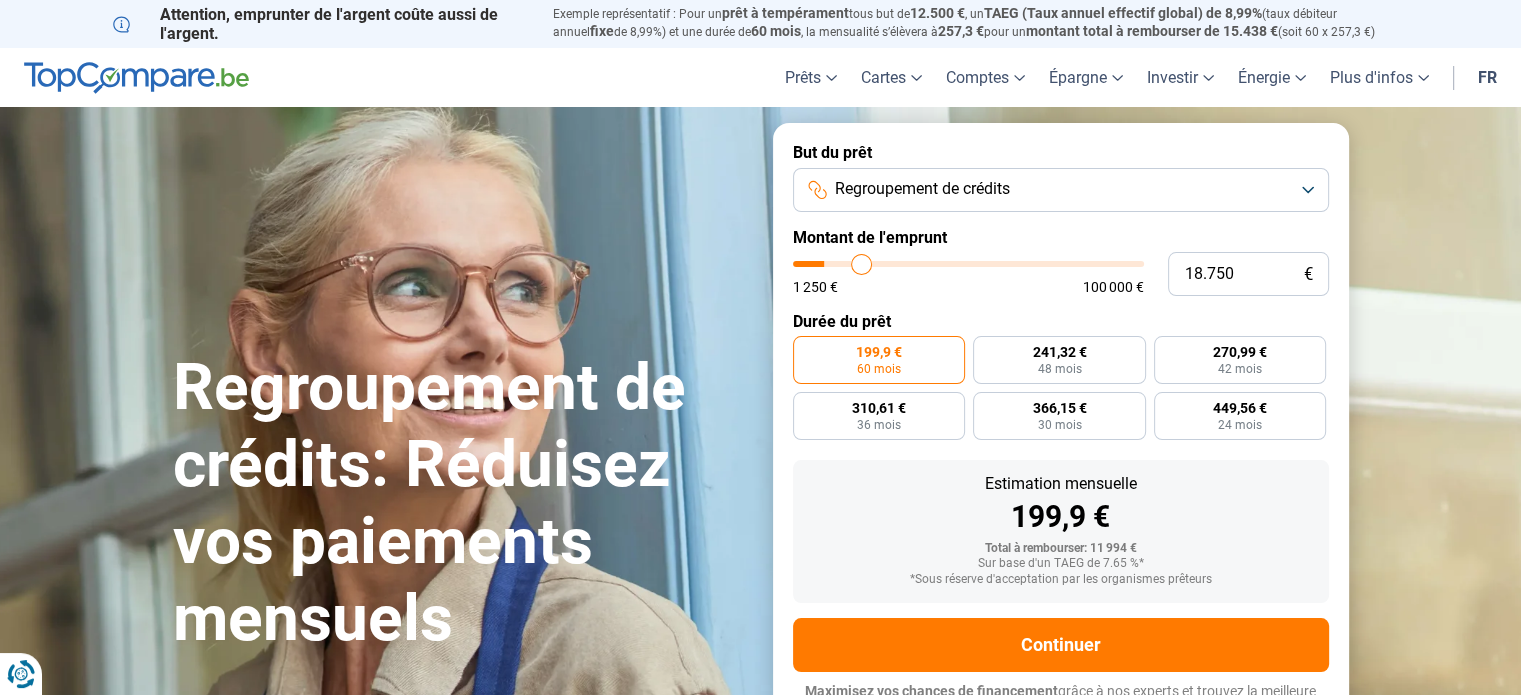 type on "19.250" 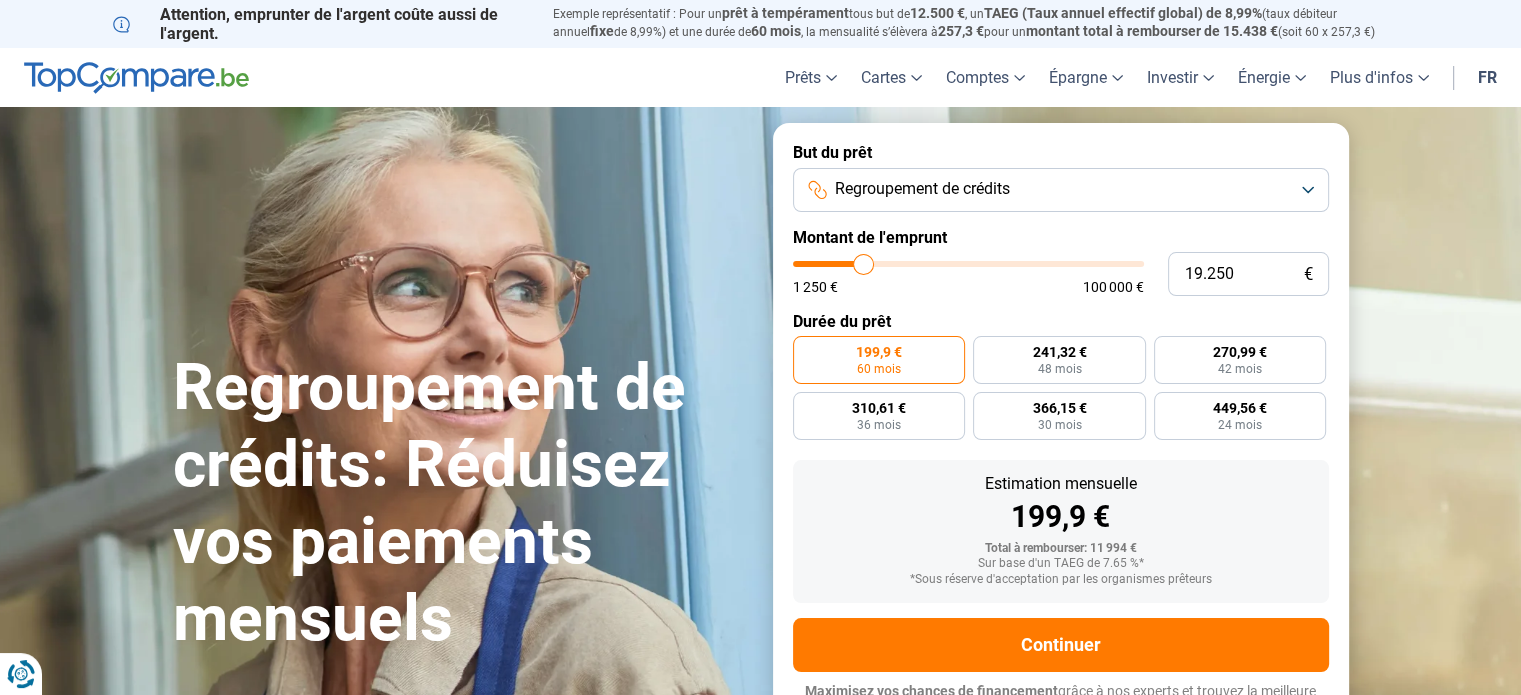 type on "20.500" 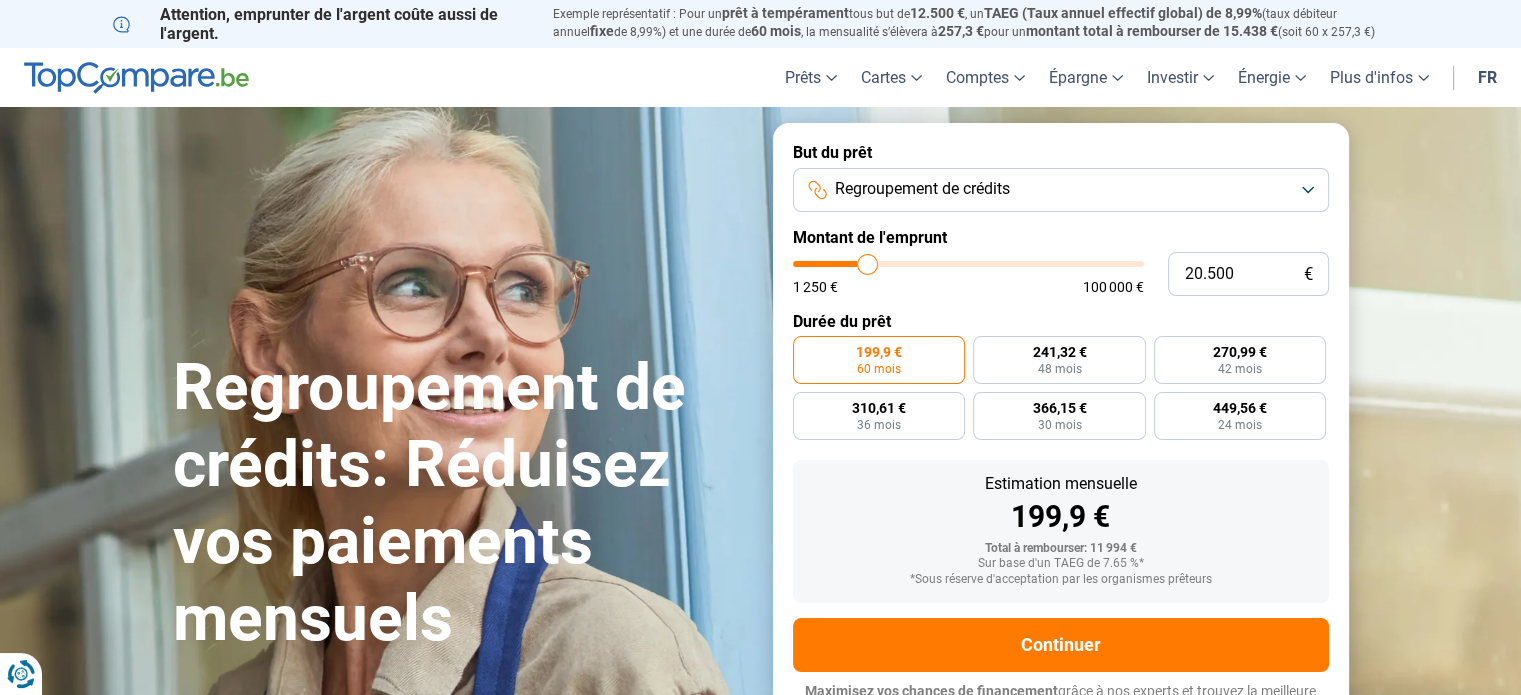 type on "21.000" 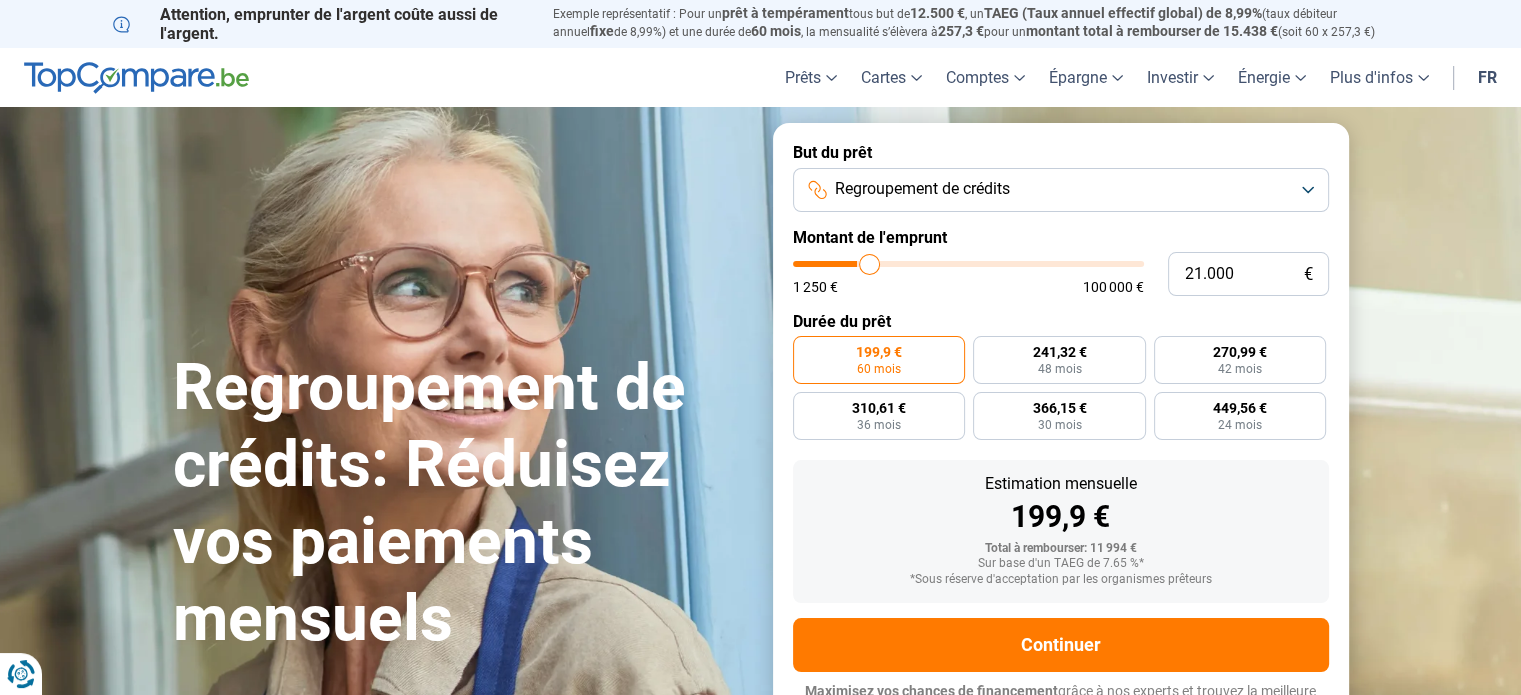 type on "21.500" 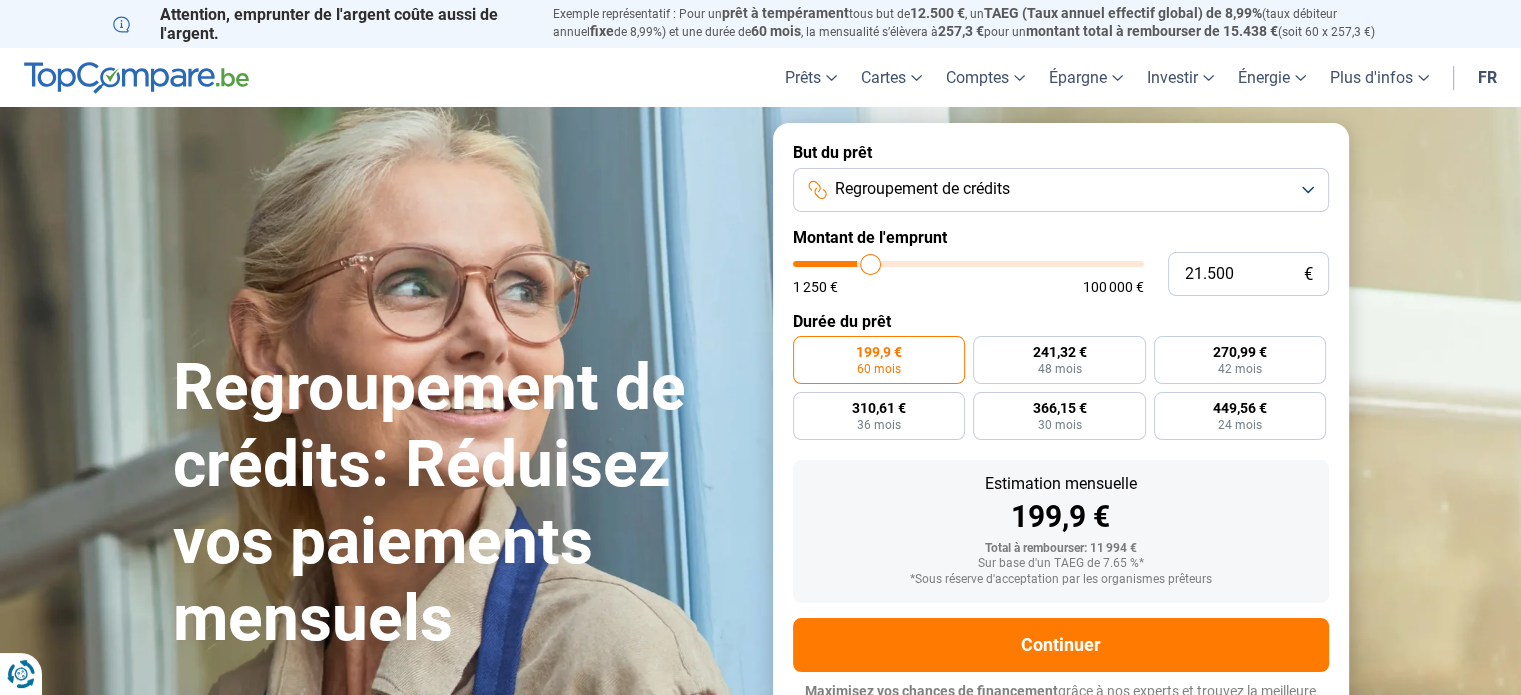 type on "22.500" 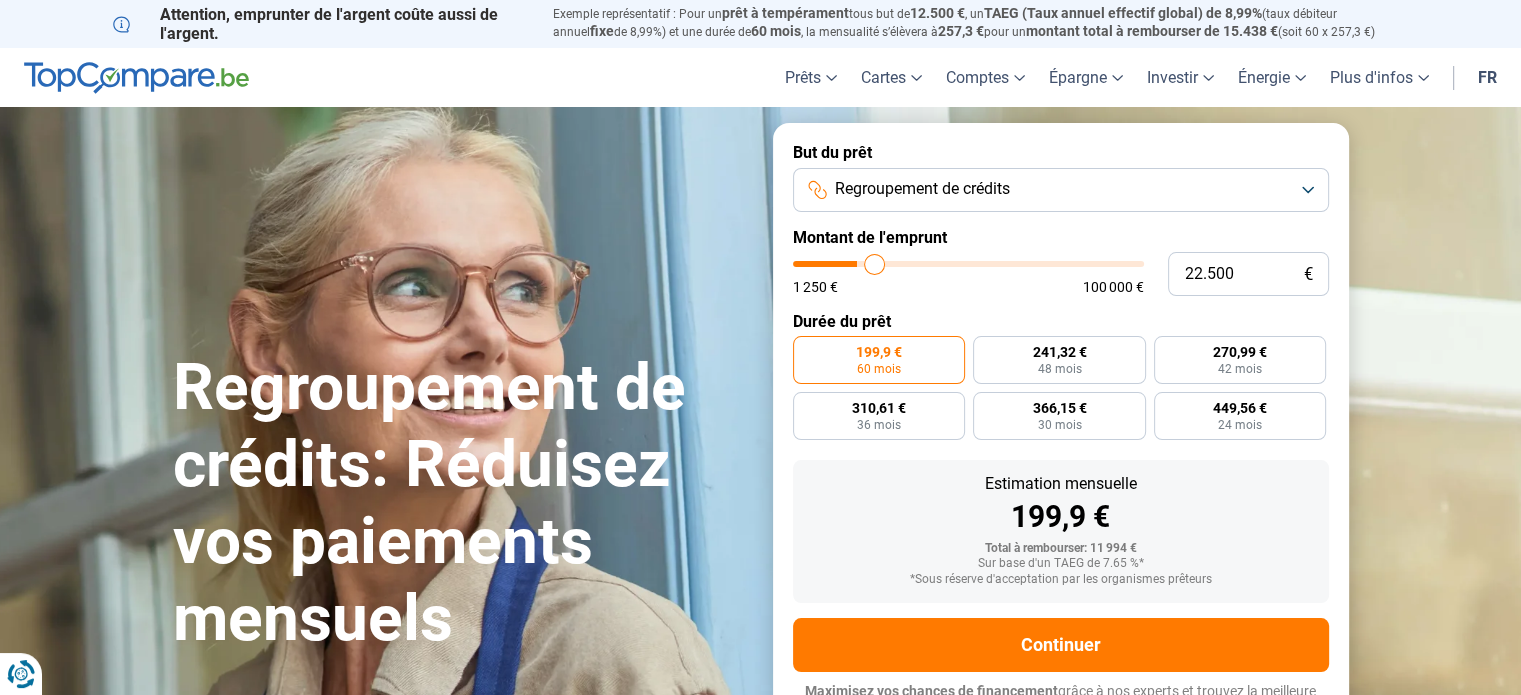 type on "23.250" 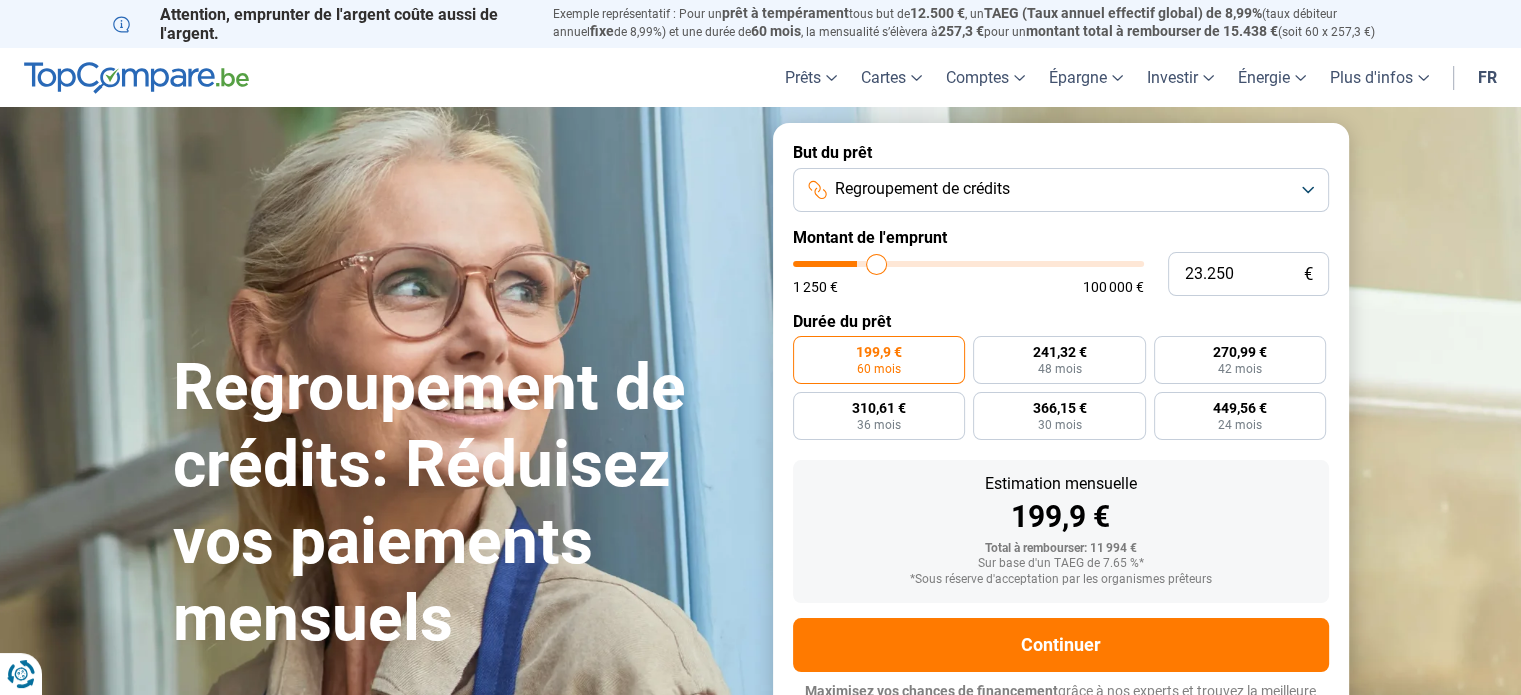 type on "24.500" 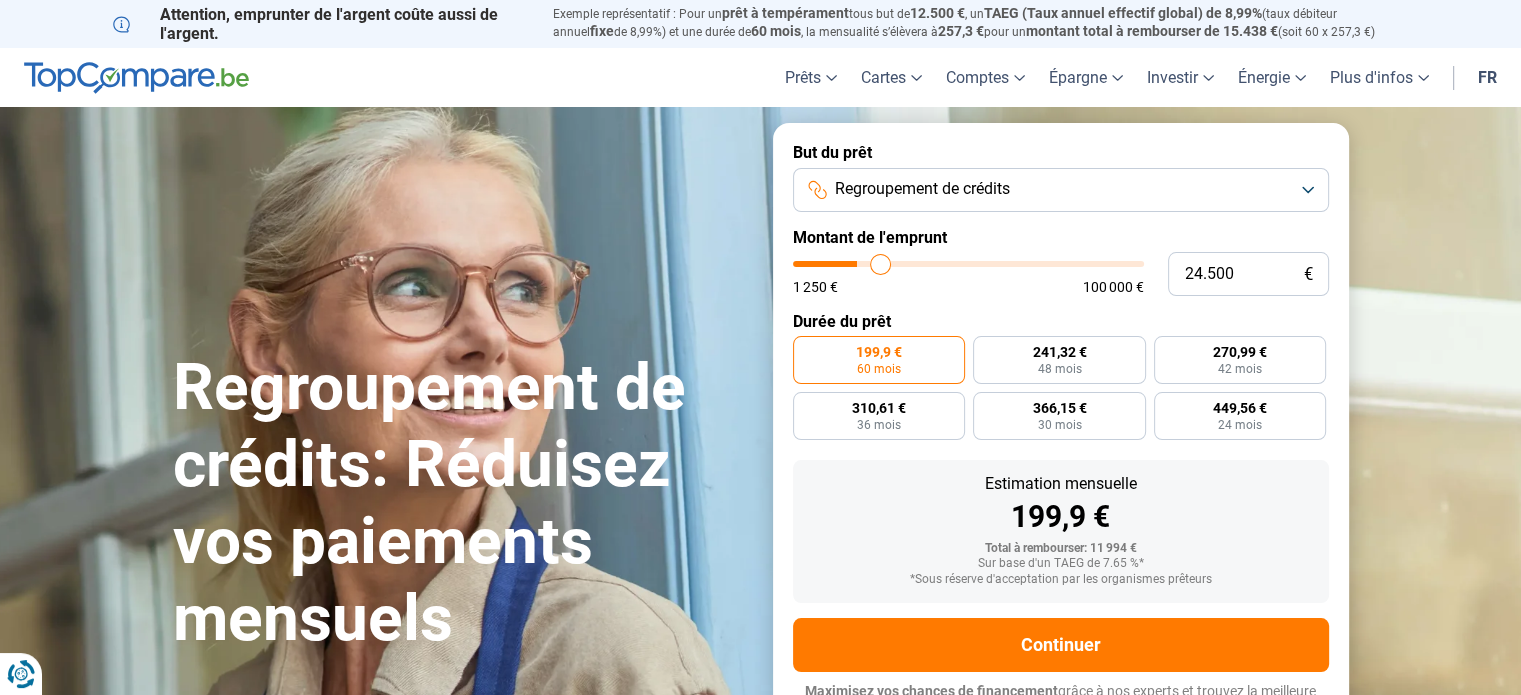 type on "25.250" 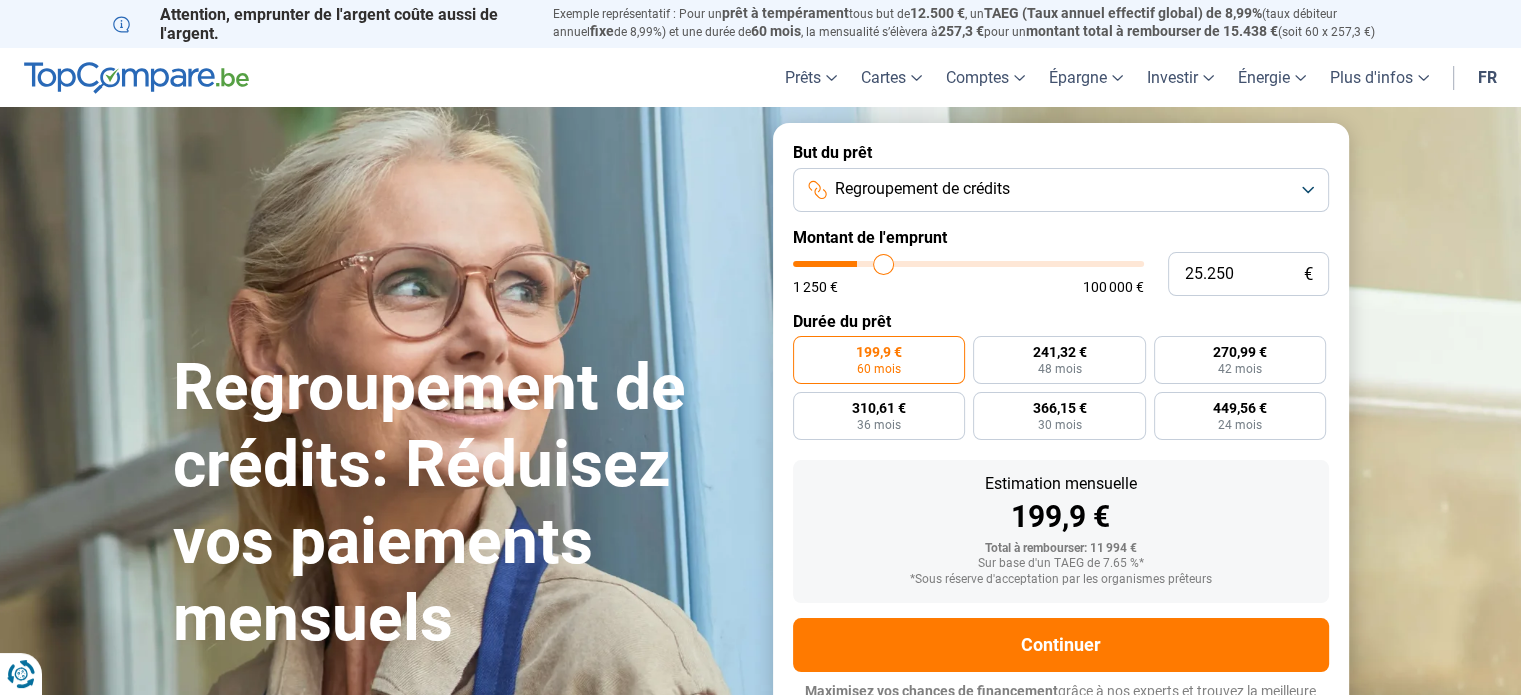 type on "25.500" 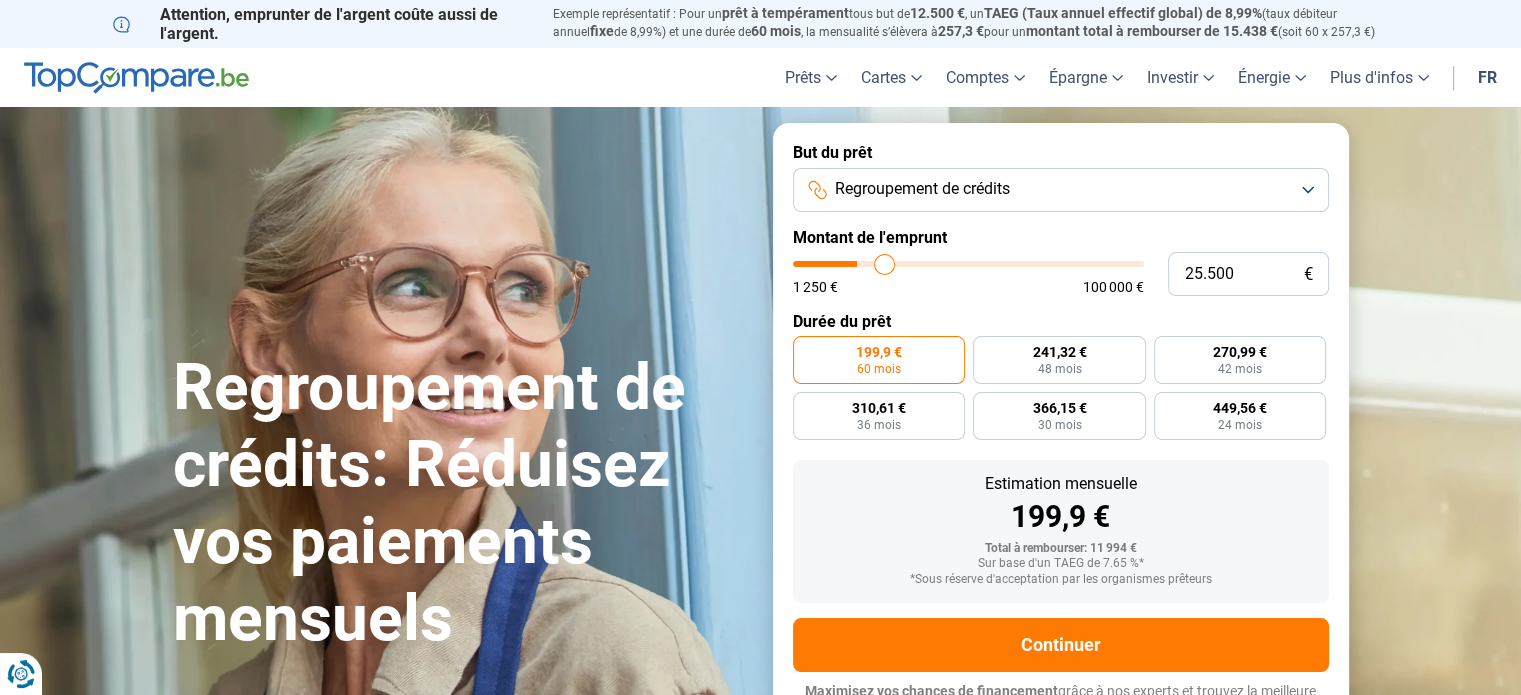 type on "26.500" 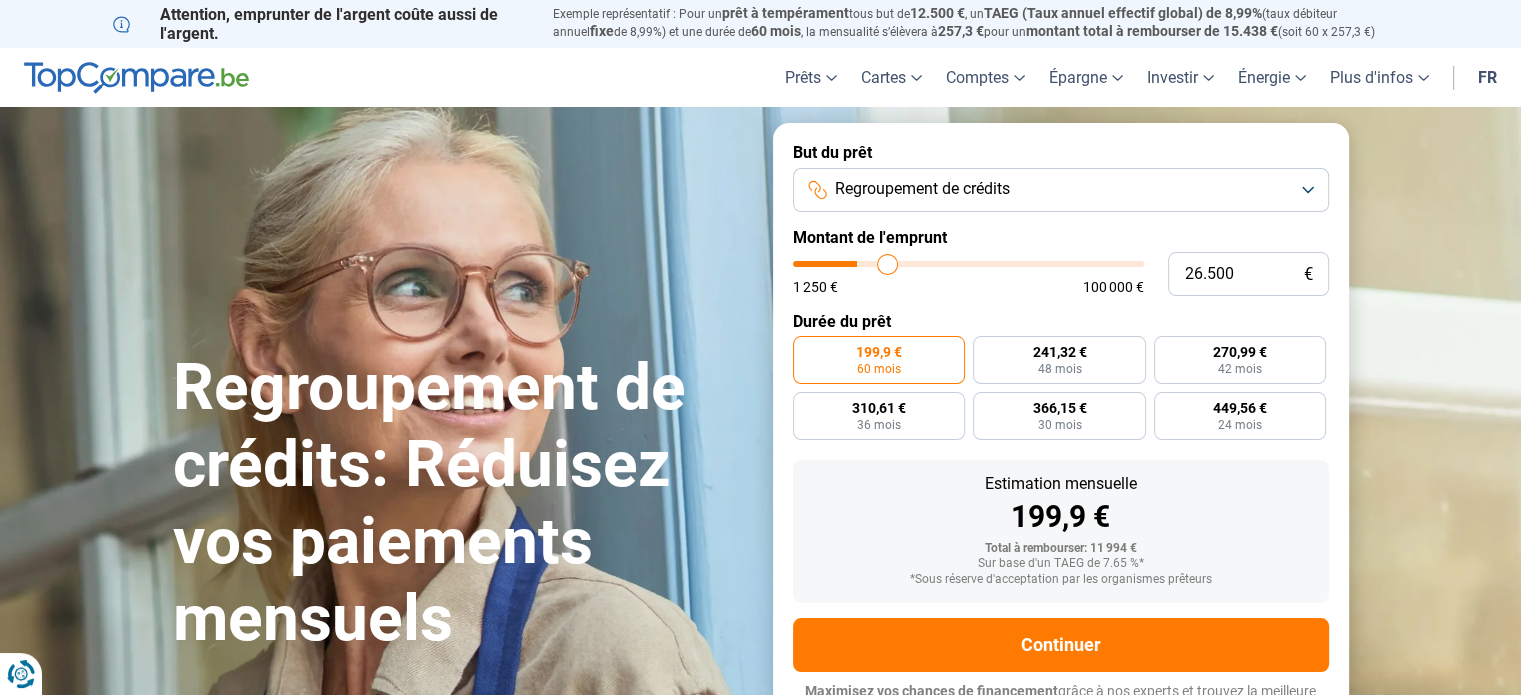 type on "27.000" 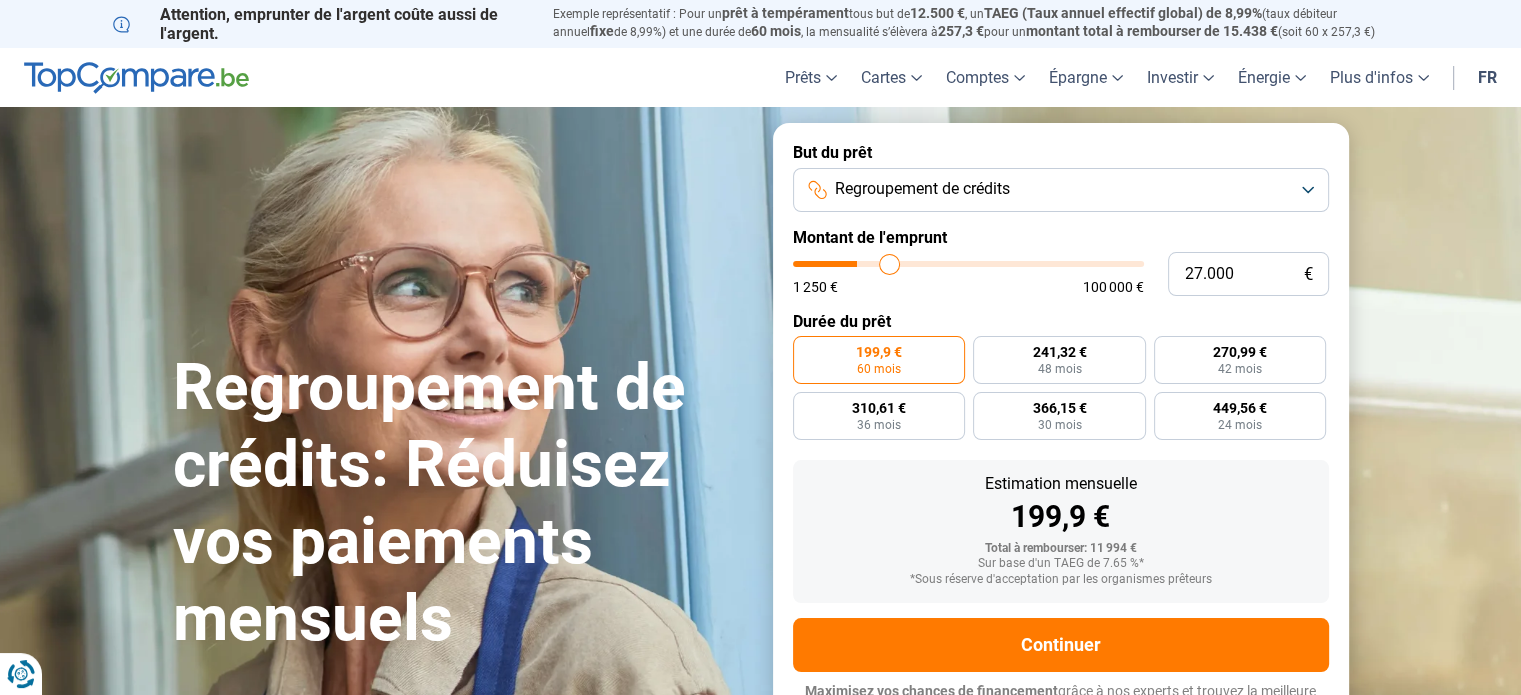 type on "27.750" 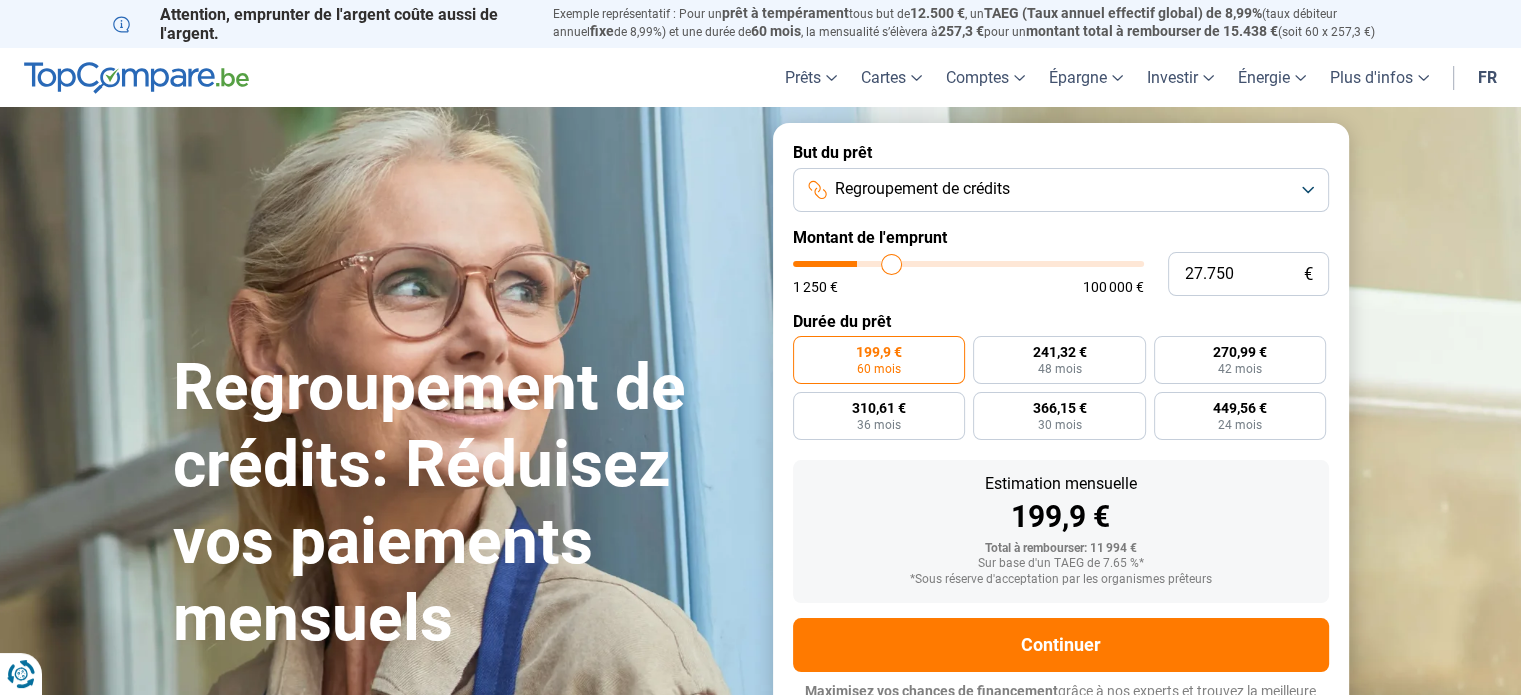 type on "28.750" 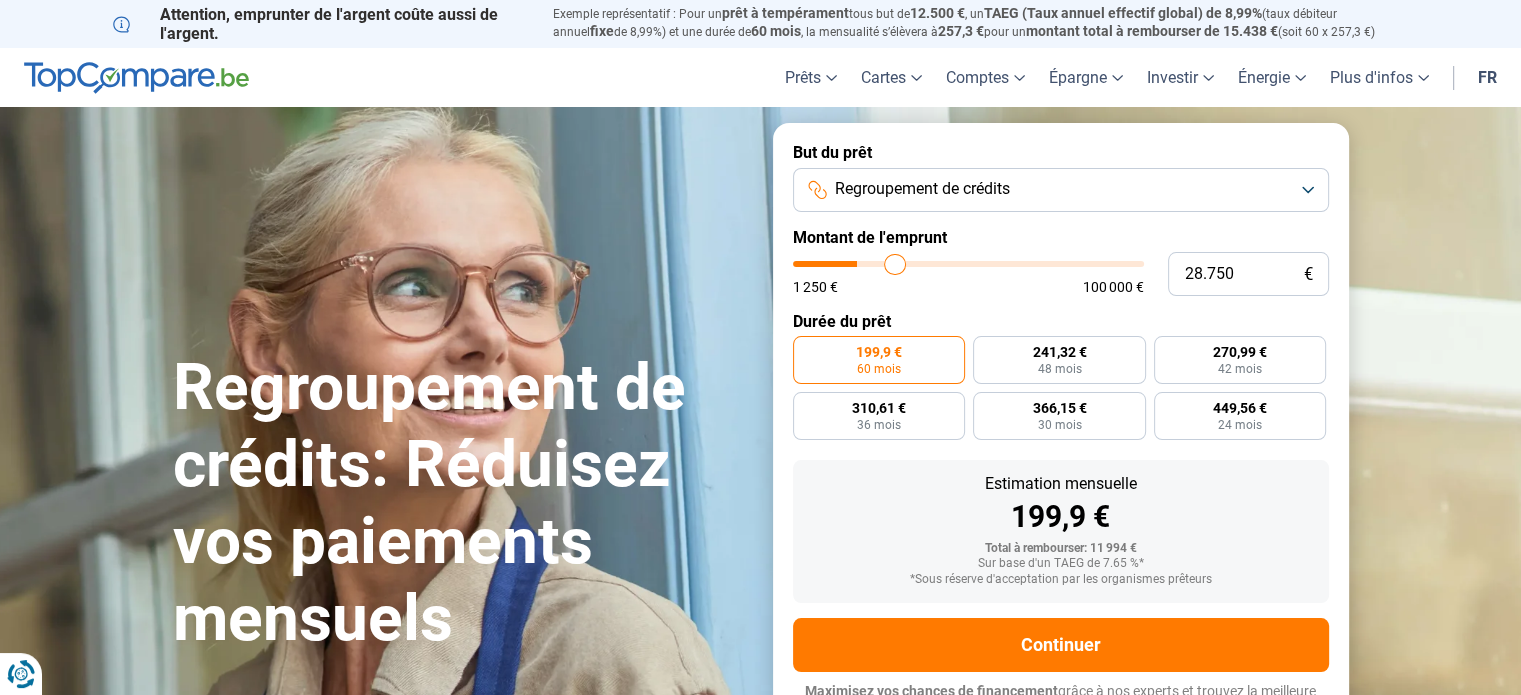 type on "30.750" 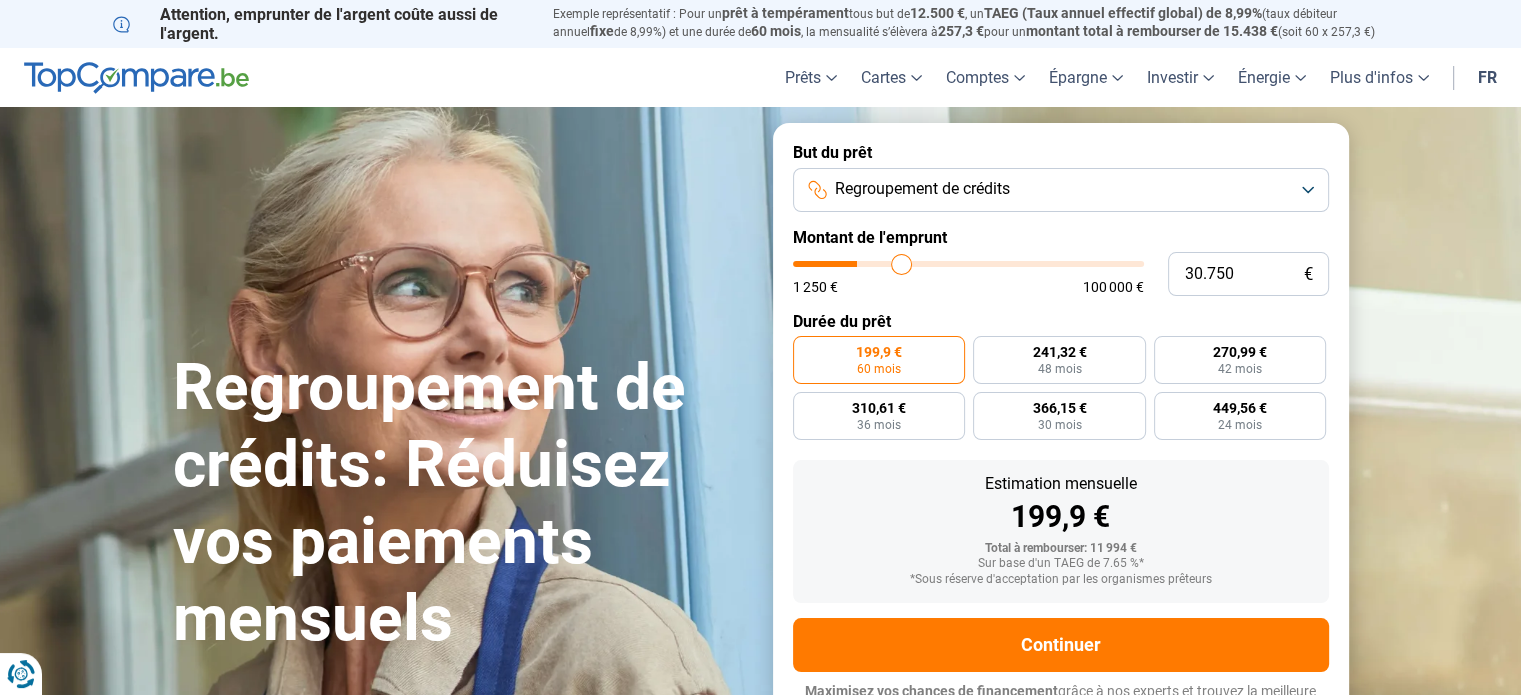 type on "32.750" 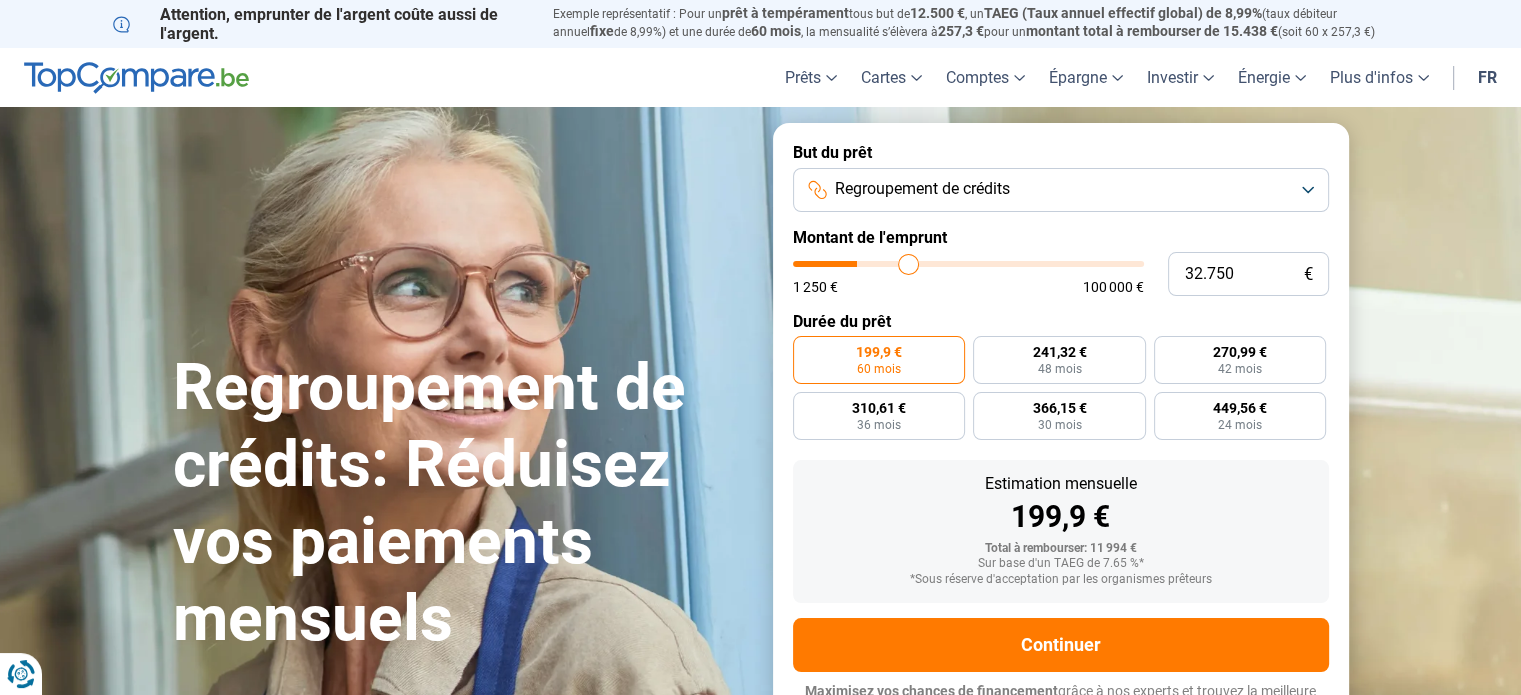 type on "34.250" 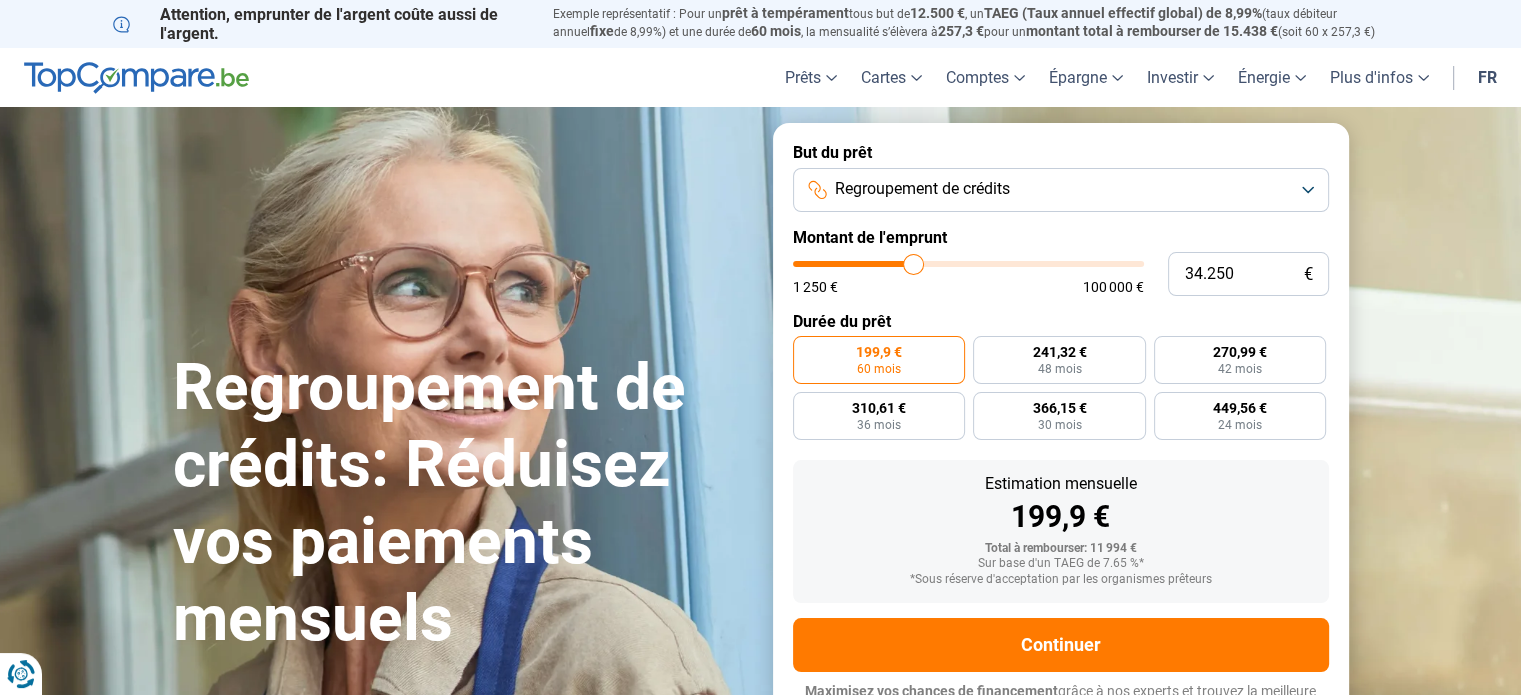 type on "35.500" 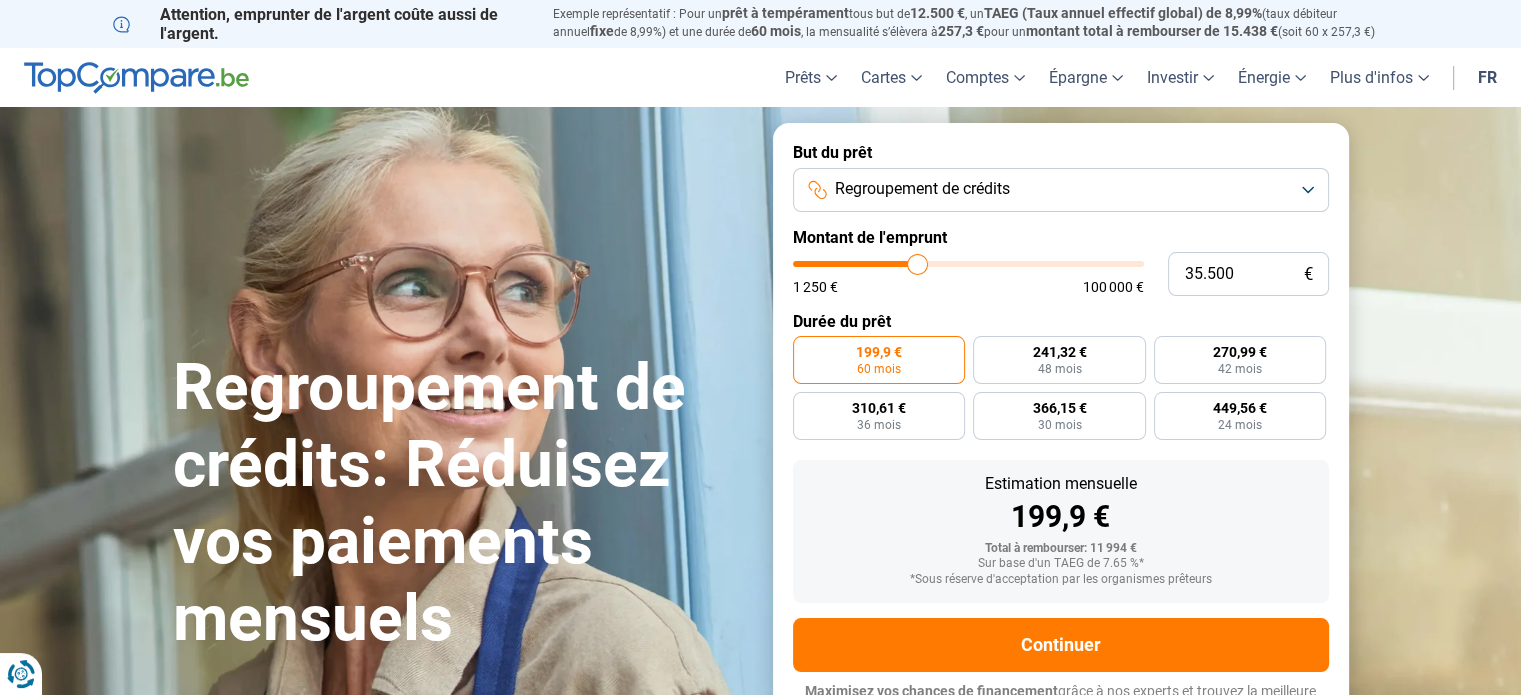 type on "36.000" 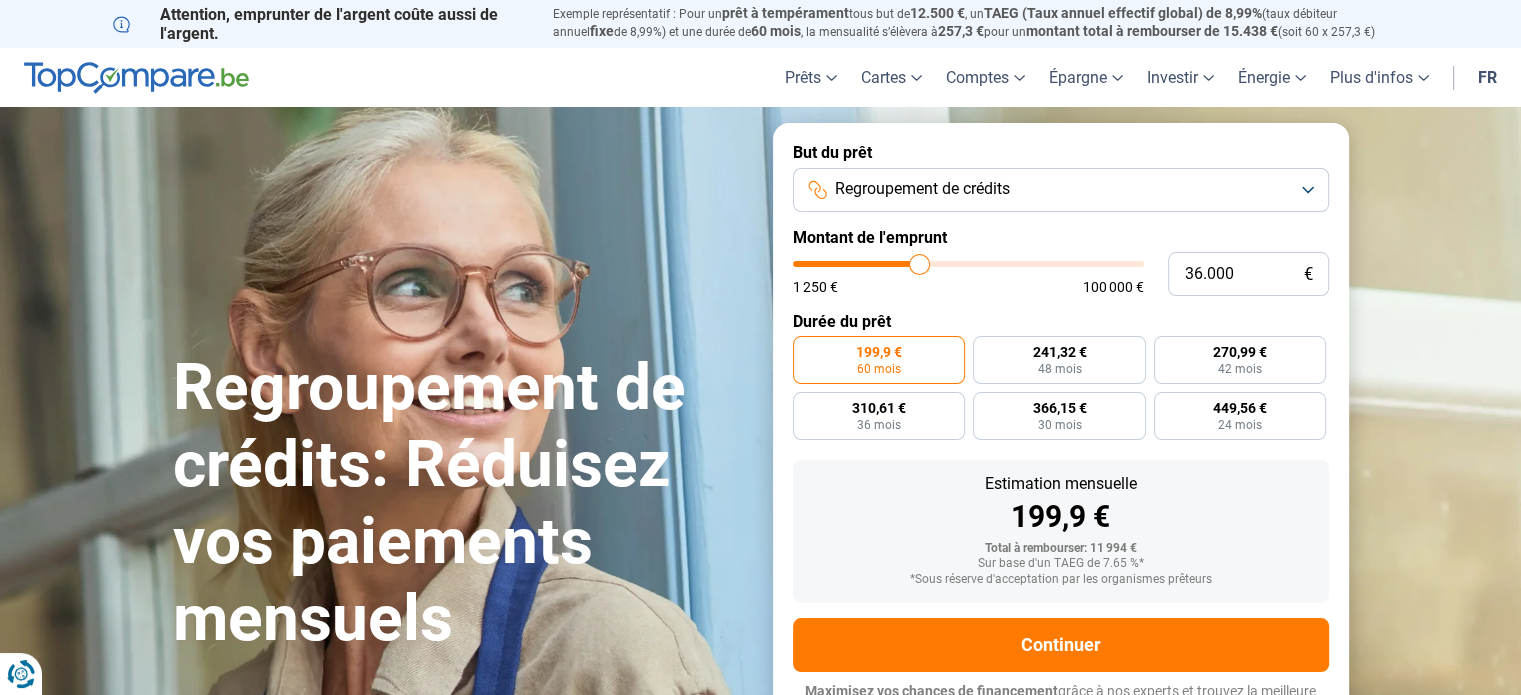 type on "36.250" 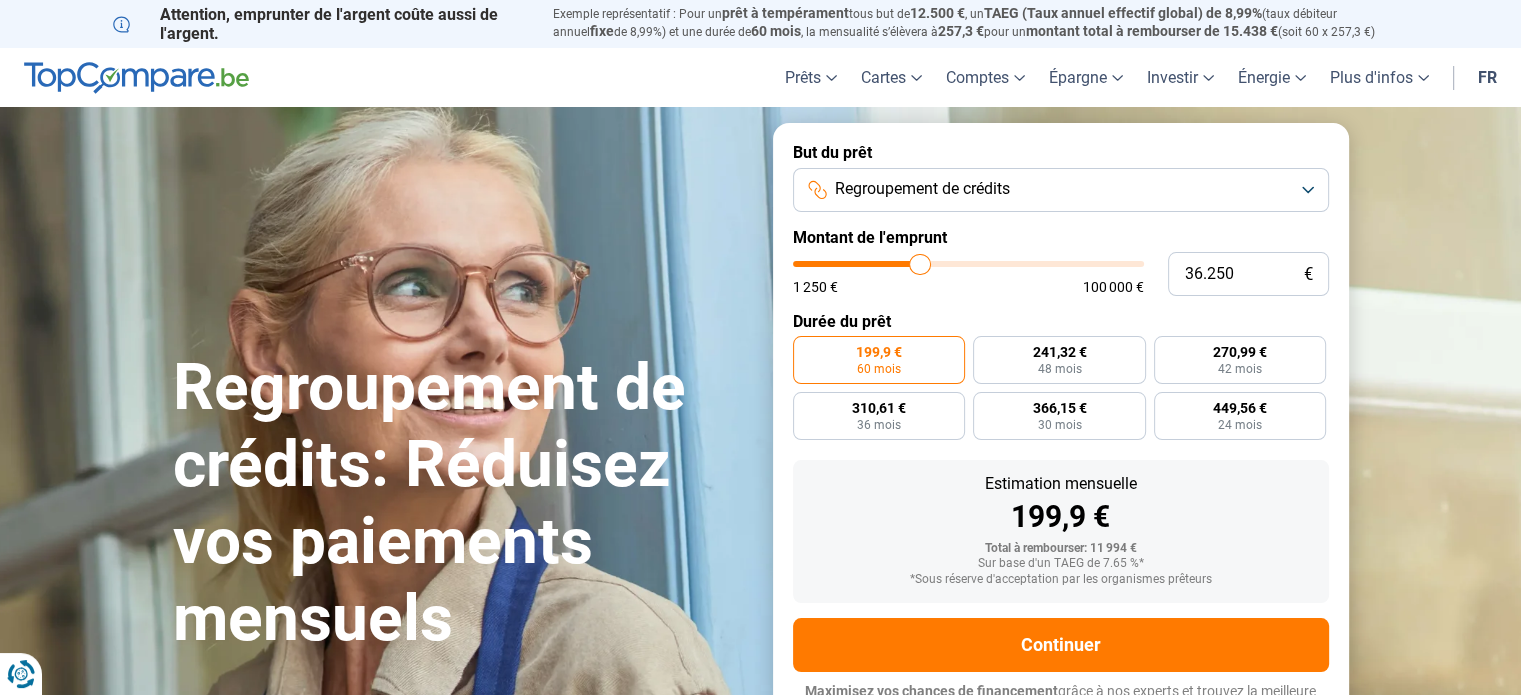 type on "36.500" 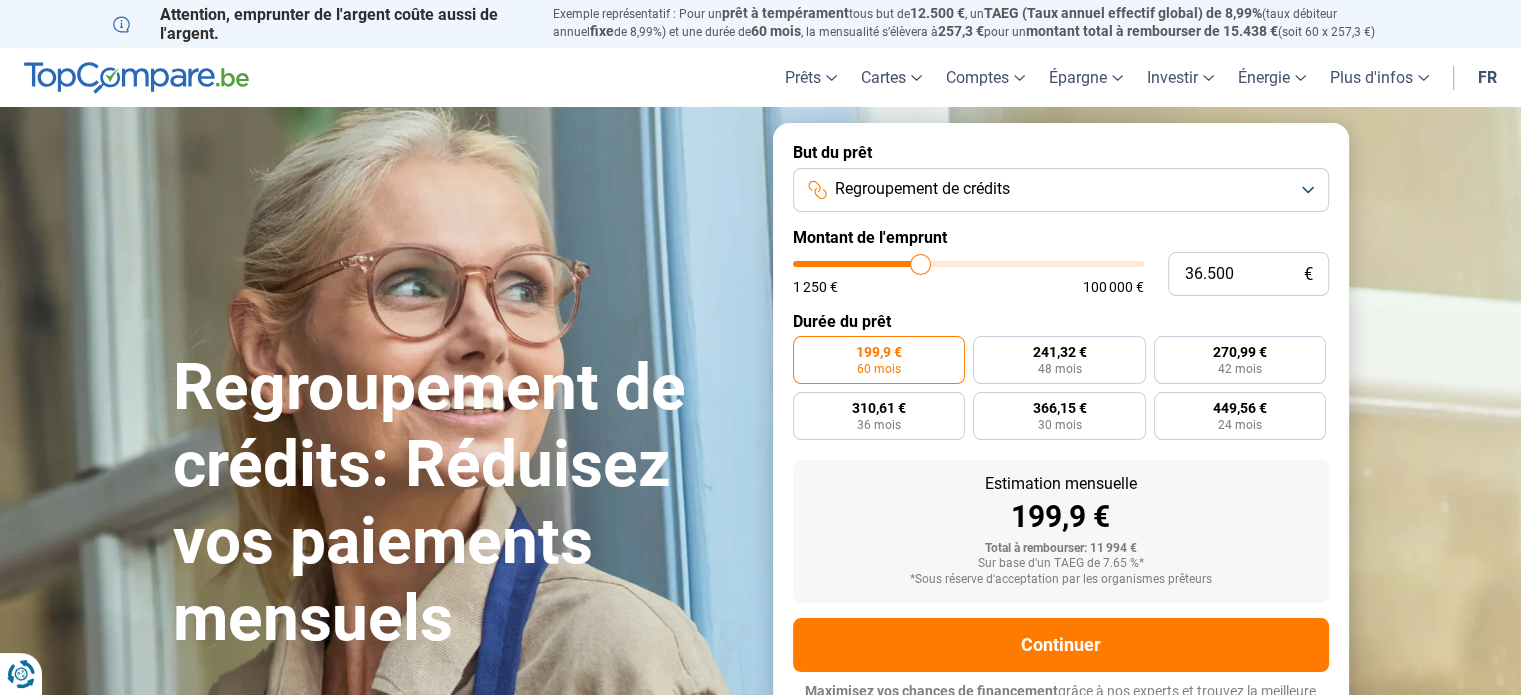 drag, startPoint x: 832, startPoint y: 267, endPoint x: 920, endPoint y: 259, distance: 88.362885 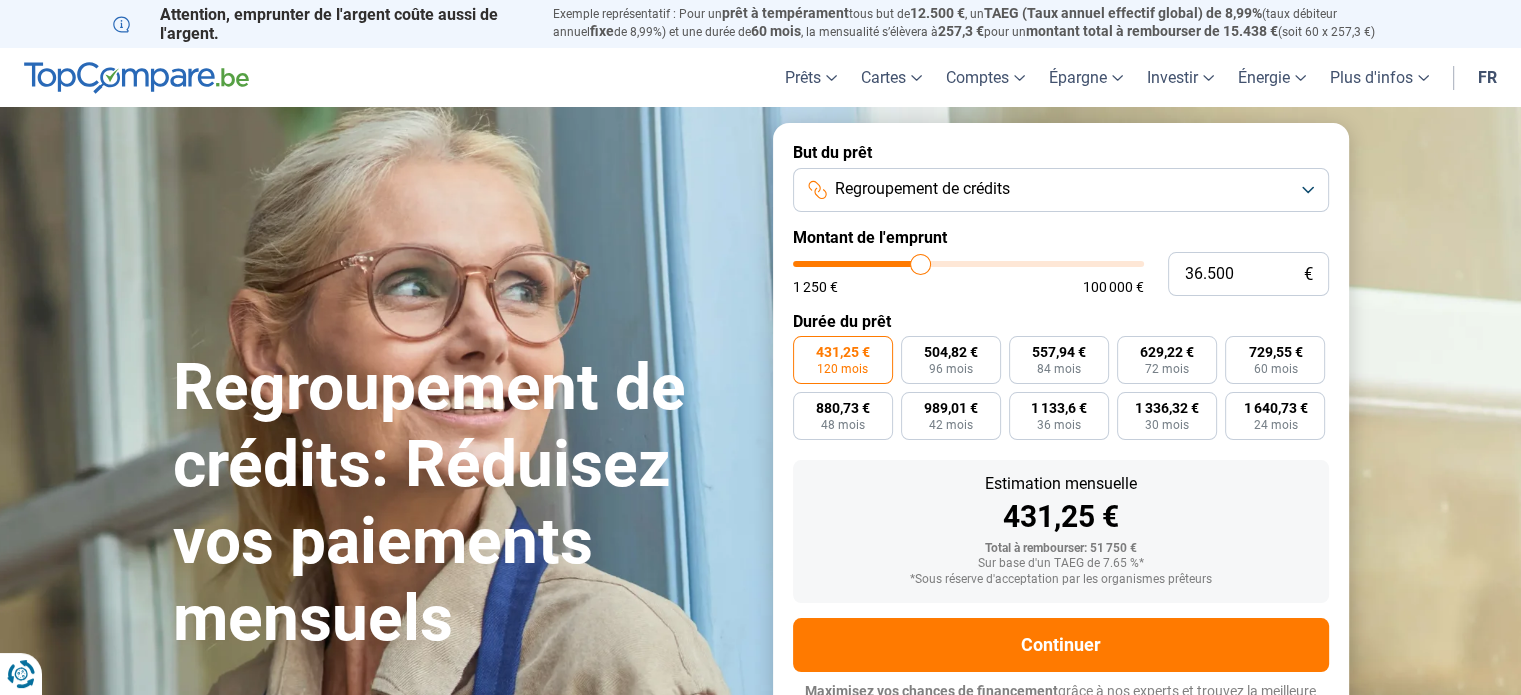 scroll, scrollTop: 27, scrollLeft: 0, axis: vertical 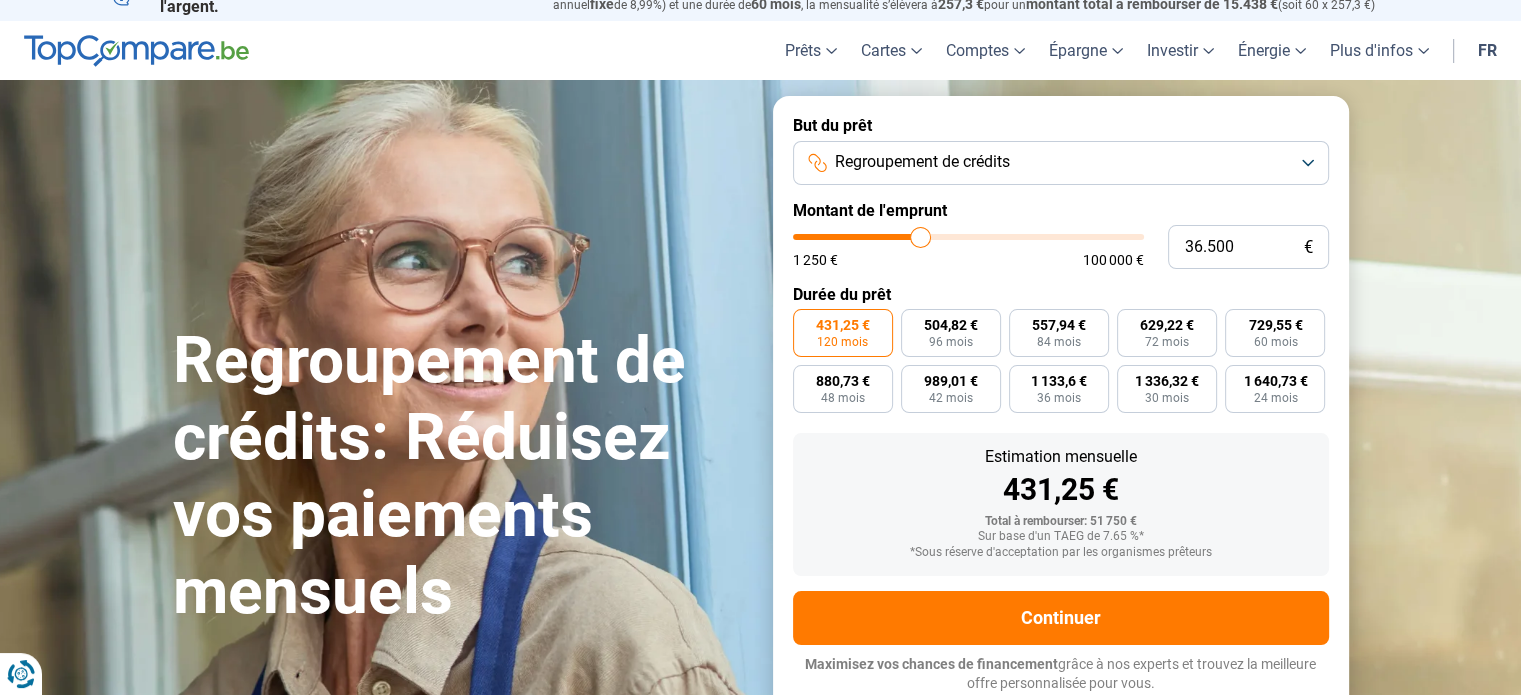 type on "36.750" 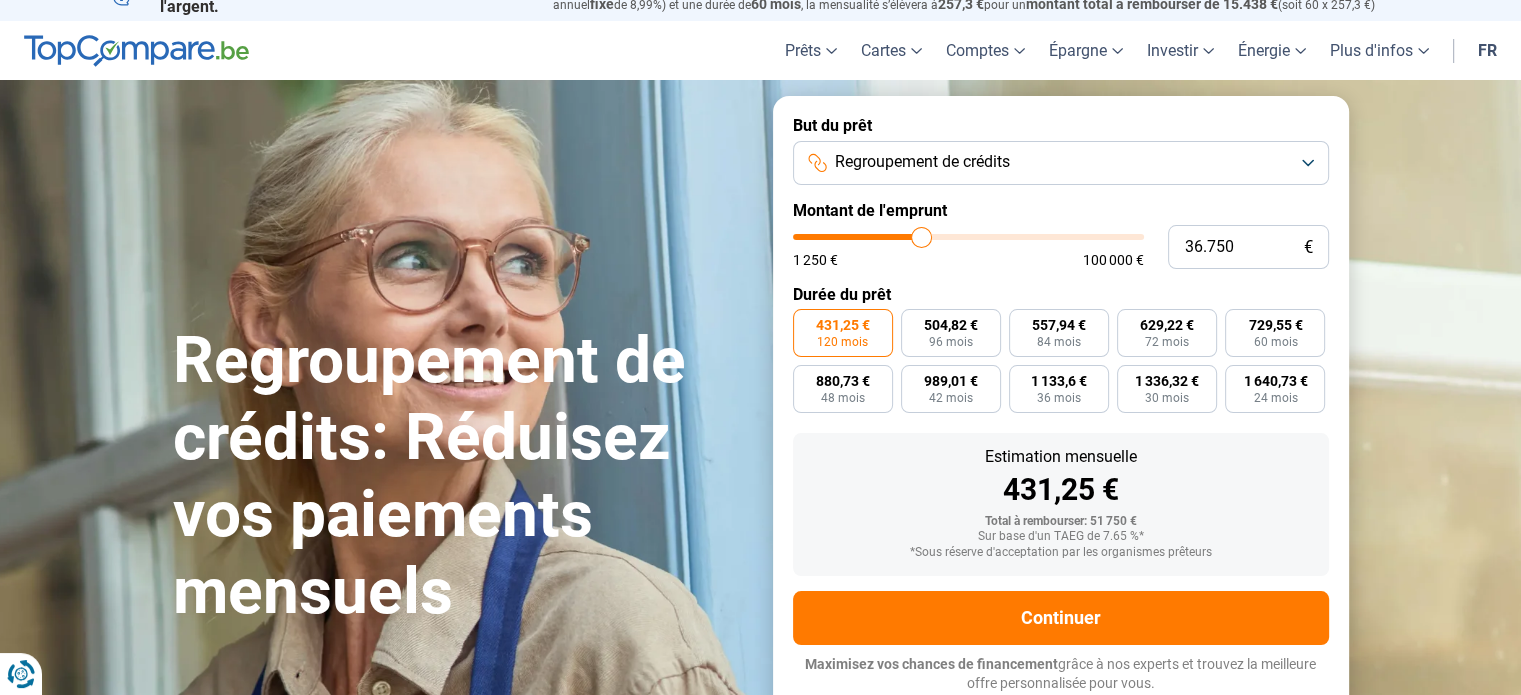 type on "39.250" 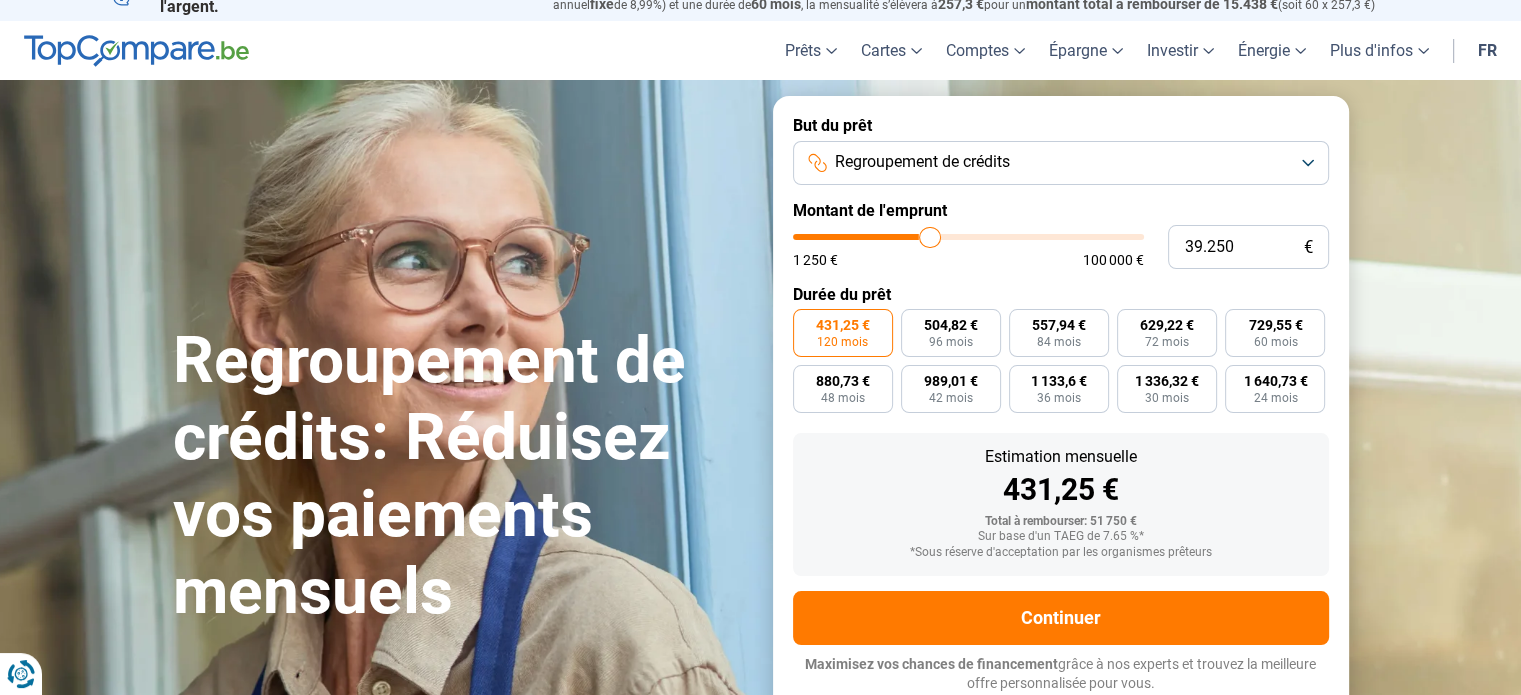 type on "41.000" 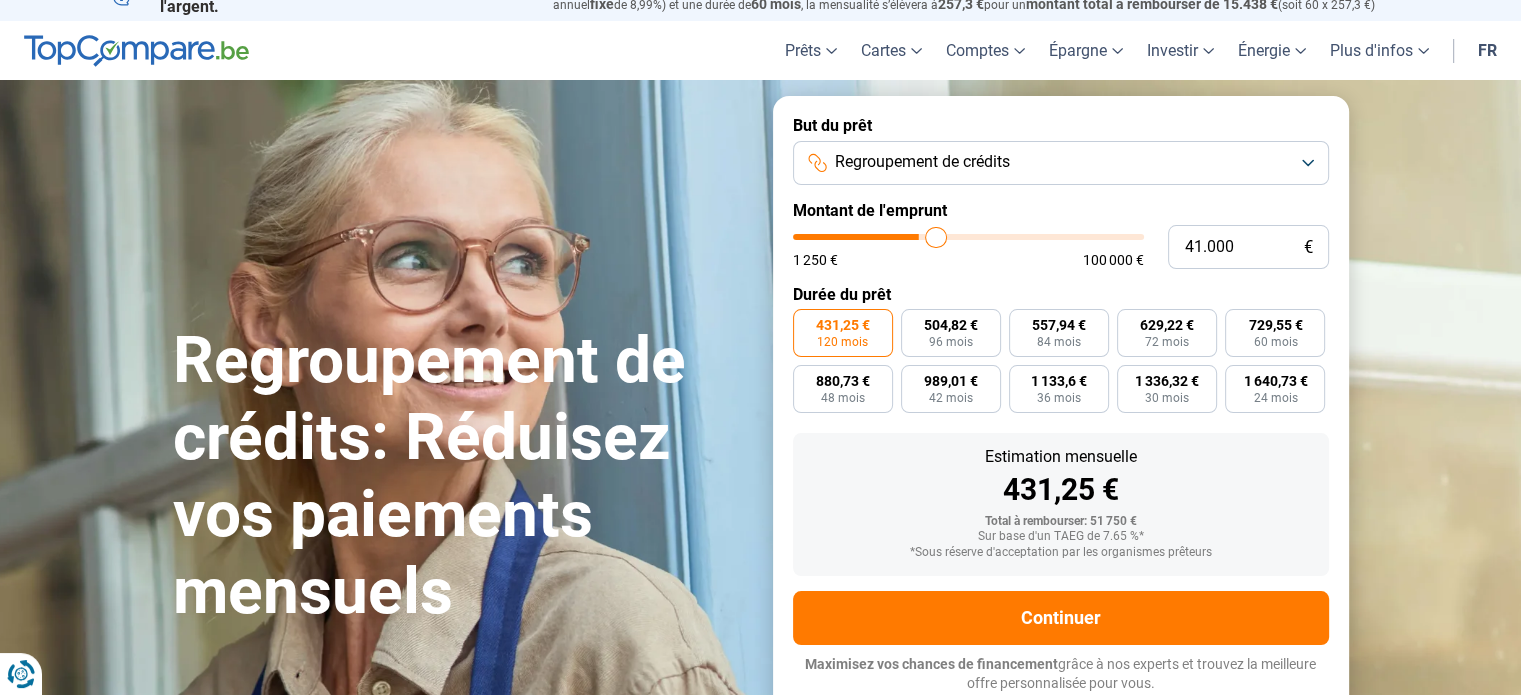 type on "44.250" 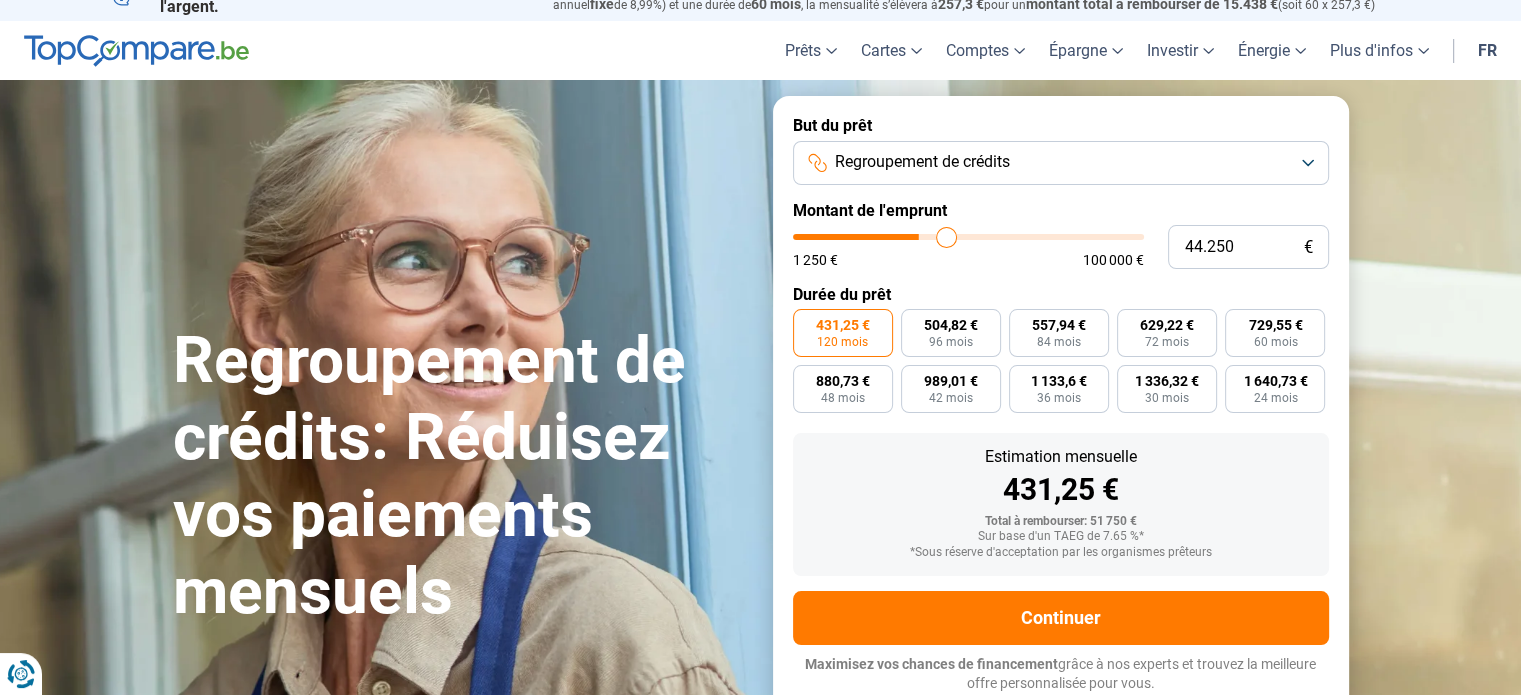type on "47.250" 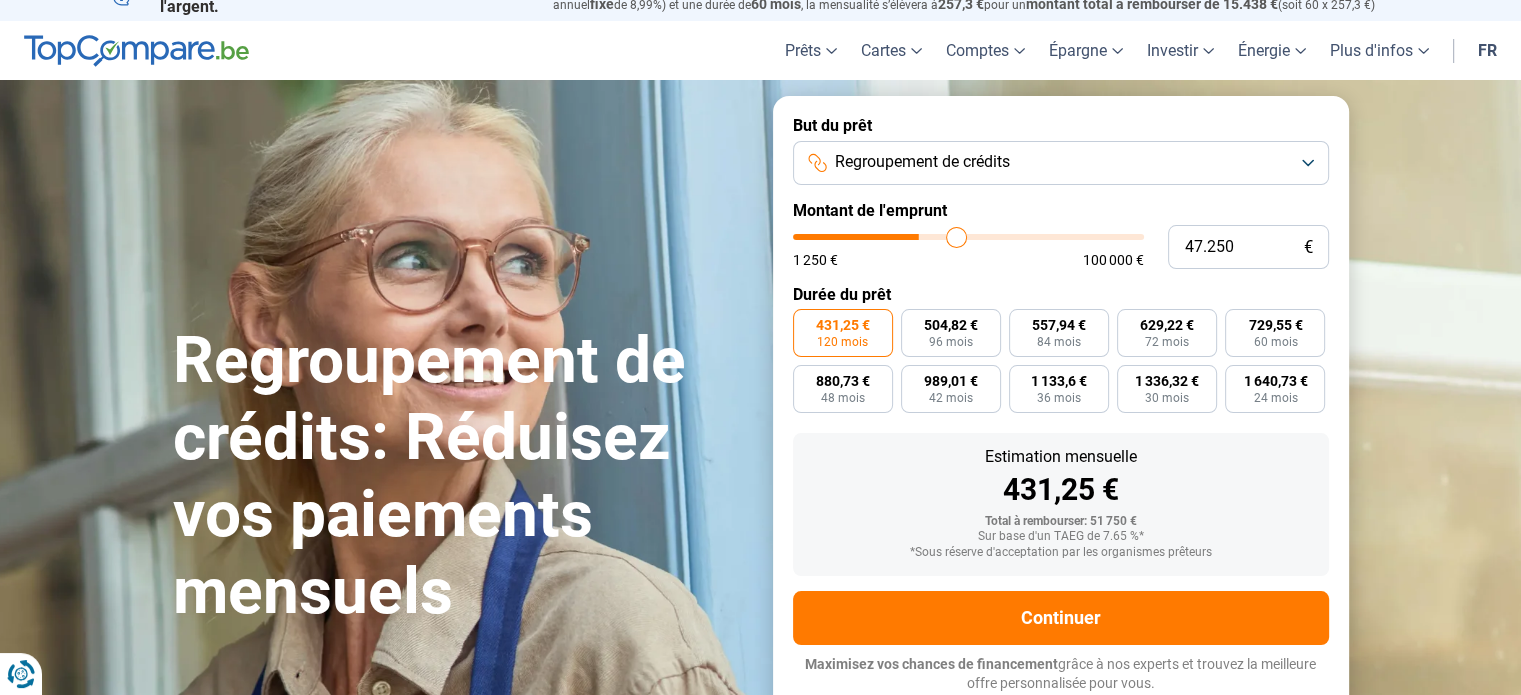 type on "49.750" 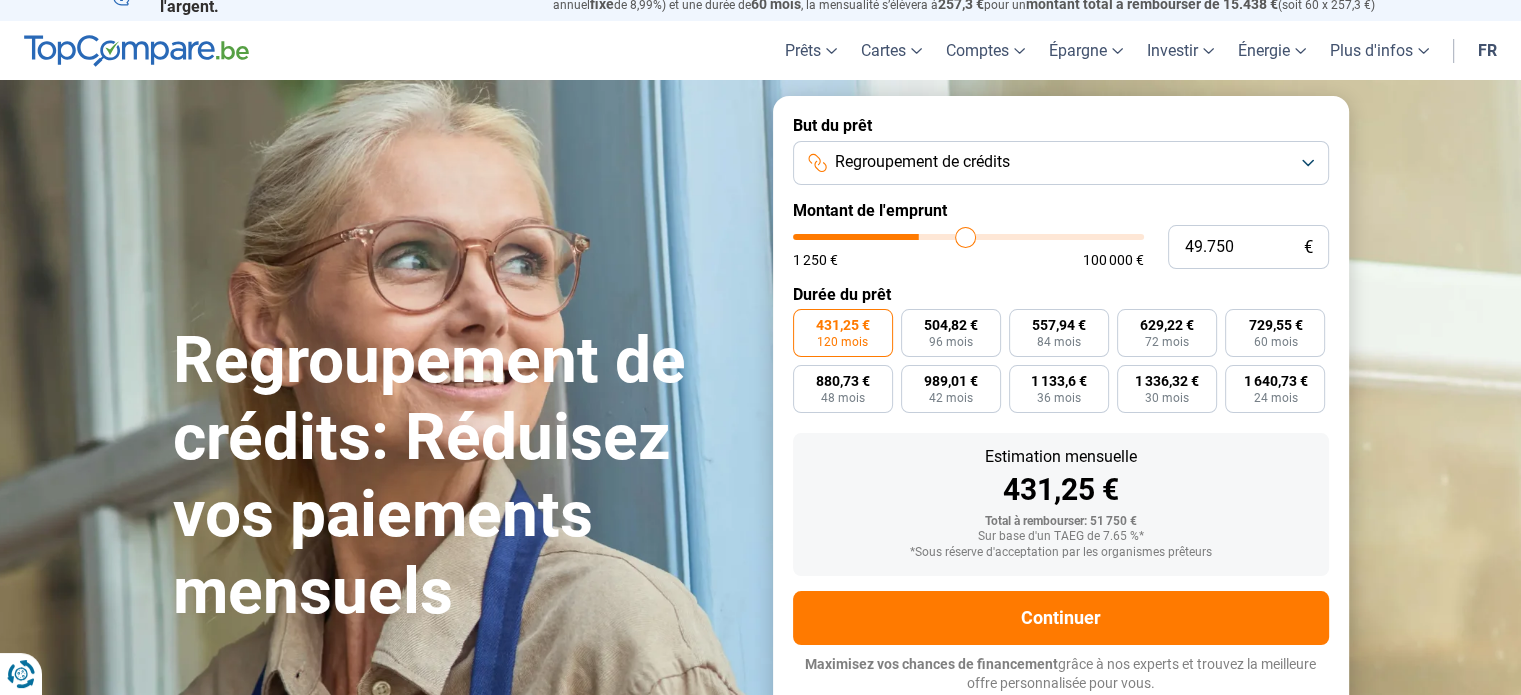 type on "53.250" 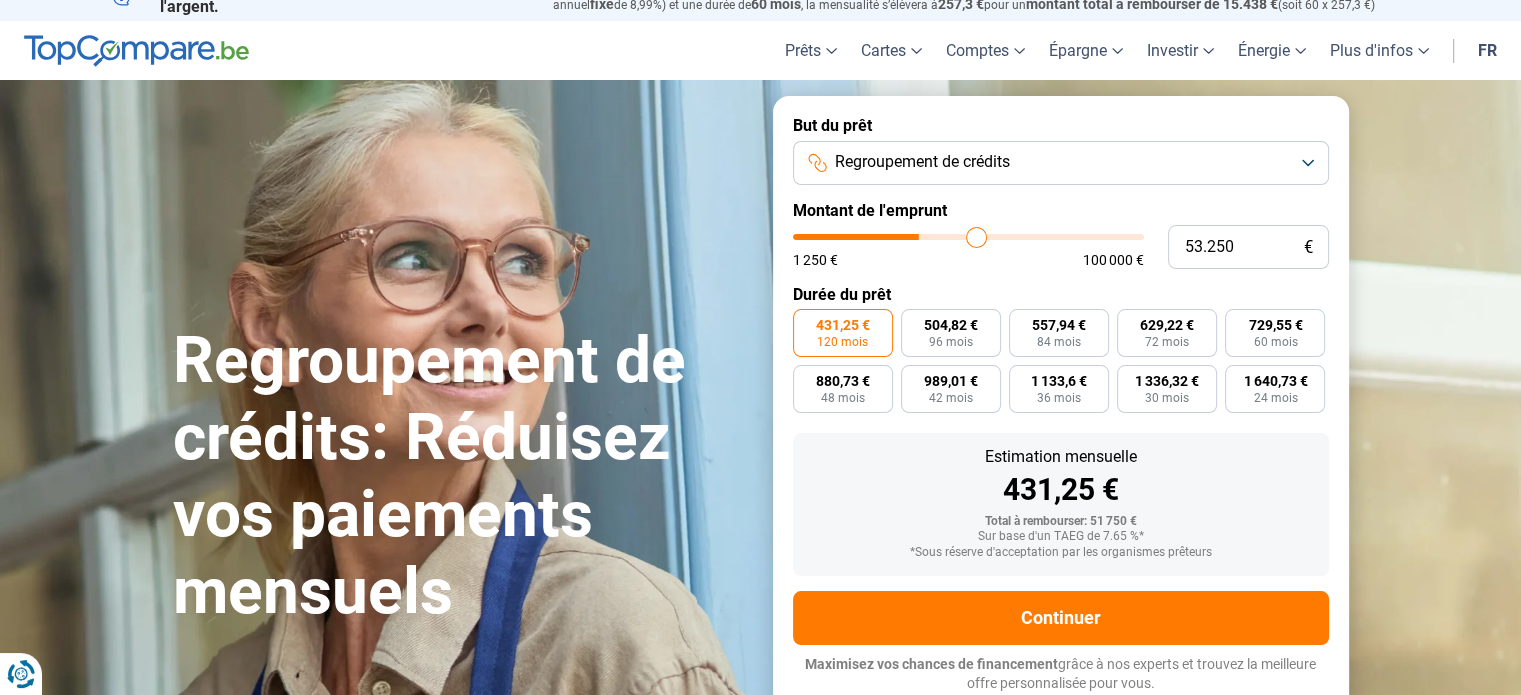 type on "54.500" 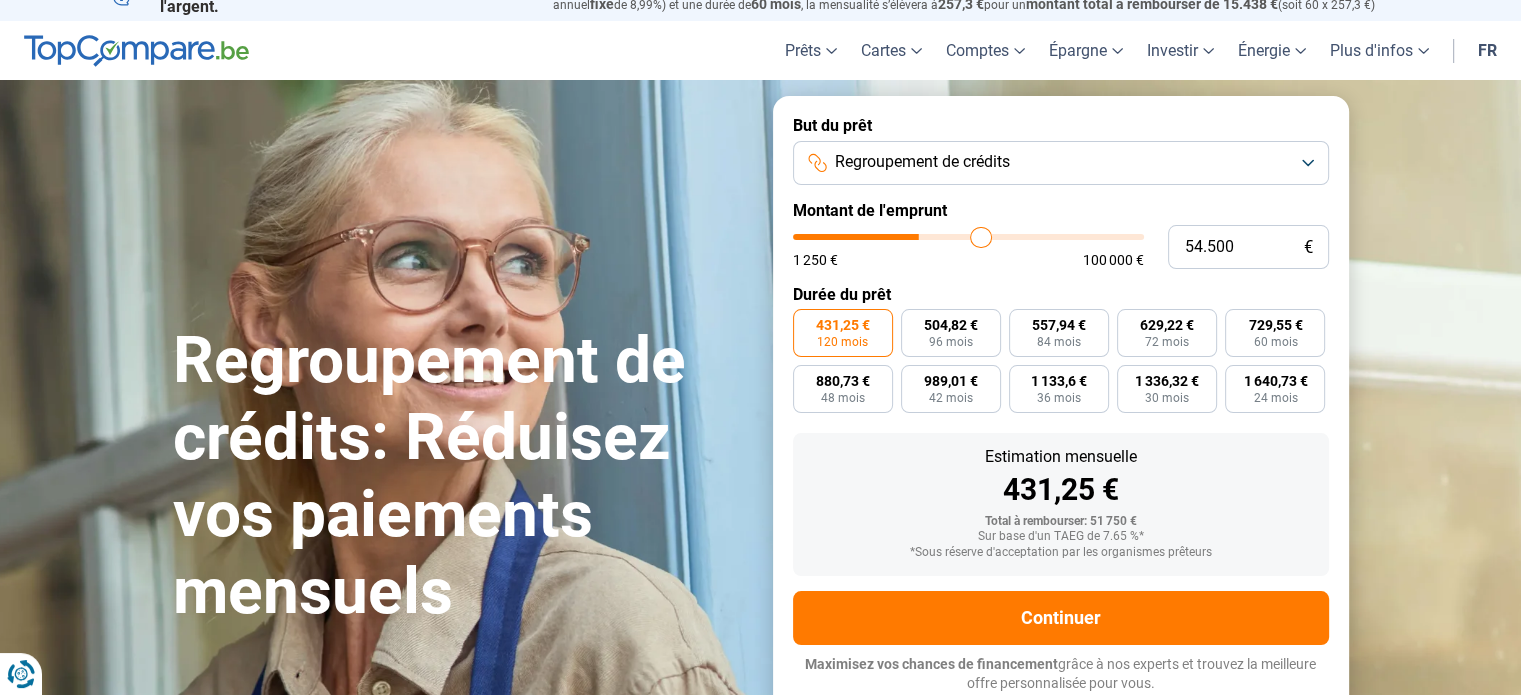 type on "57.250" 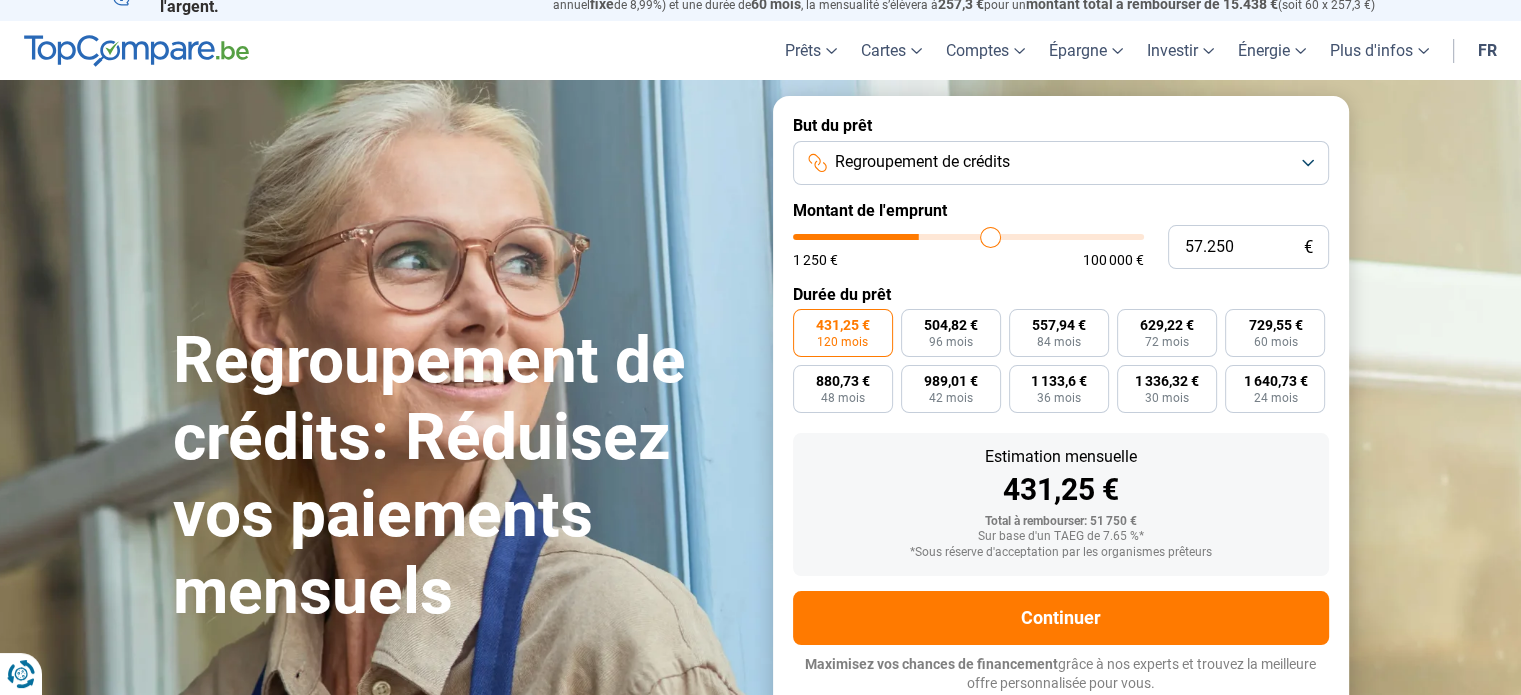 type on "59.250" 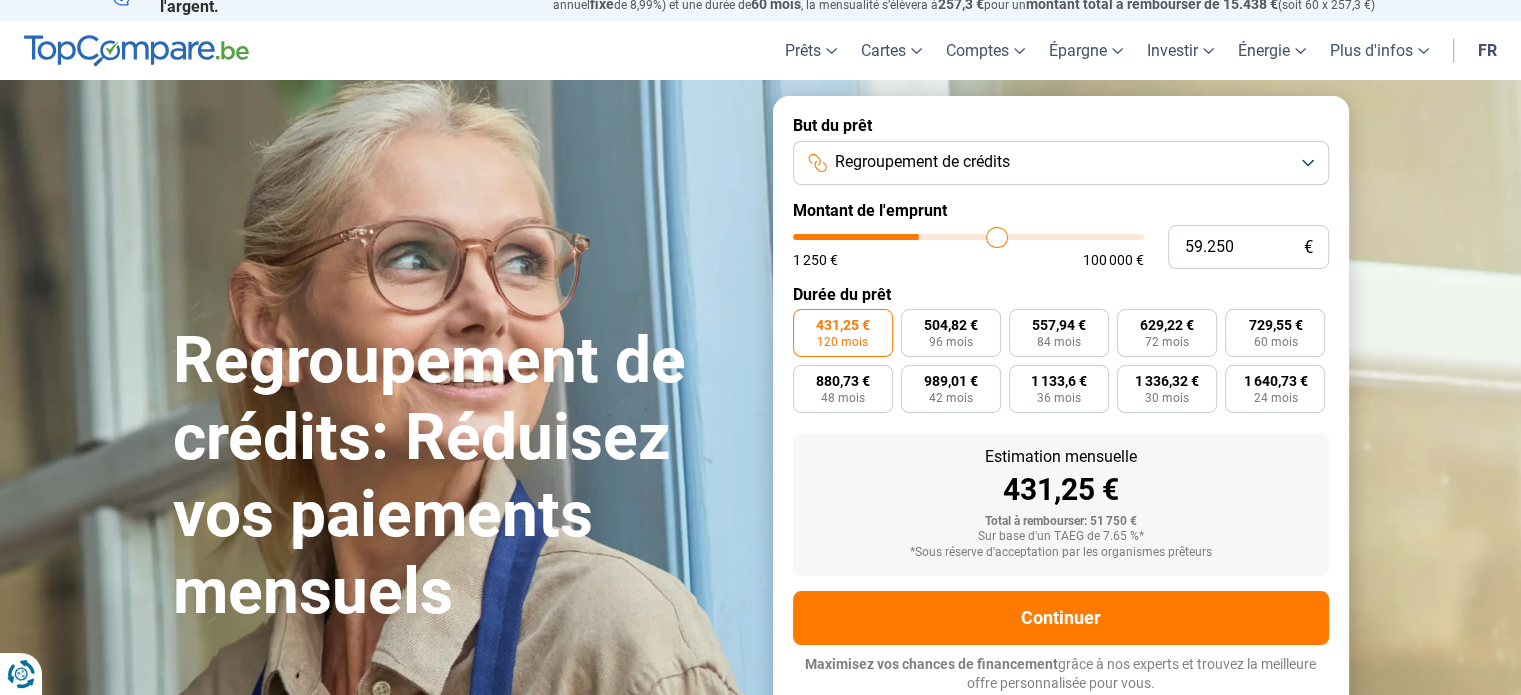 type on "61.250" 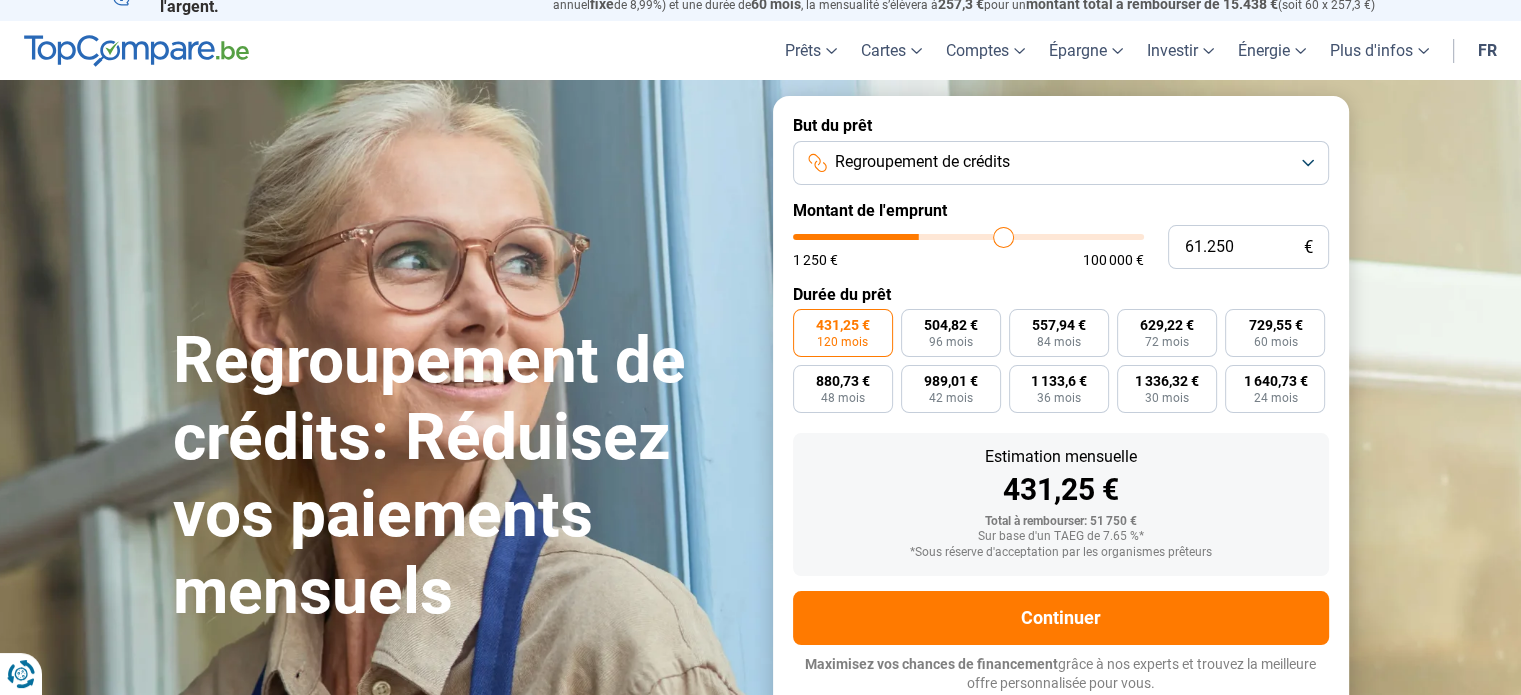 type on "63.500" 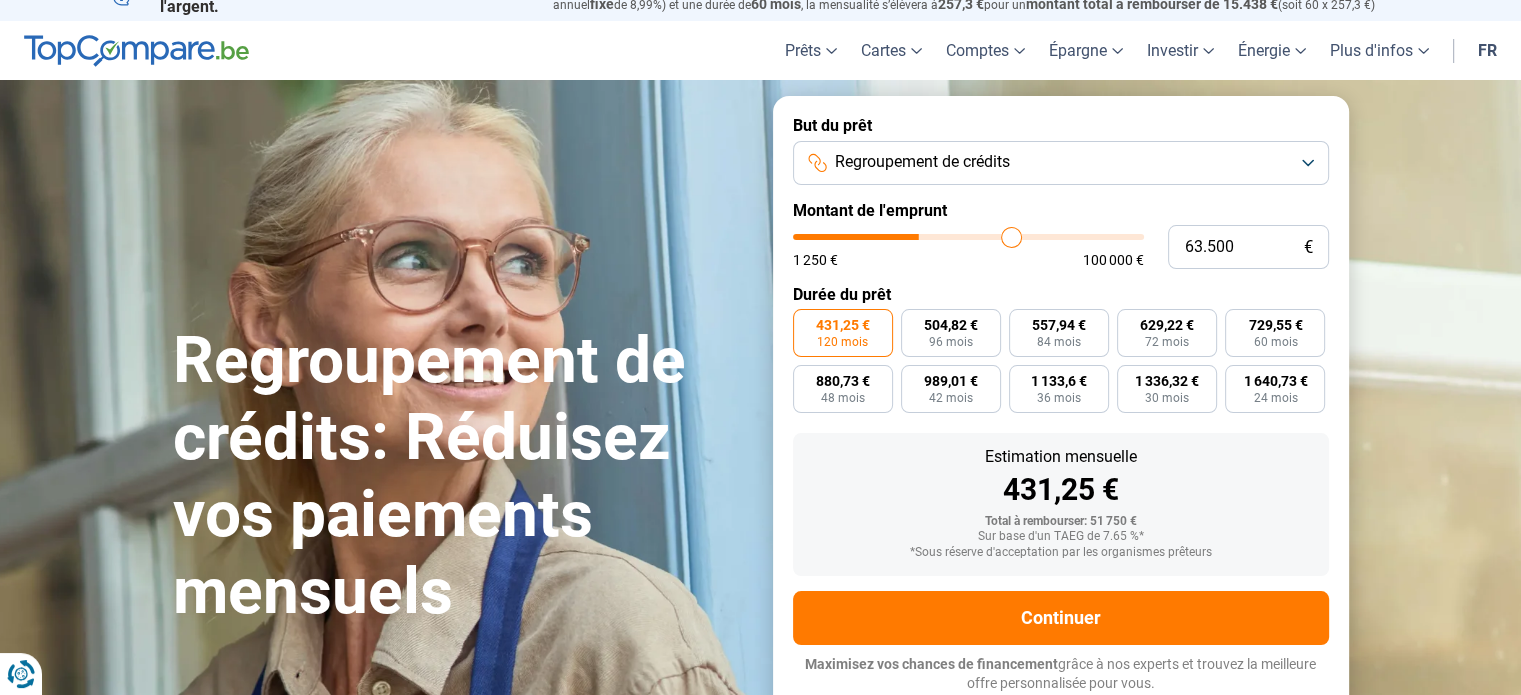 type on "64.750" 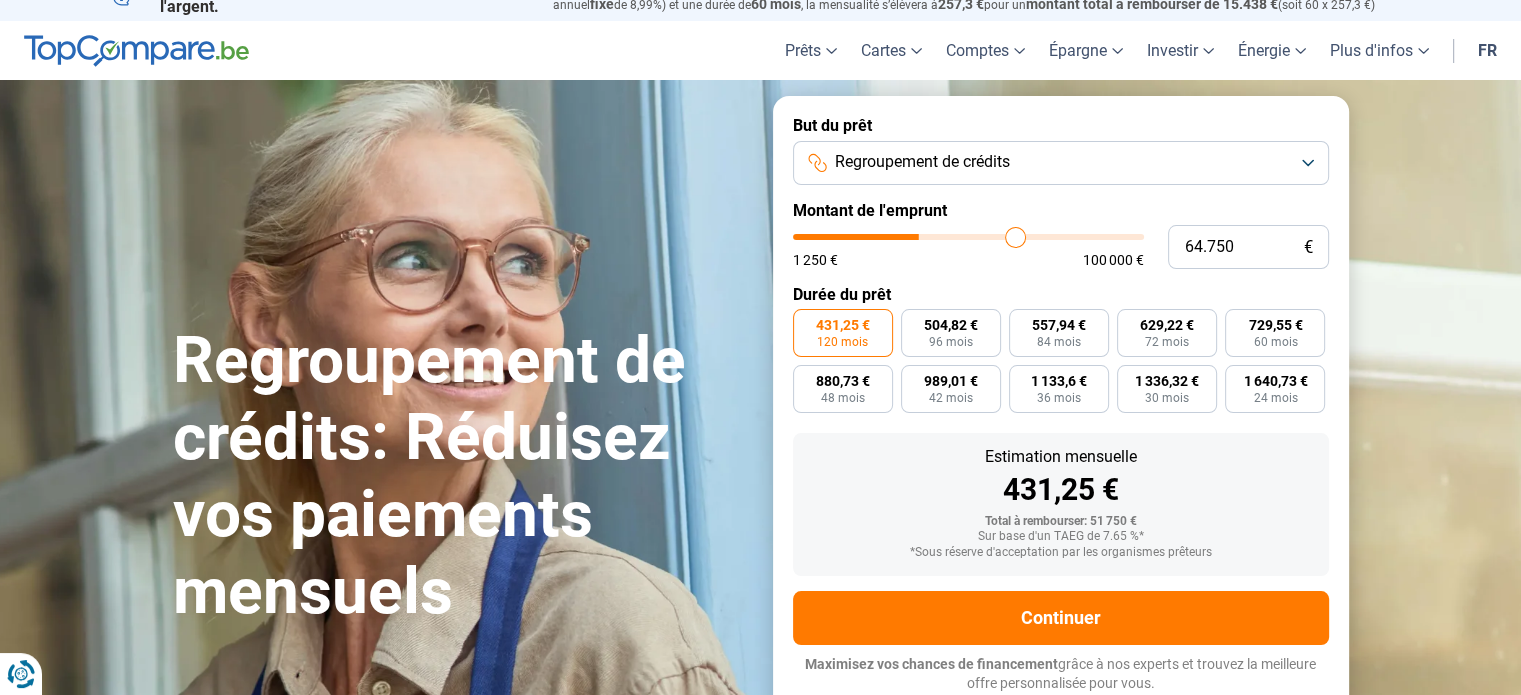 type on "65.500" 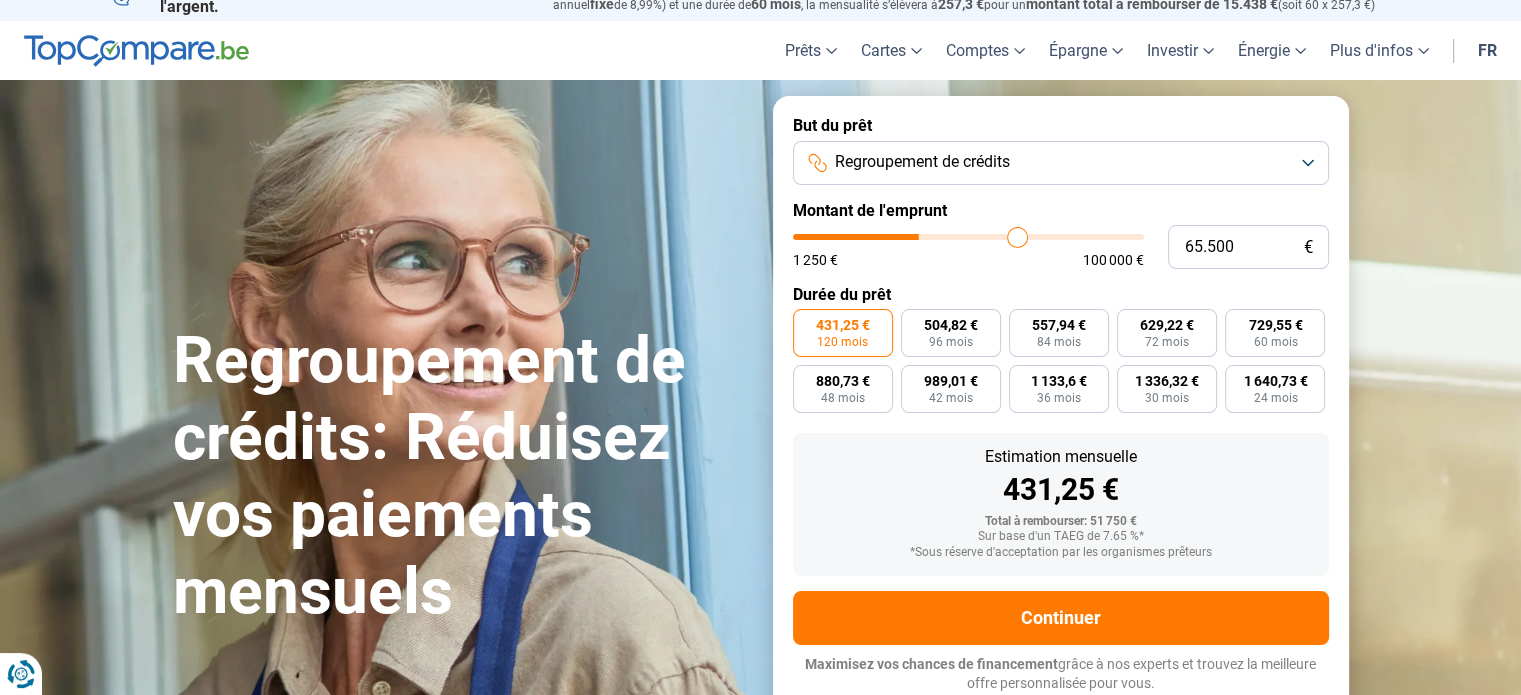 type on "66.250" 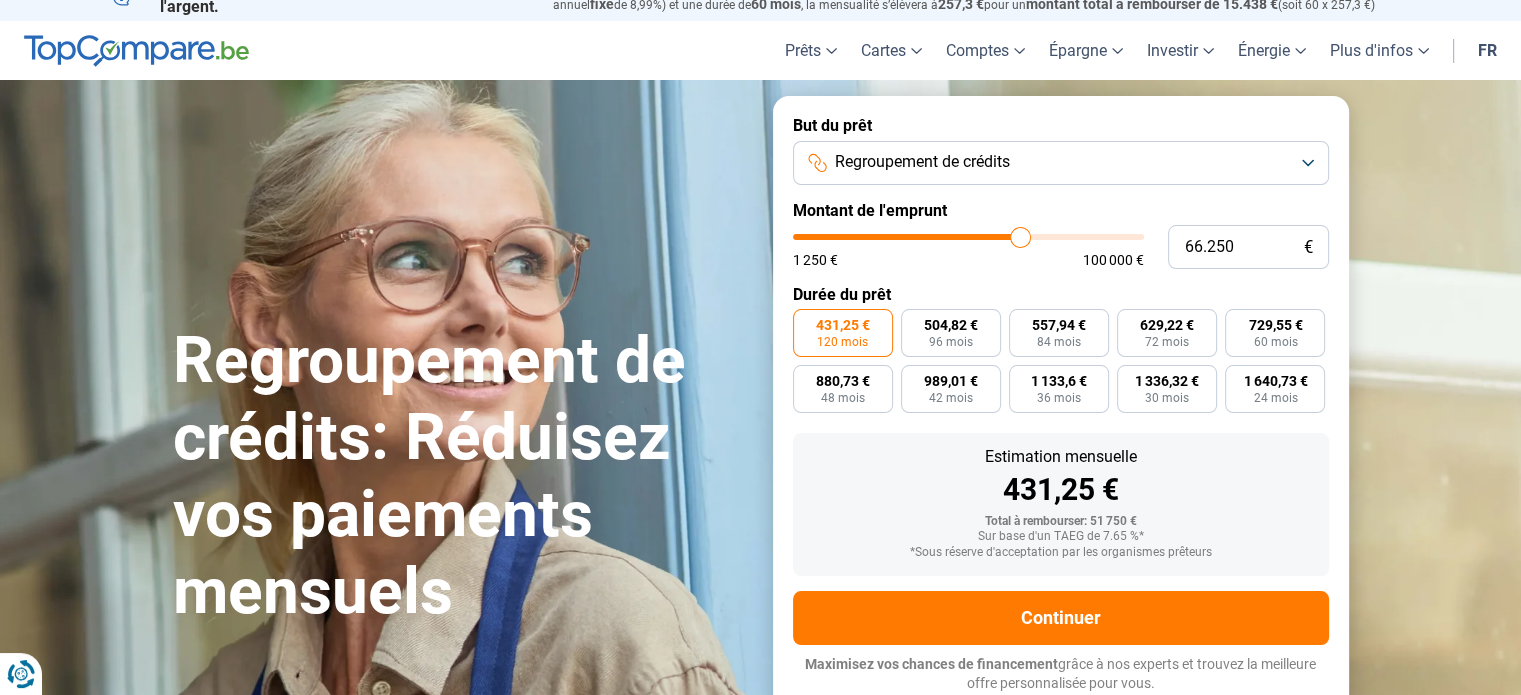 type on "67.000" 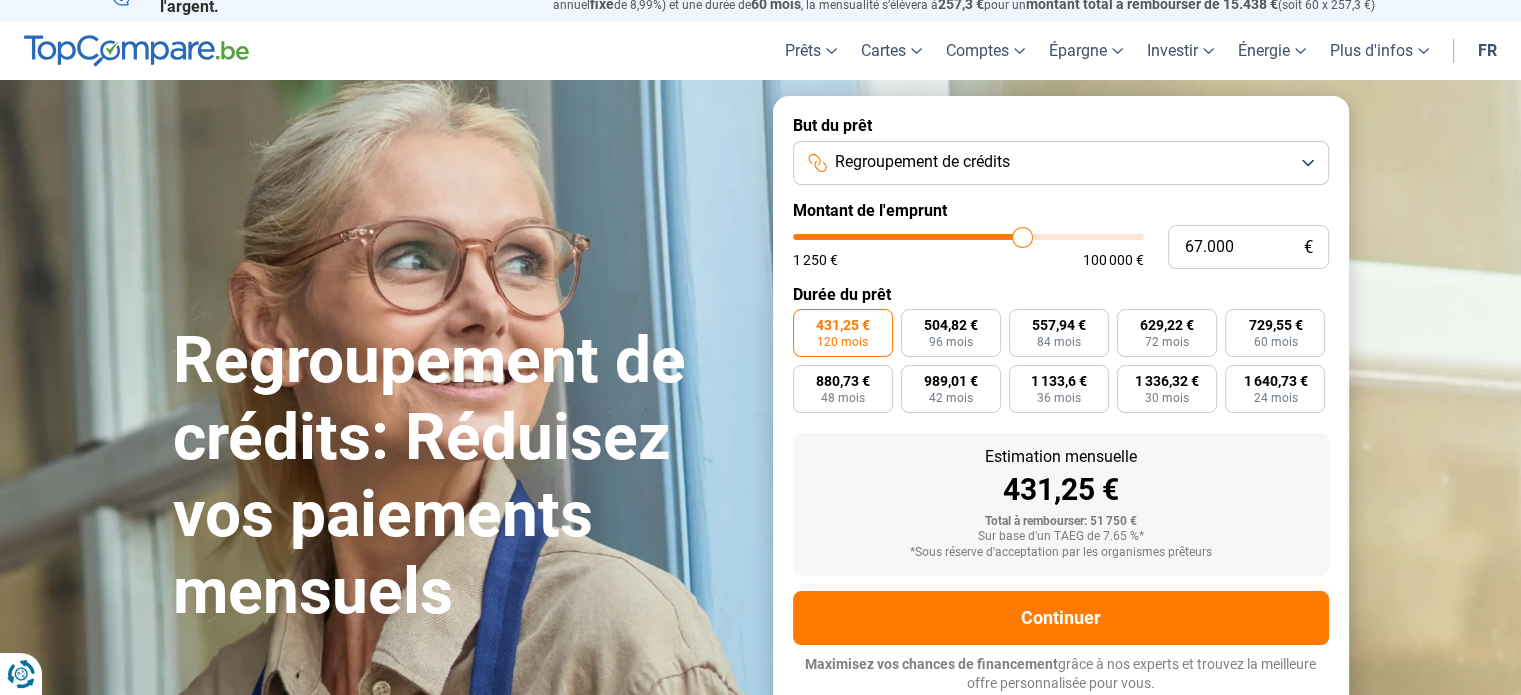 type on "68.000" 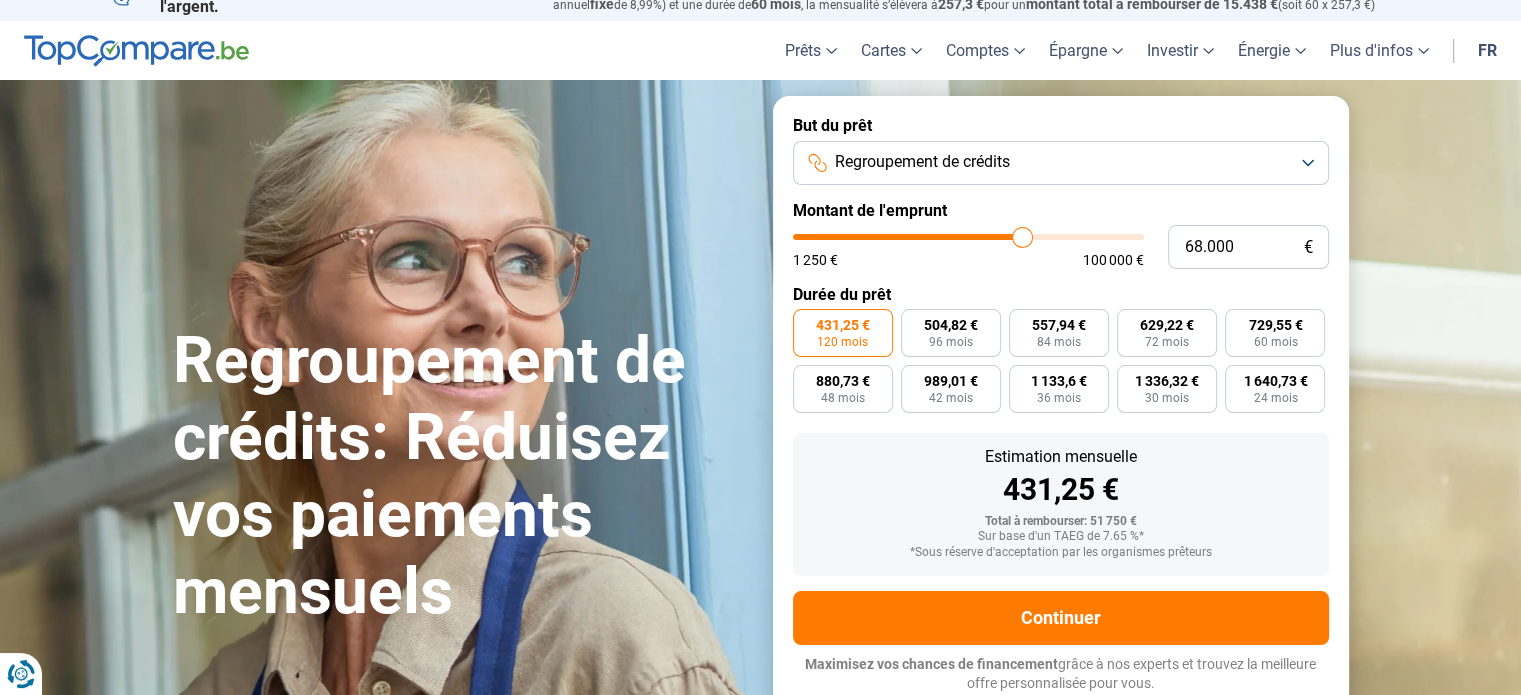 type on "68000" 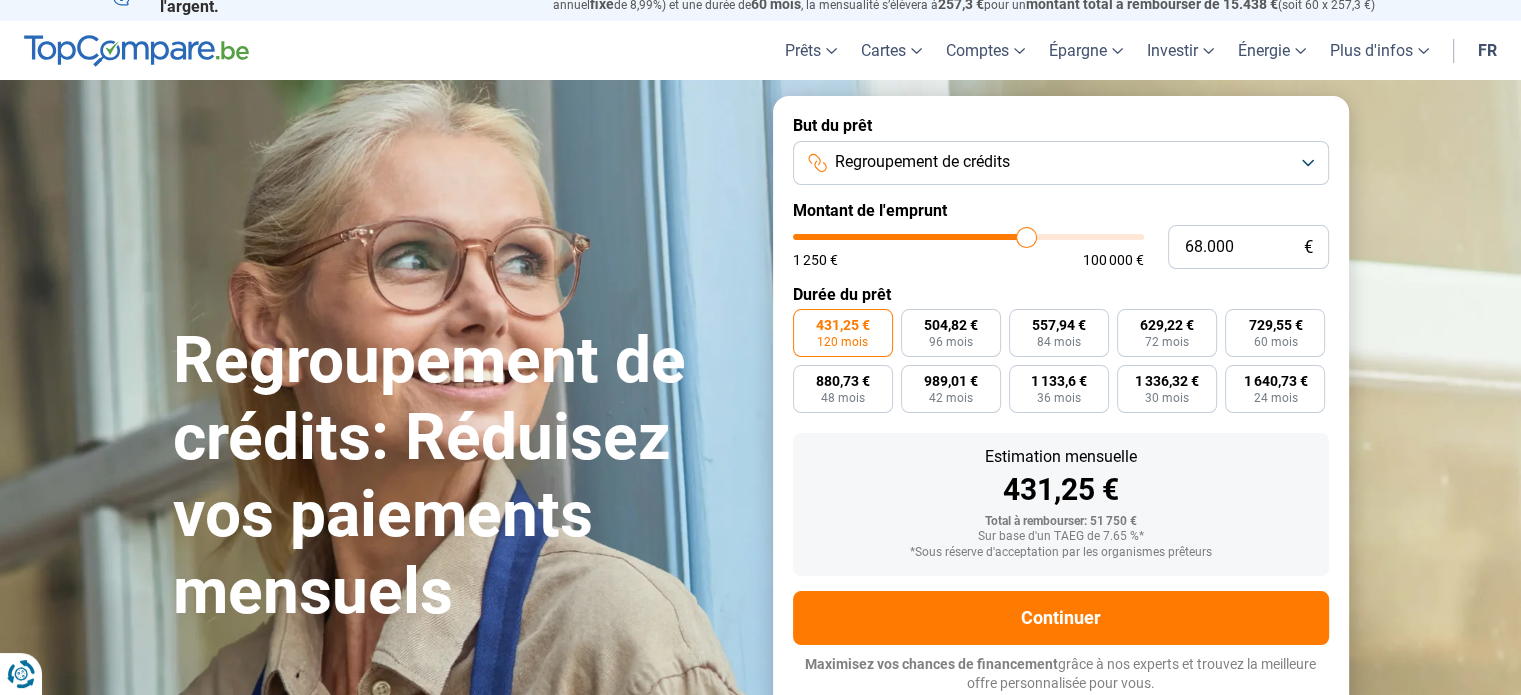 type on "69.250" 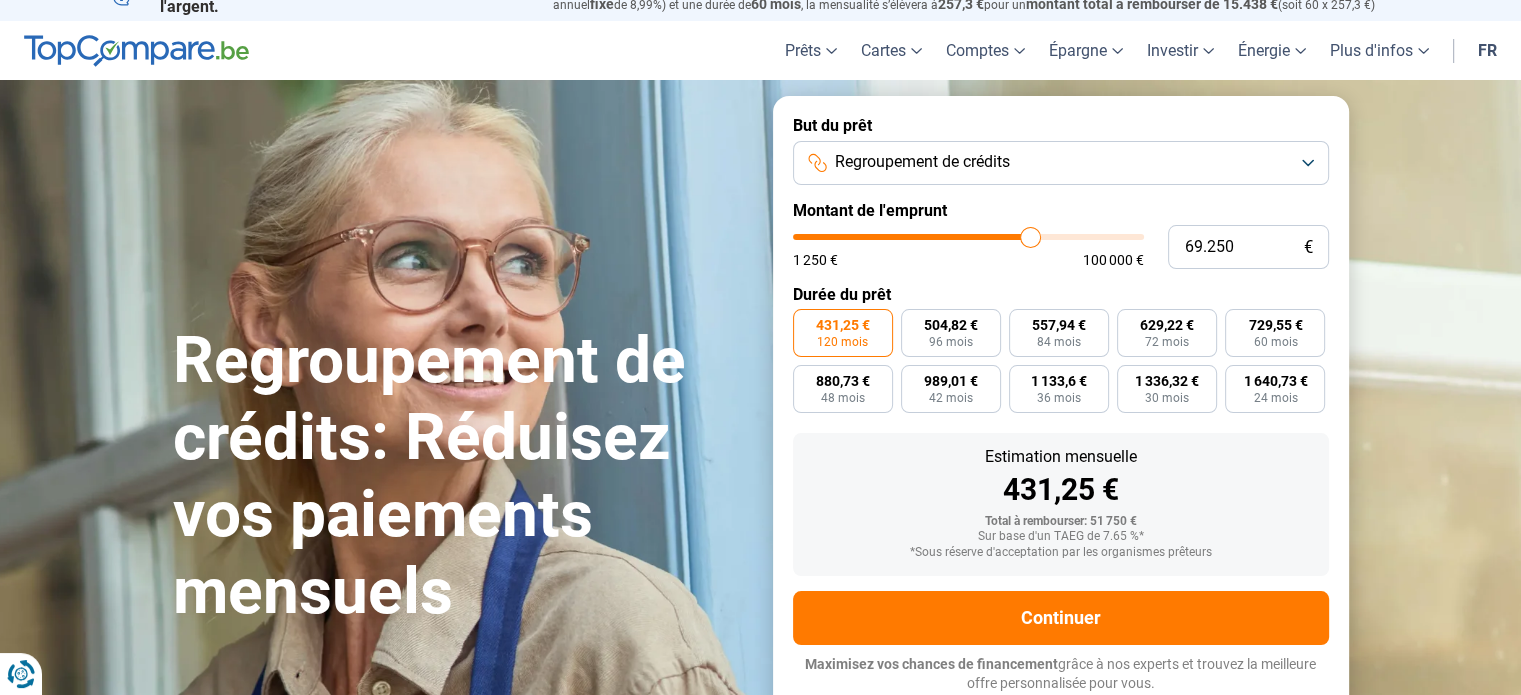 type on "71.000" 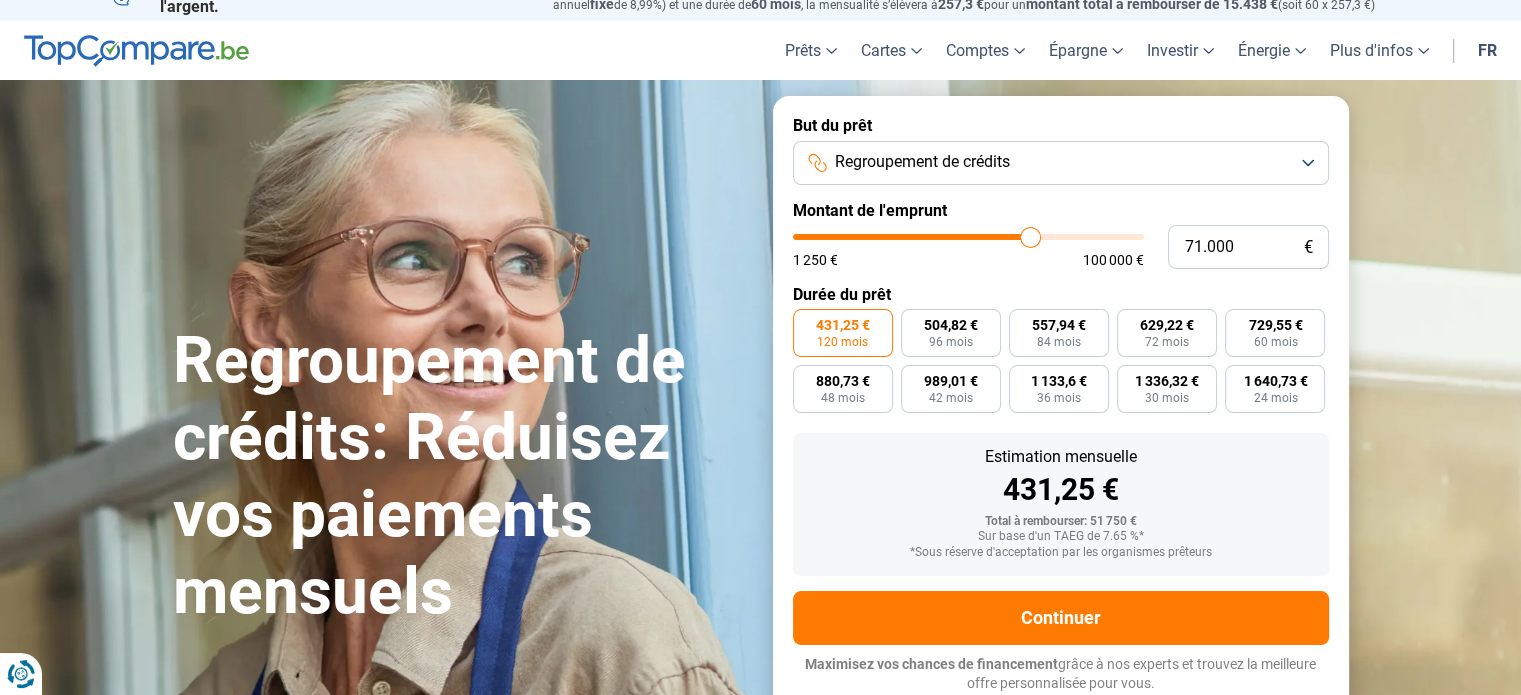 type on "71000" 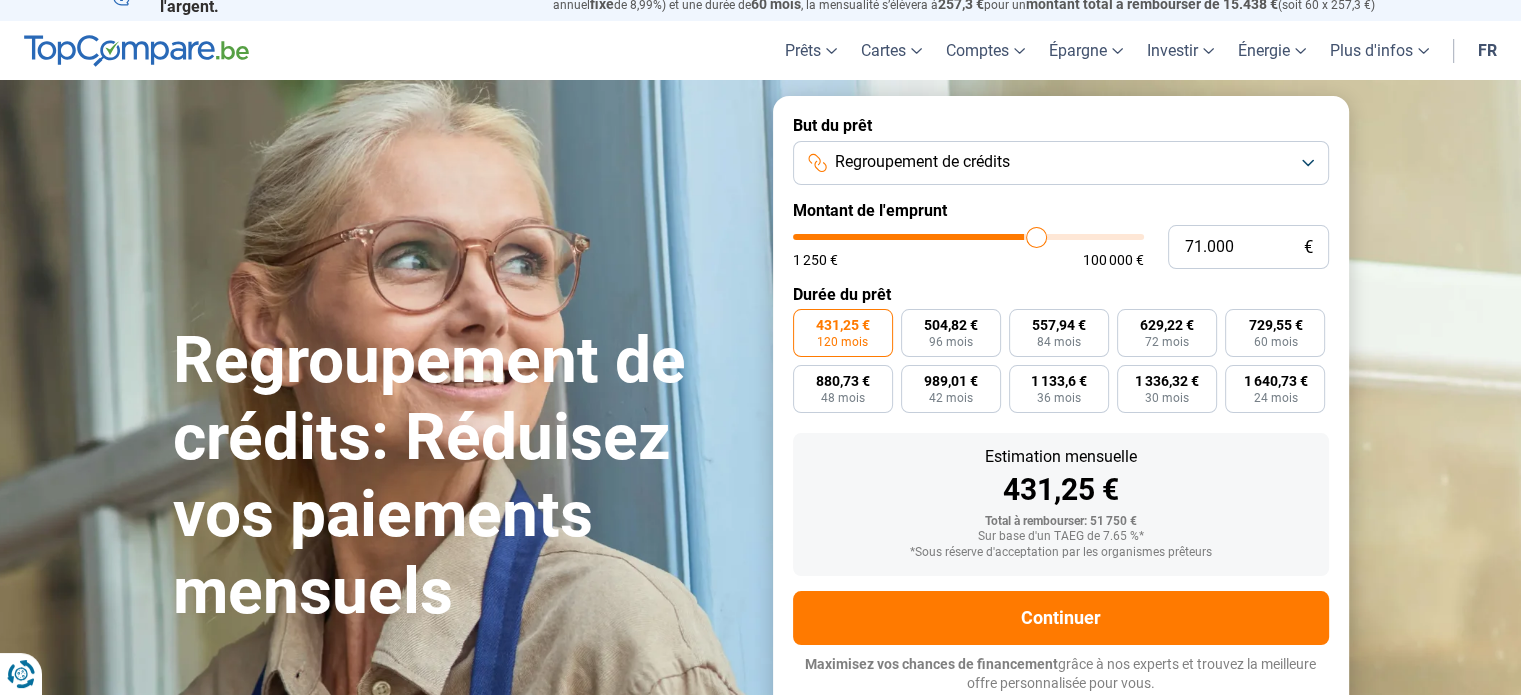 type on "72.250" 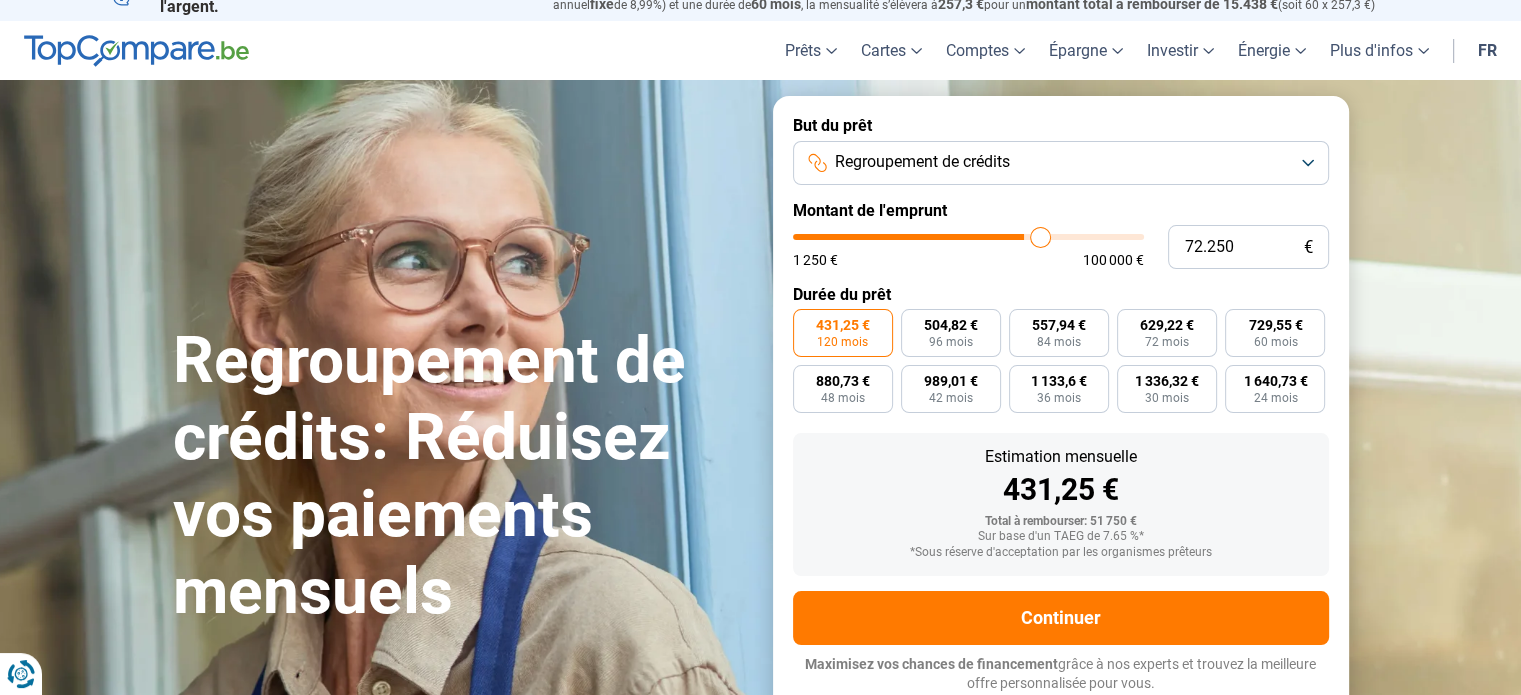 type on "73.750" 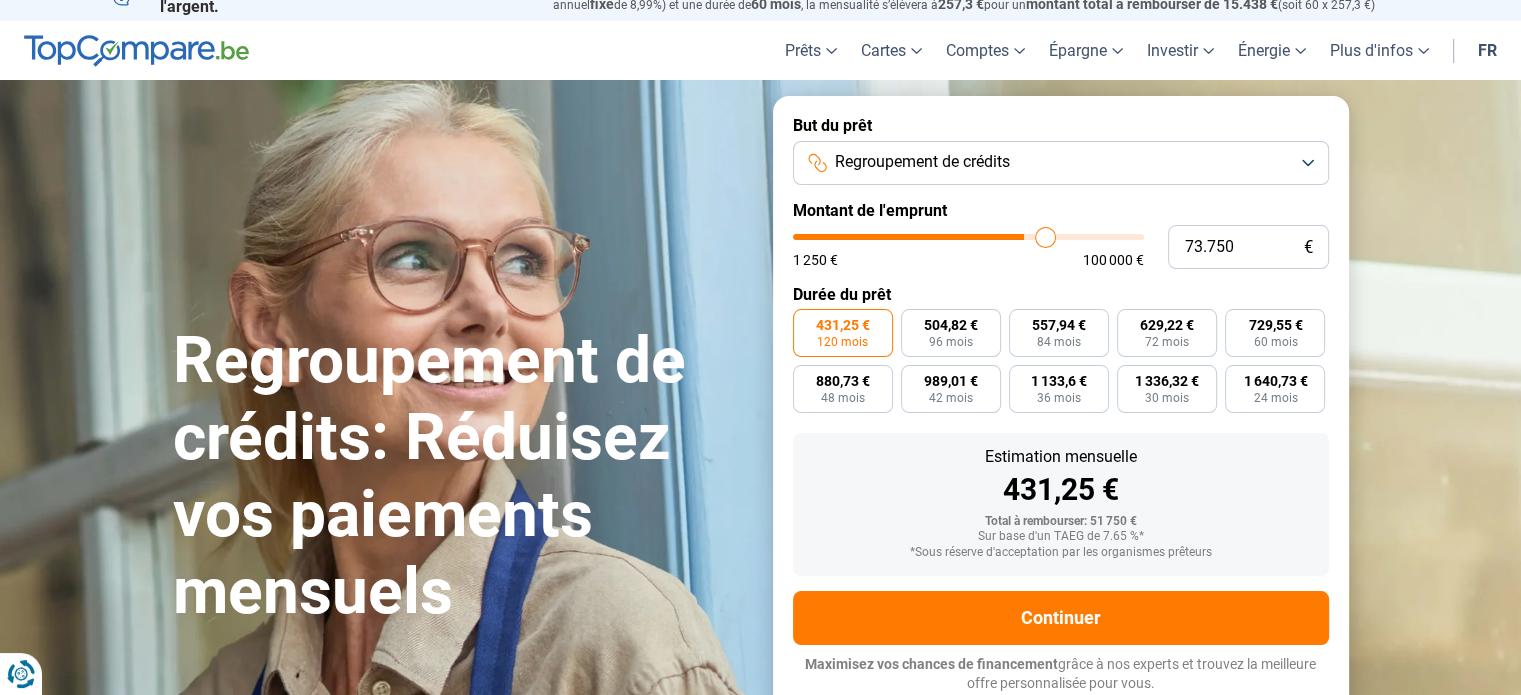 type on "74.250" 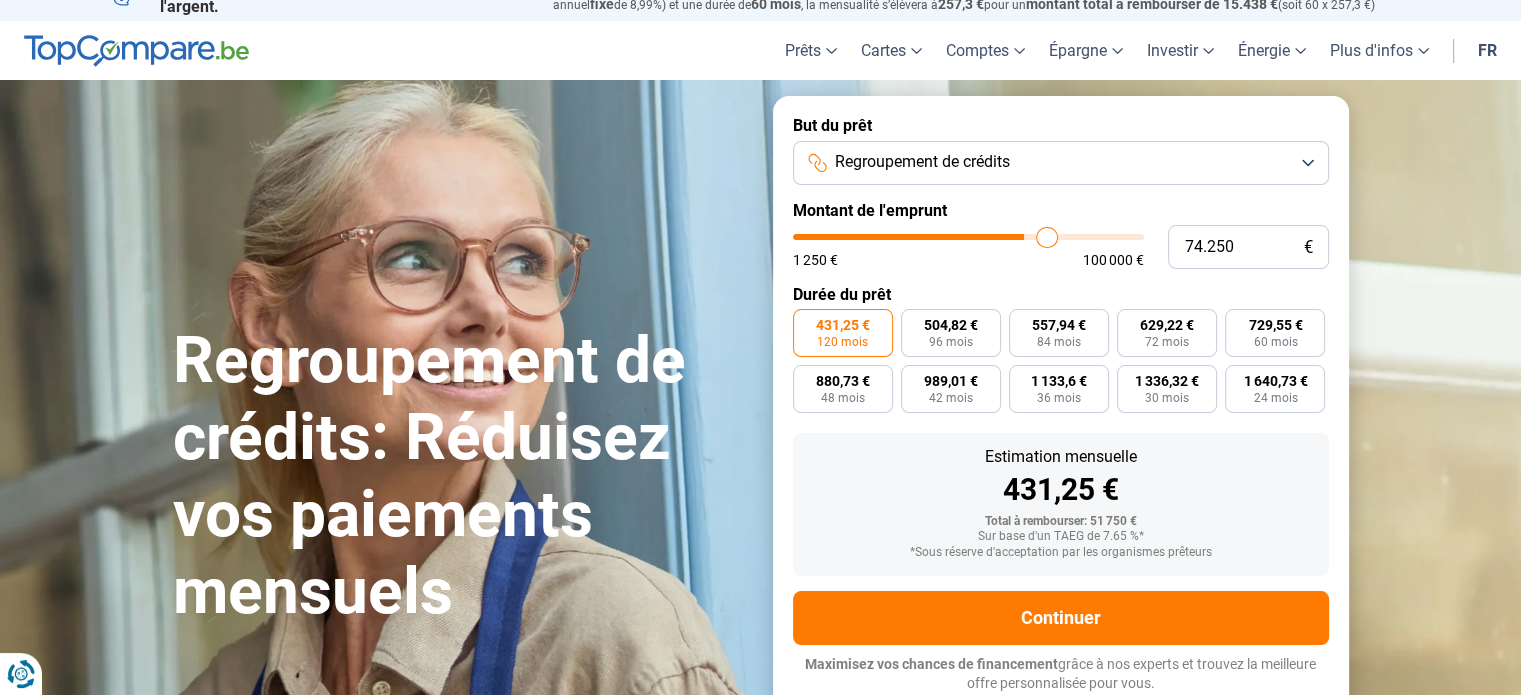 type on "74.750" 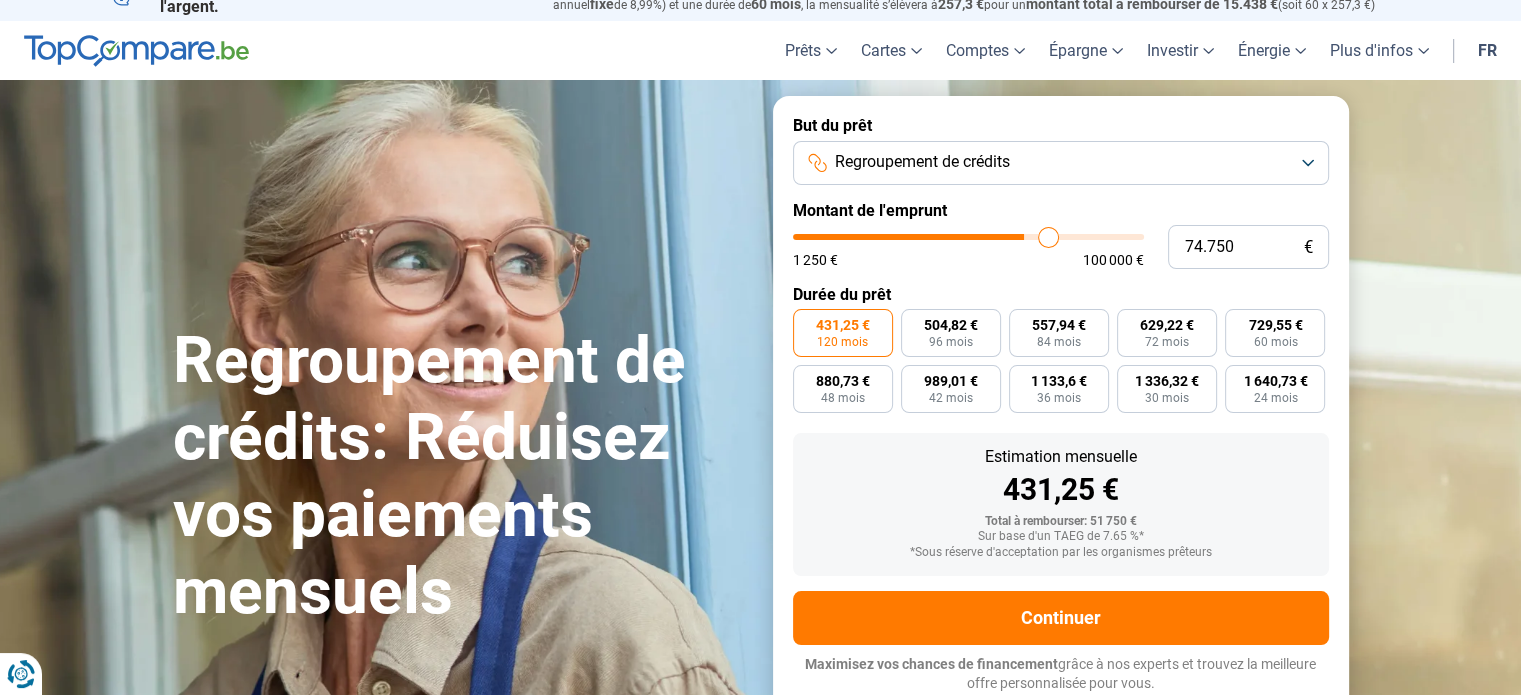 type on "75.000" 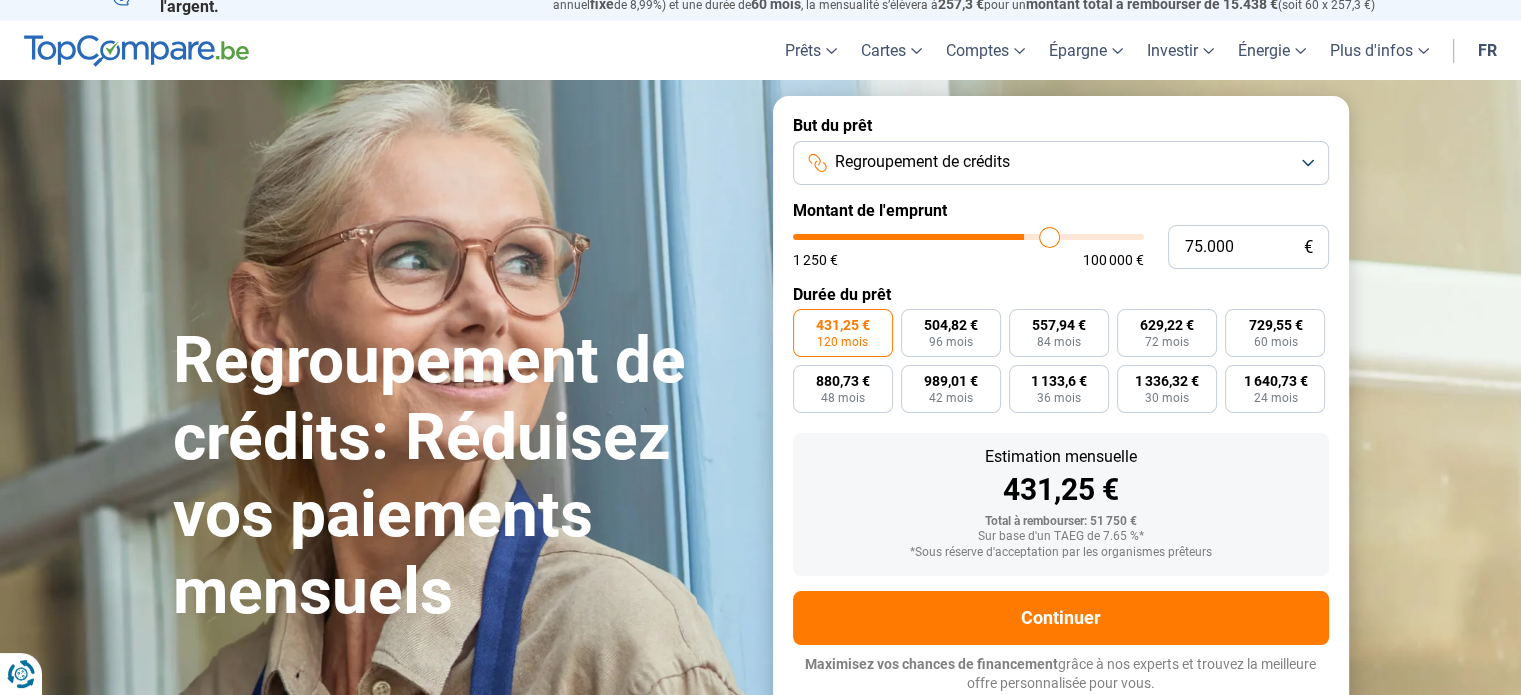 type on "75.250" 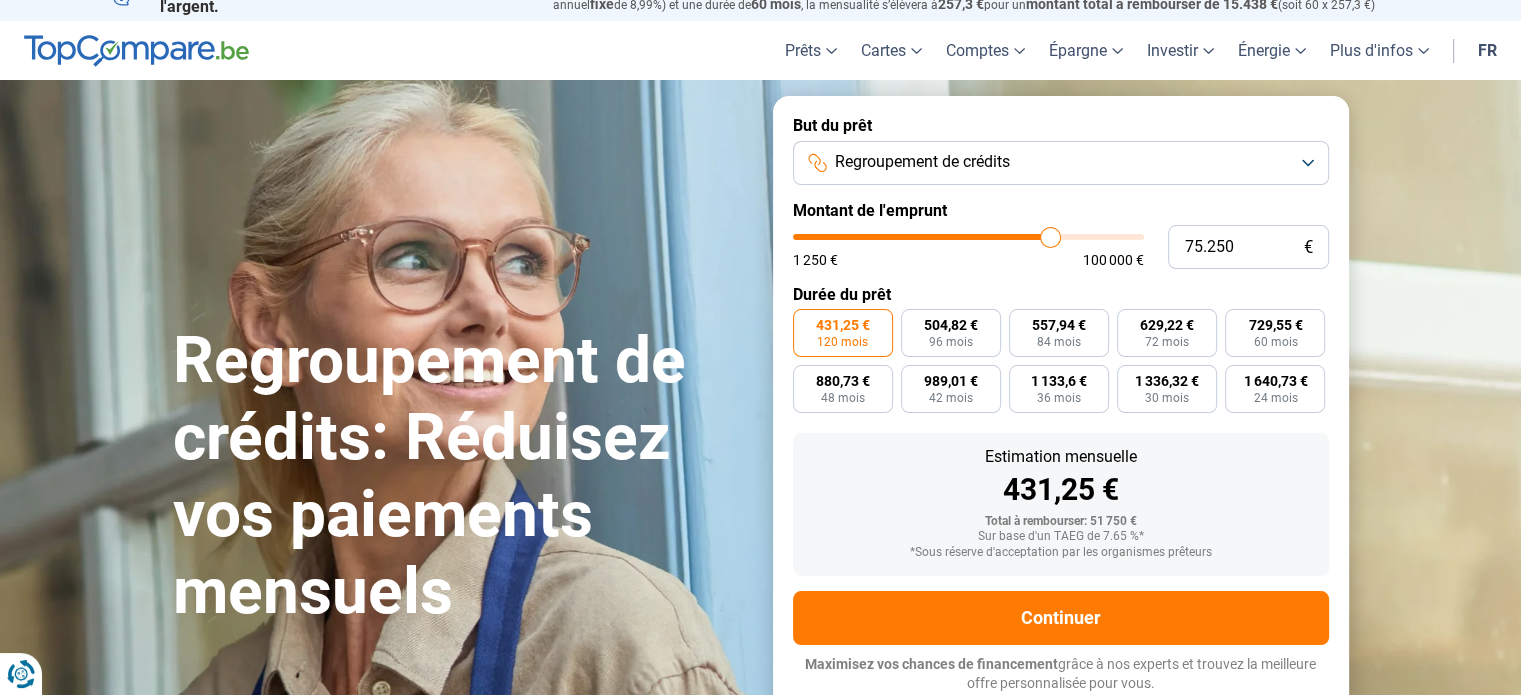 drag, startPoint x: 920, startPoint y: 243, endPoint x: 1049, endPoint y: 230, distance: 129.65338 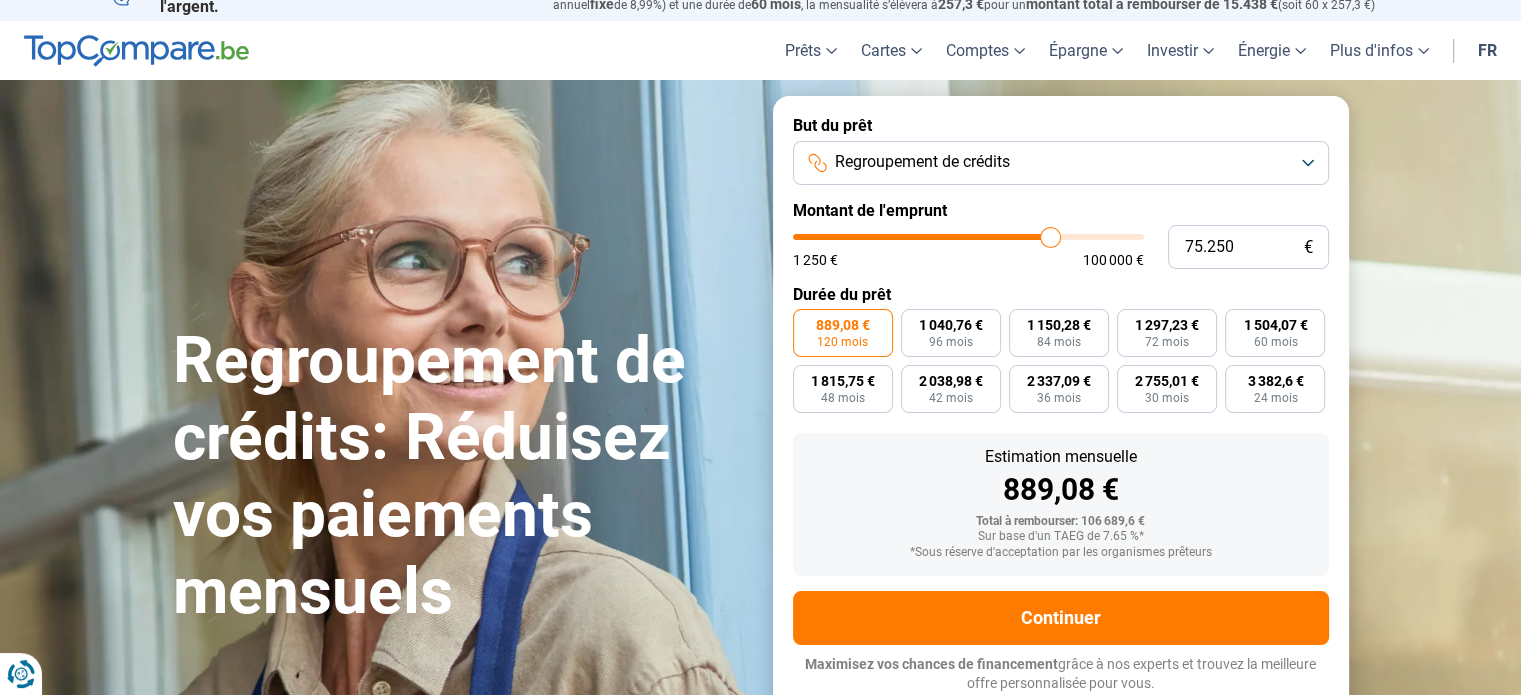 click at bounding box center [968, 237] 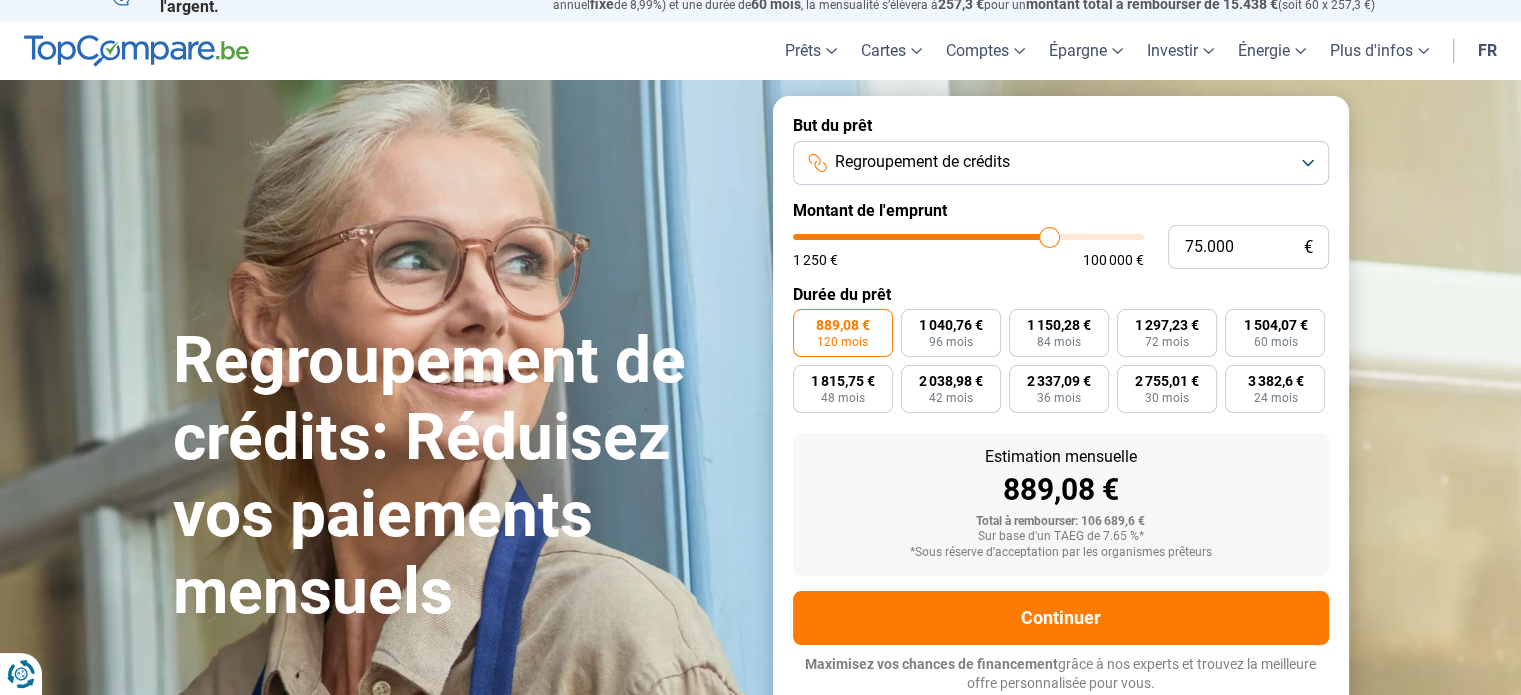 type on "74.500" 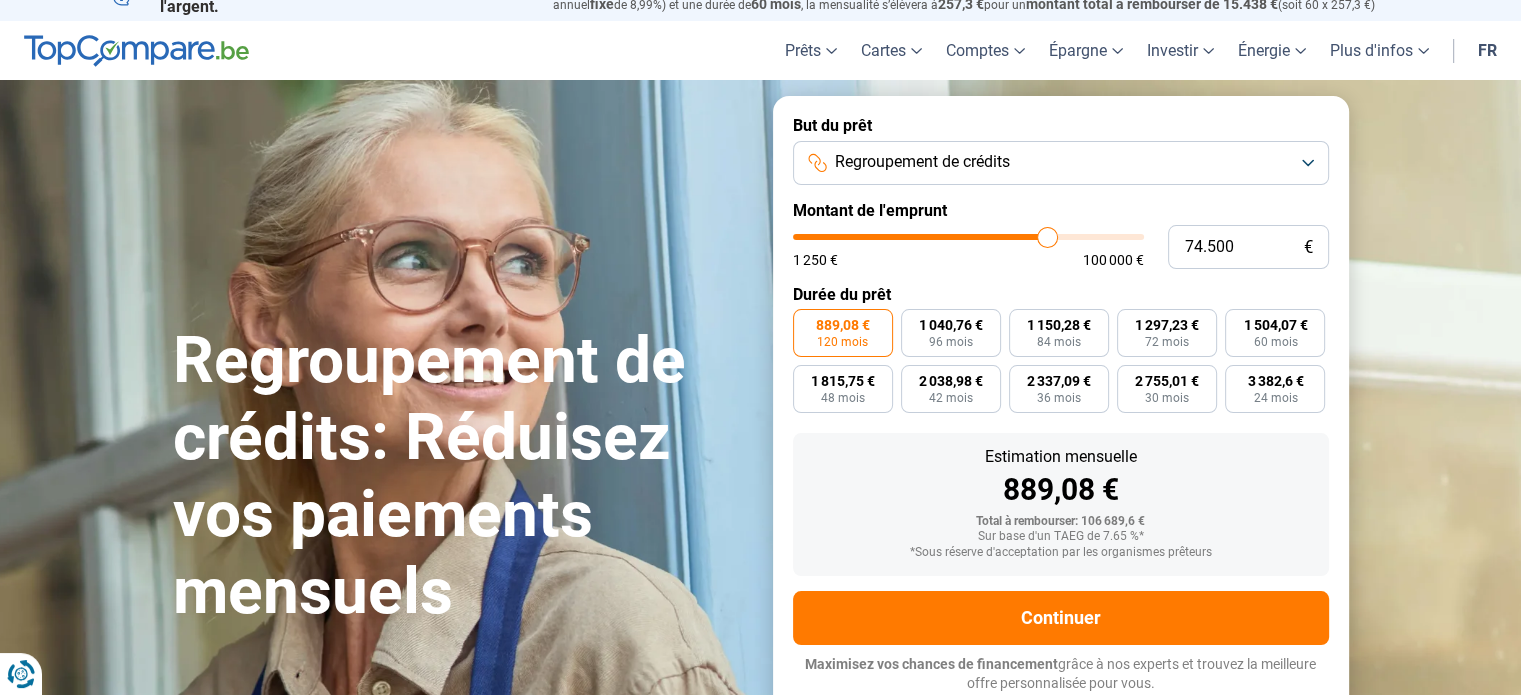 type on "74.250" 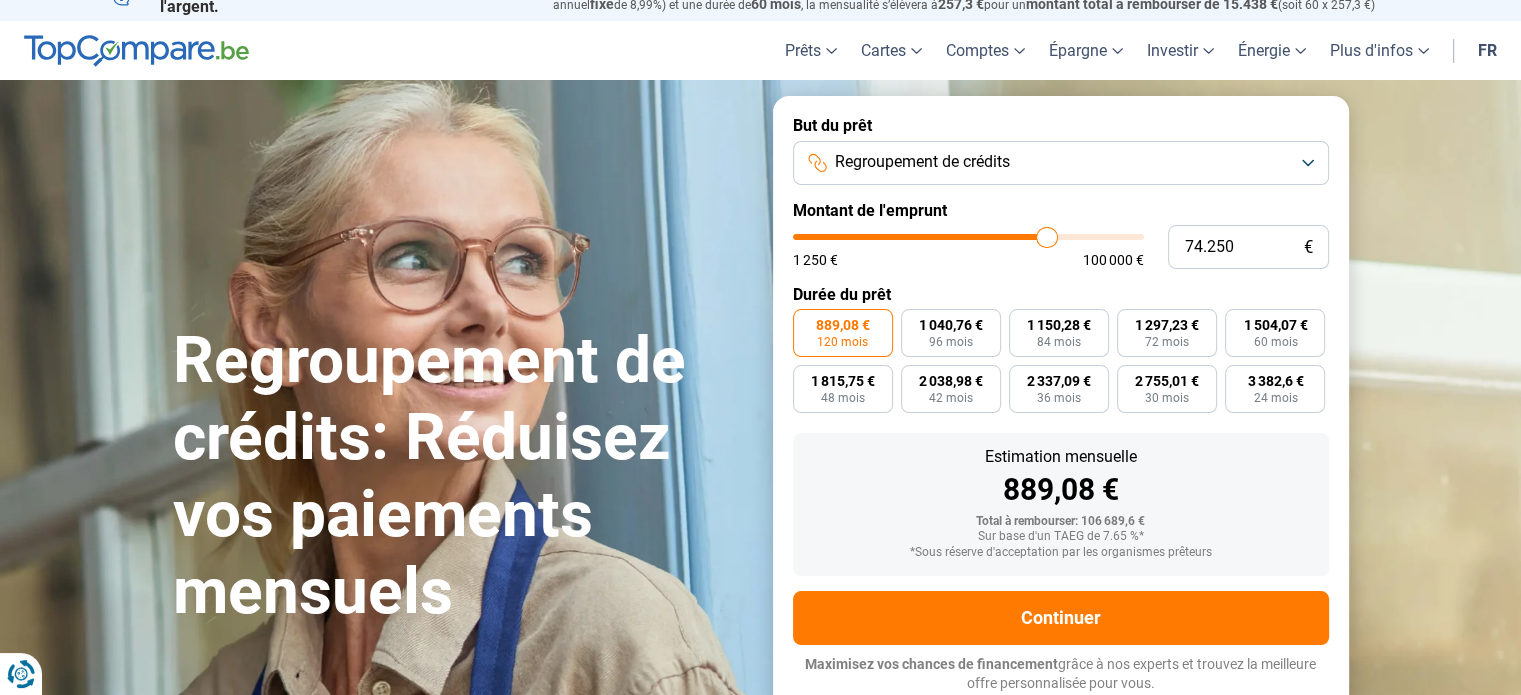 type on "74.000" 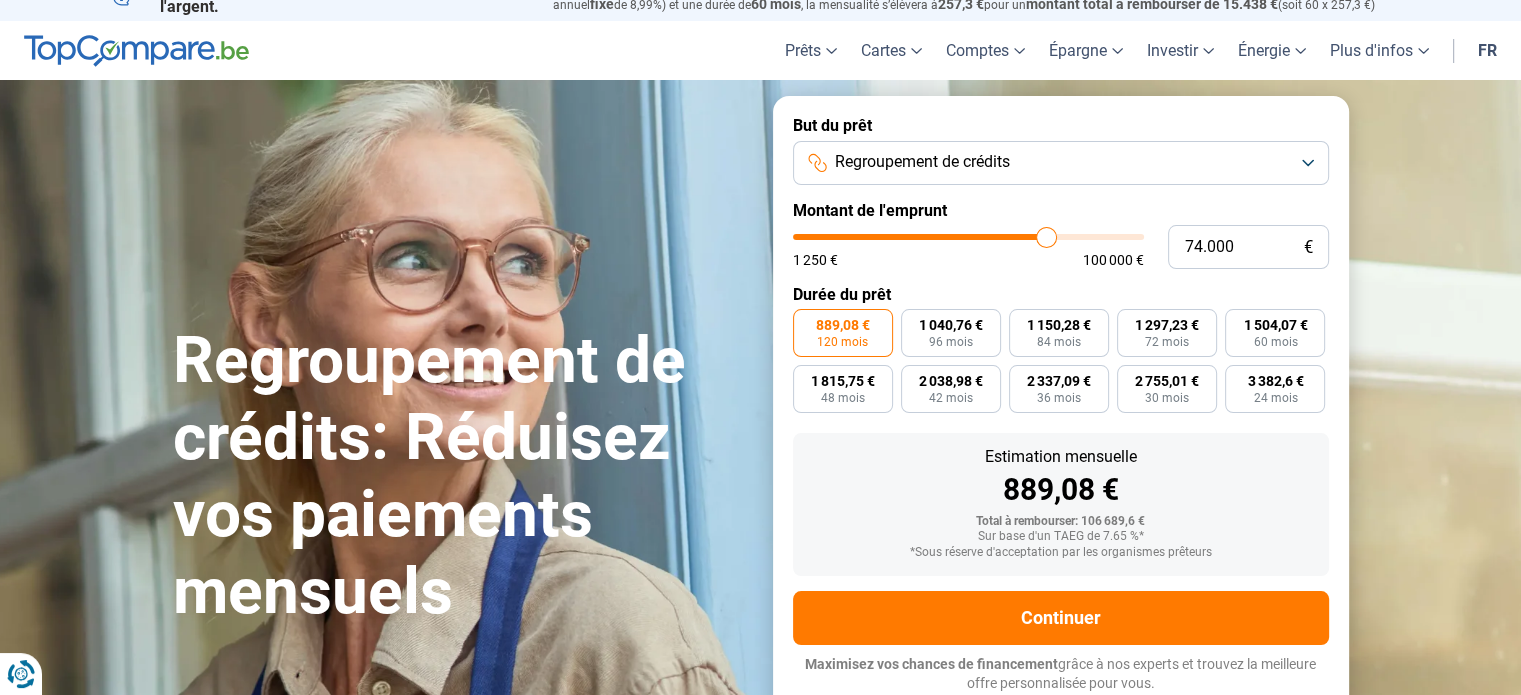 type on "73.750" 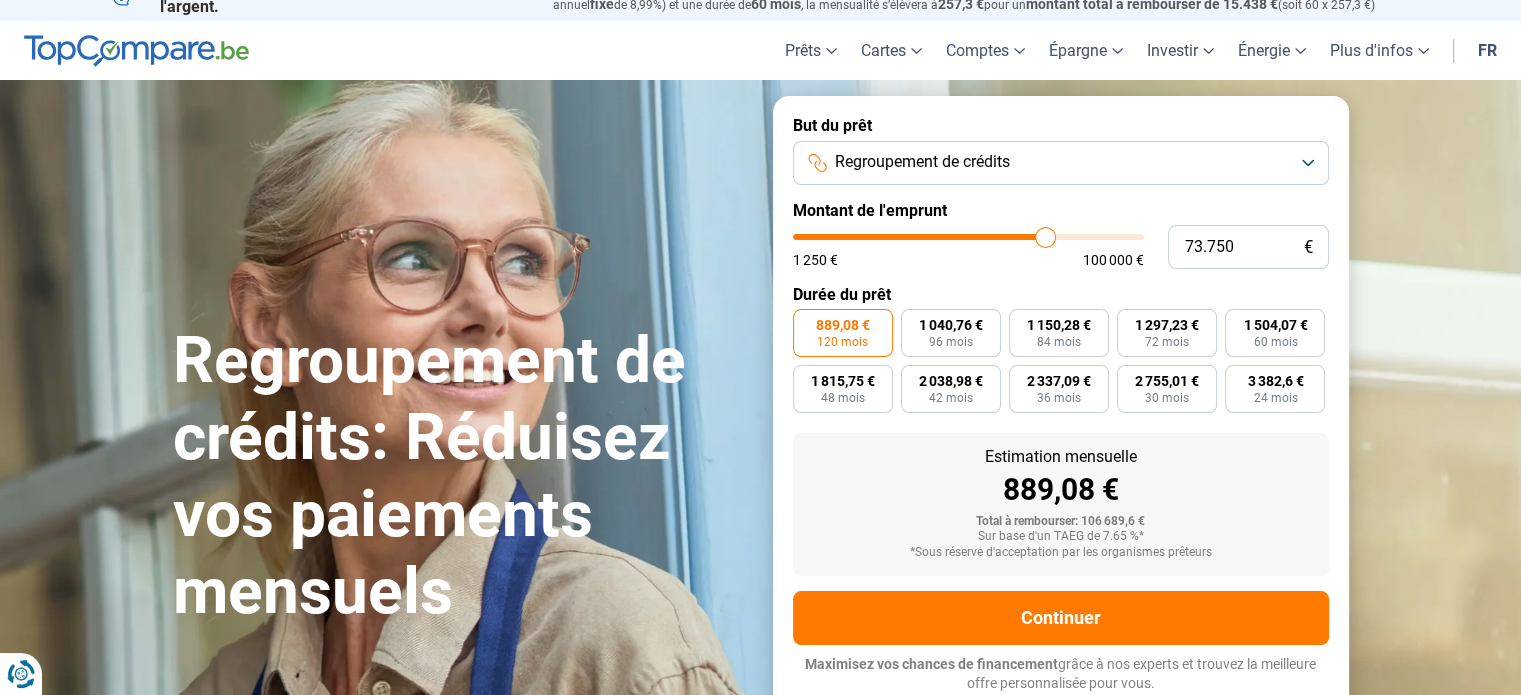 type on "74.000" 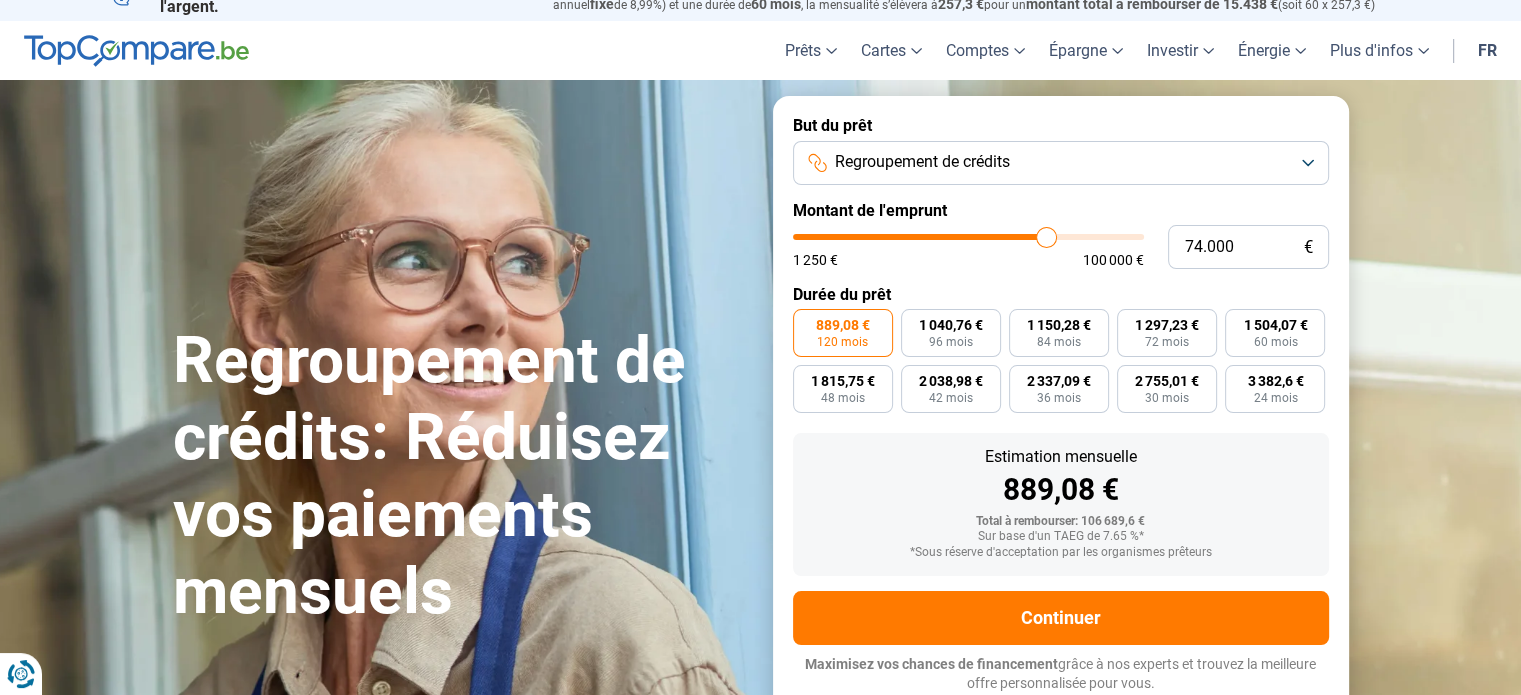 type on "74.250" 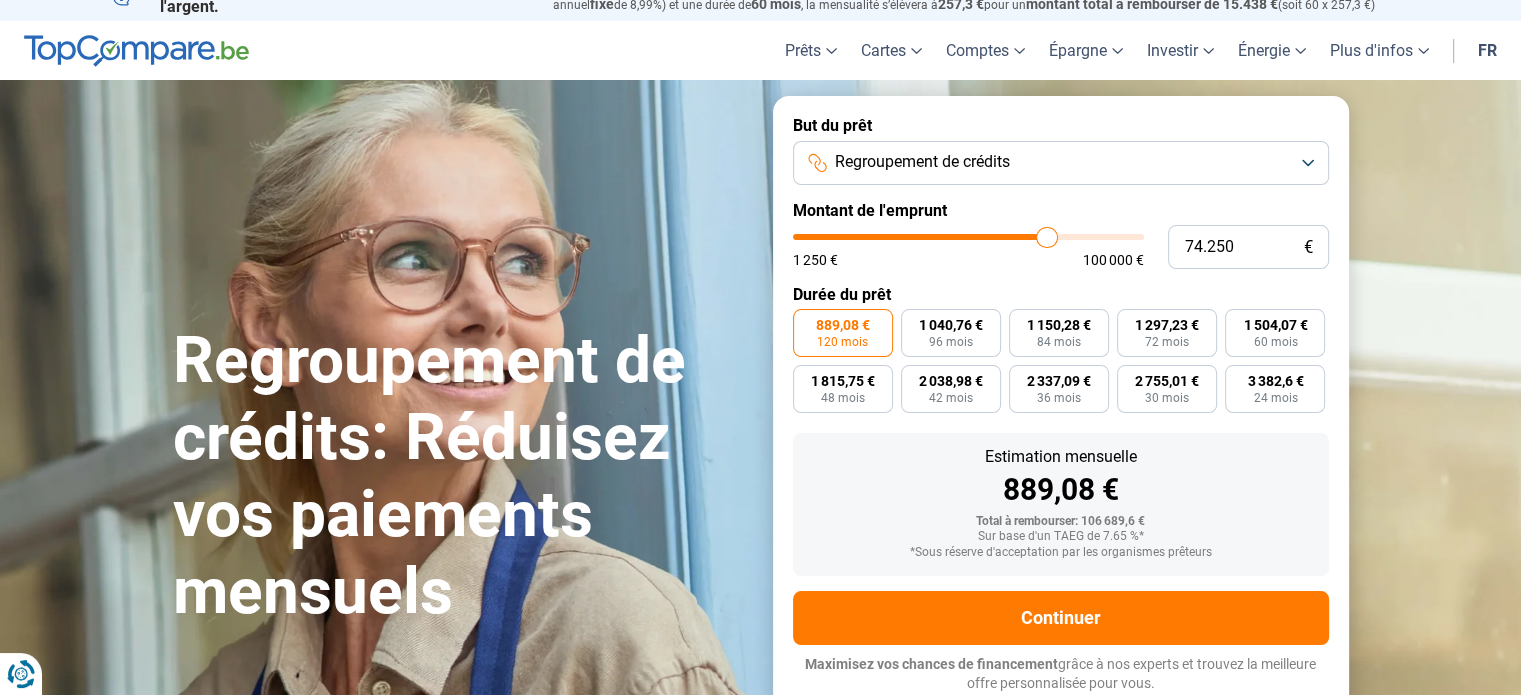 type on "74.500" 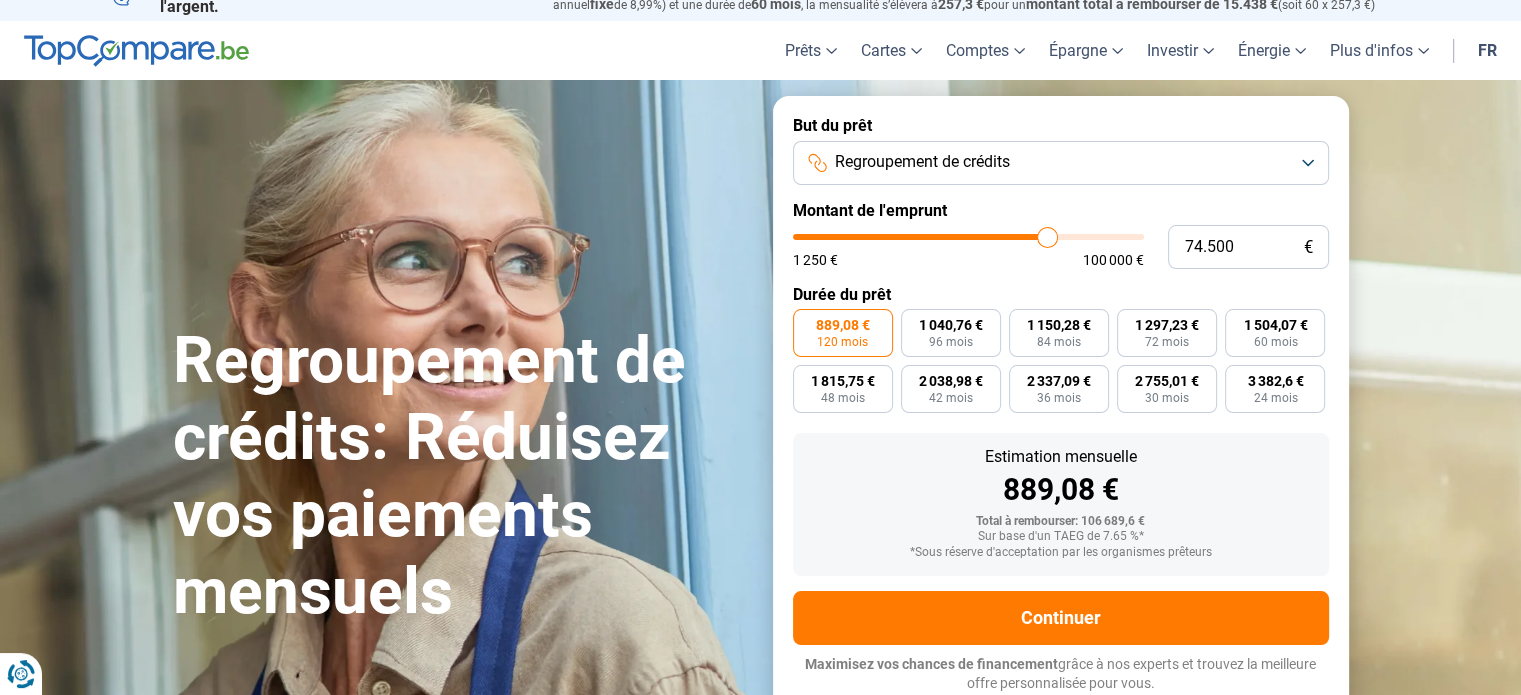 type on "74.750" 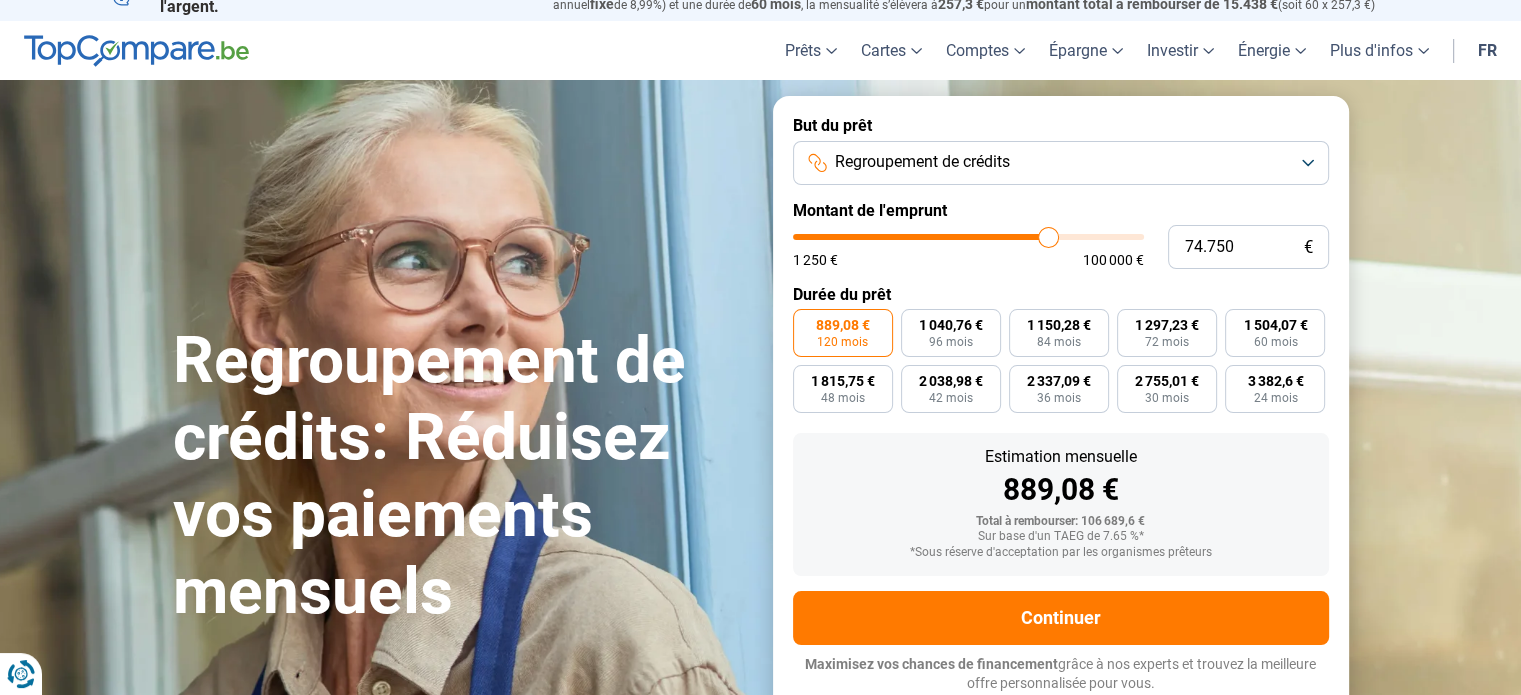 type on "75.250" 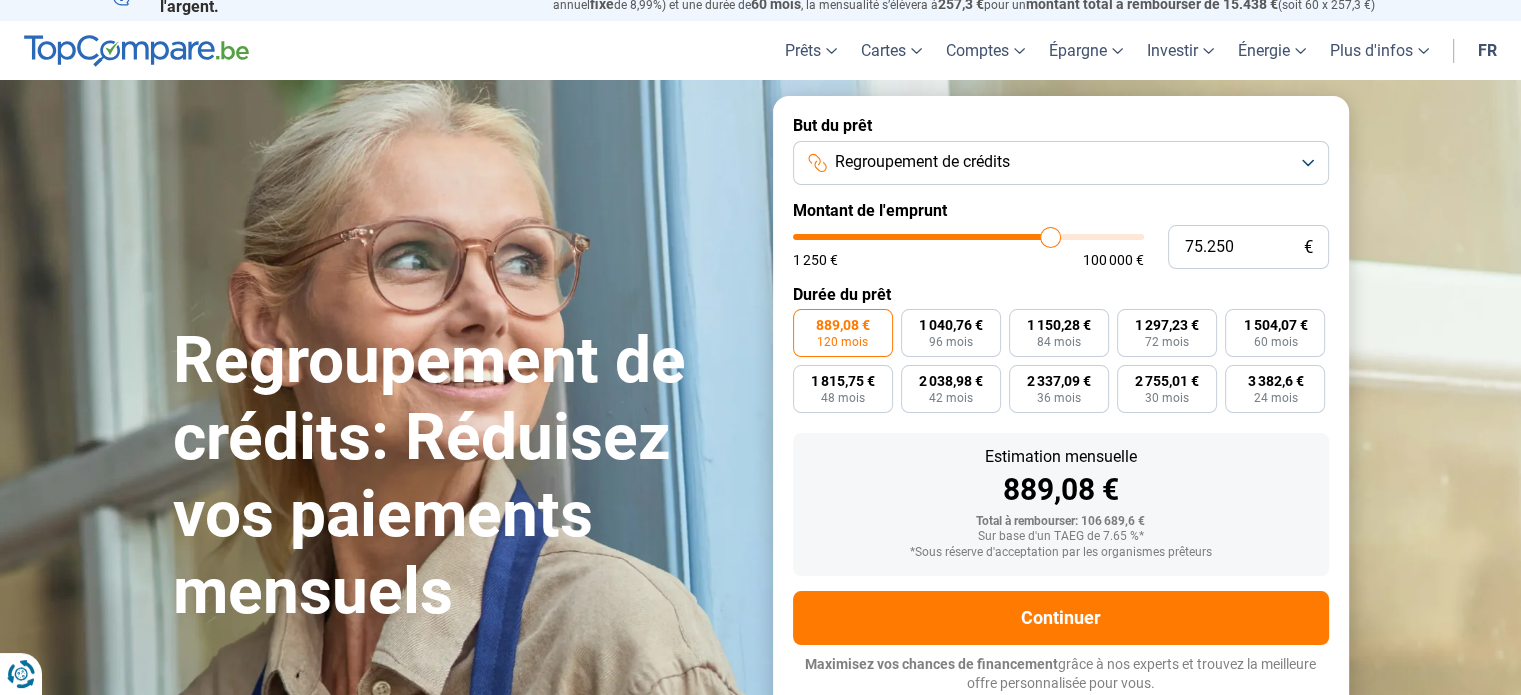 type on "75.500" 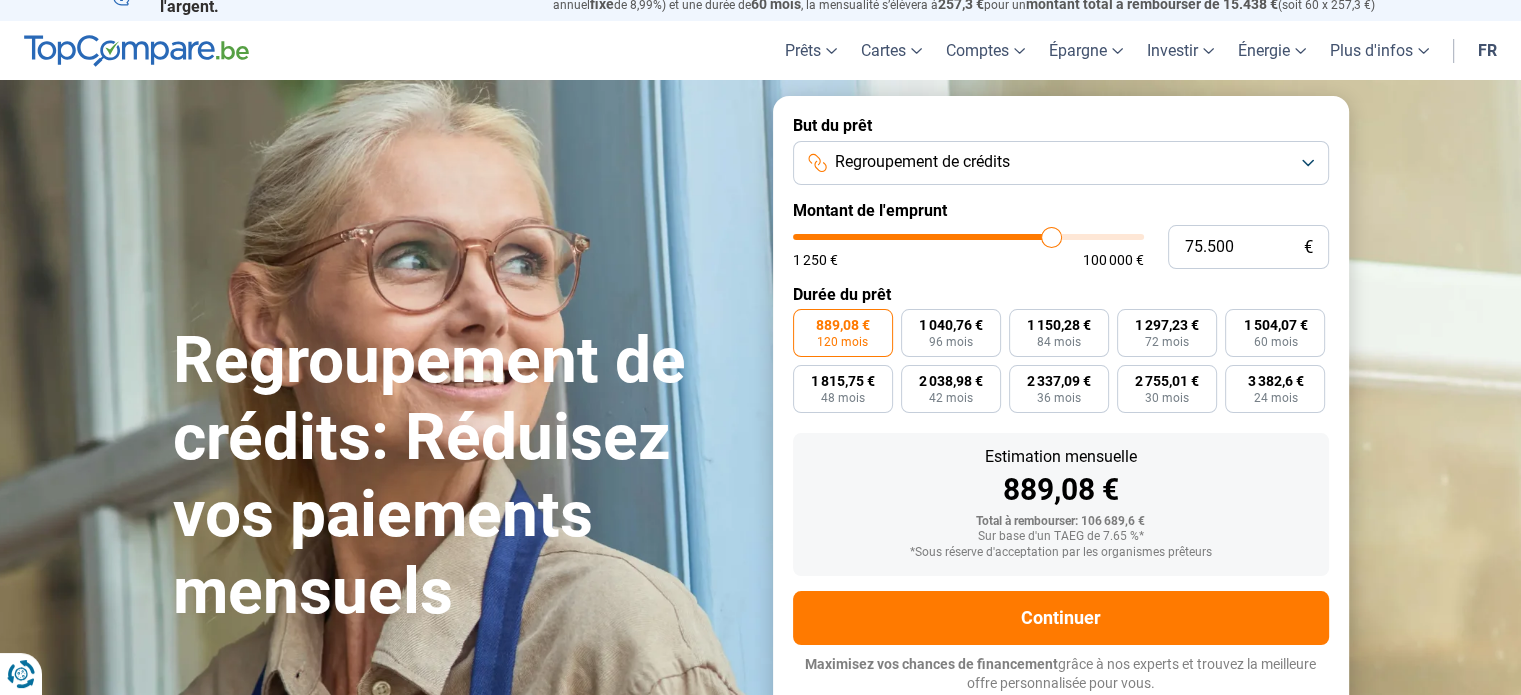 type on "75.750" 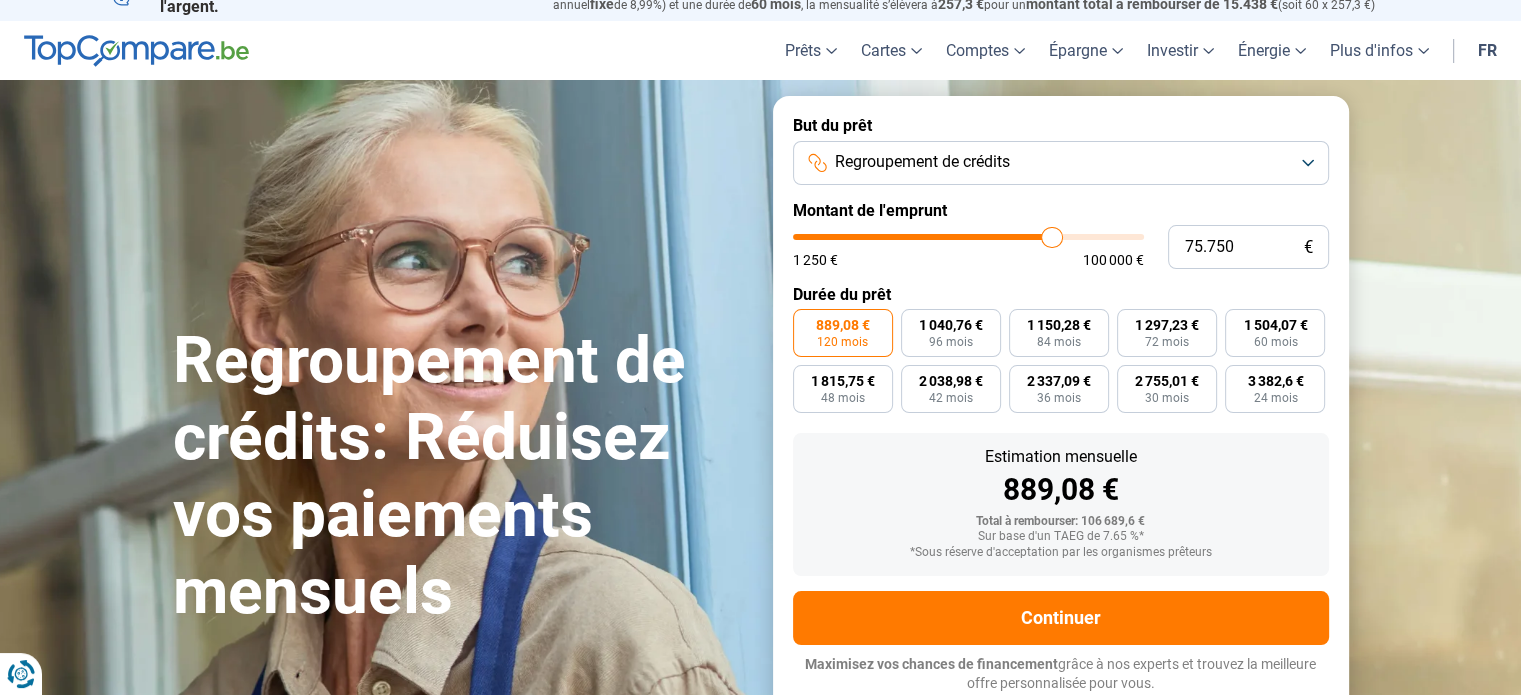 type on "75.500" 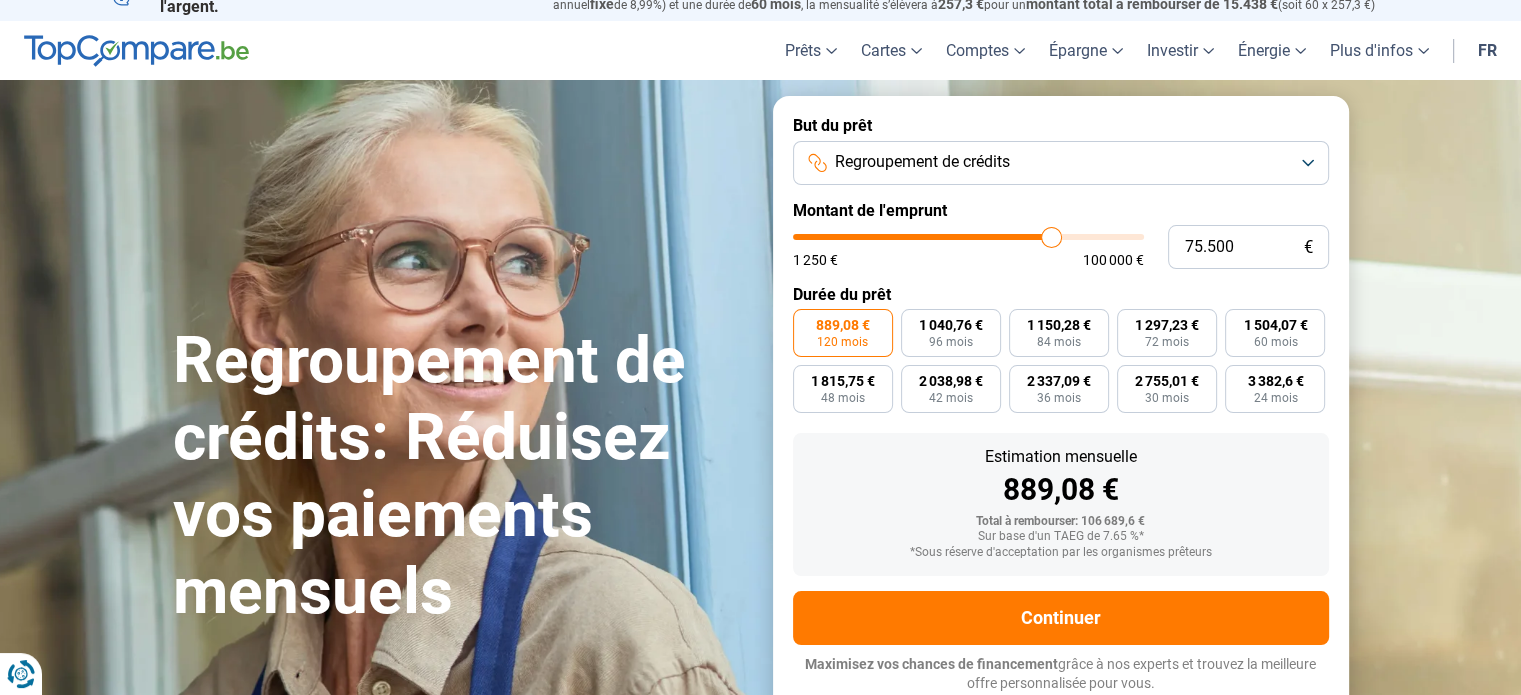 type on "75.250" 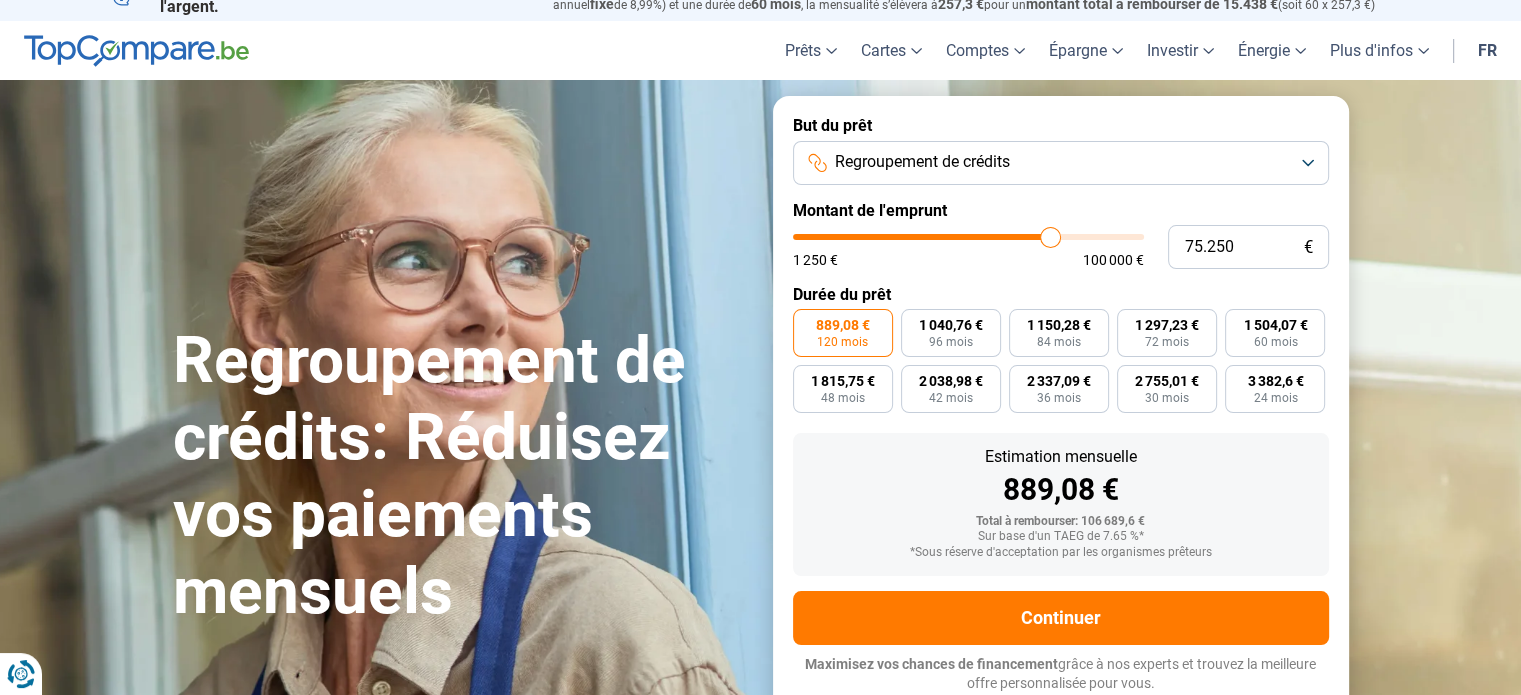 type on "75.000" 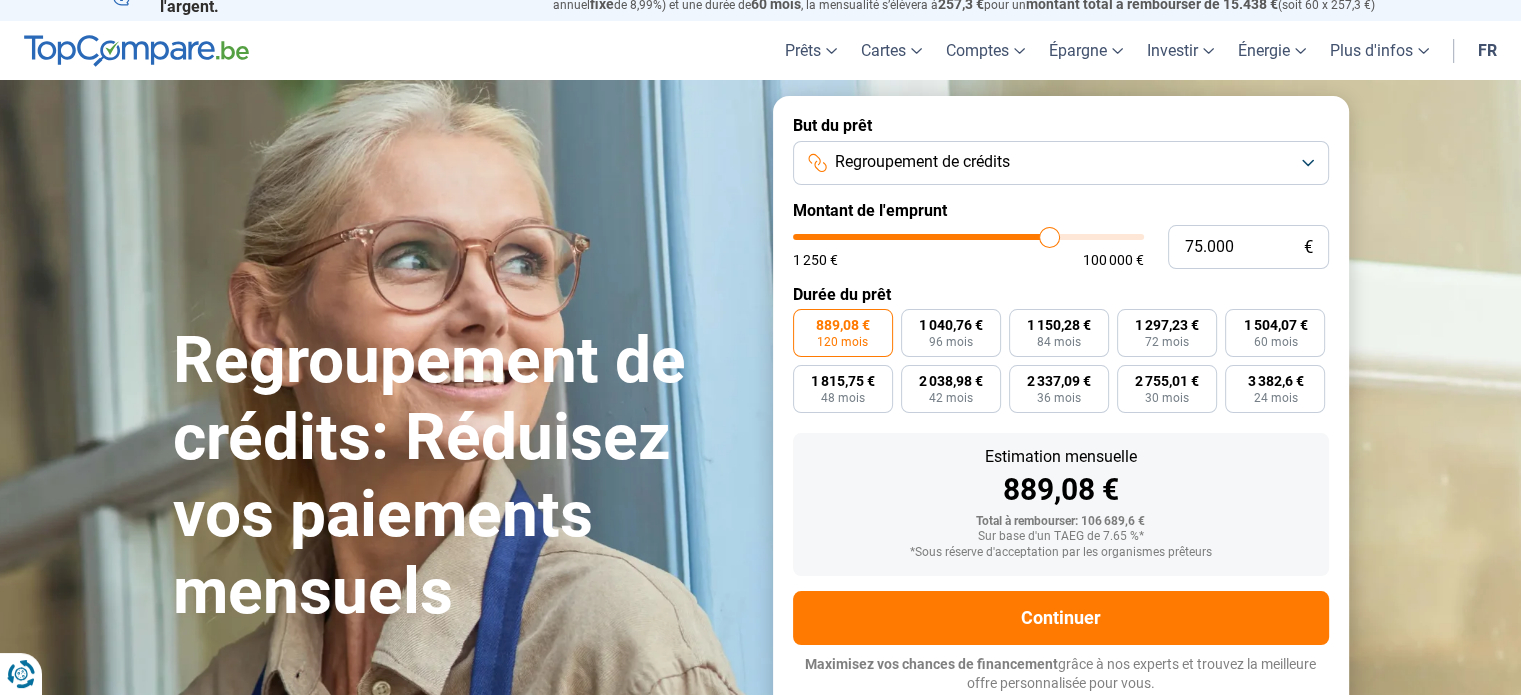 type on "75000" 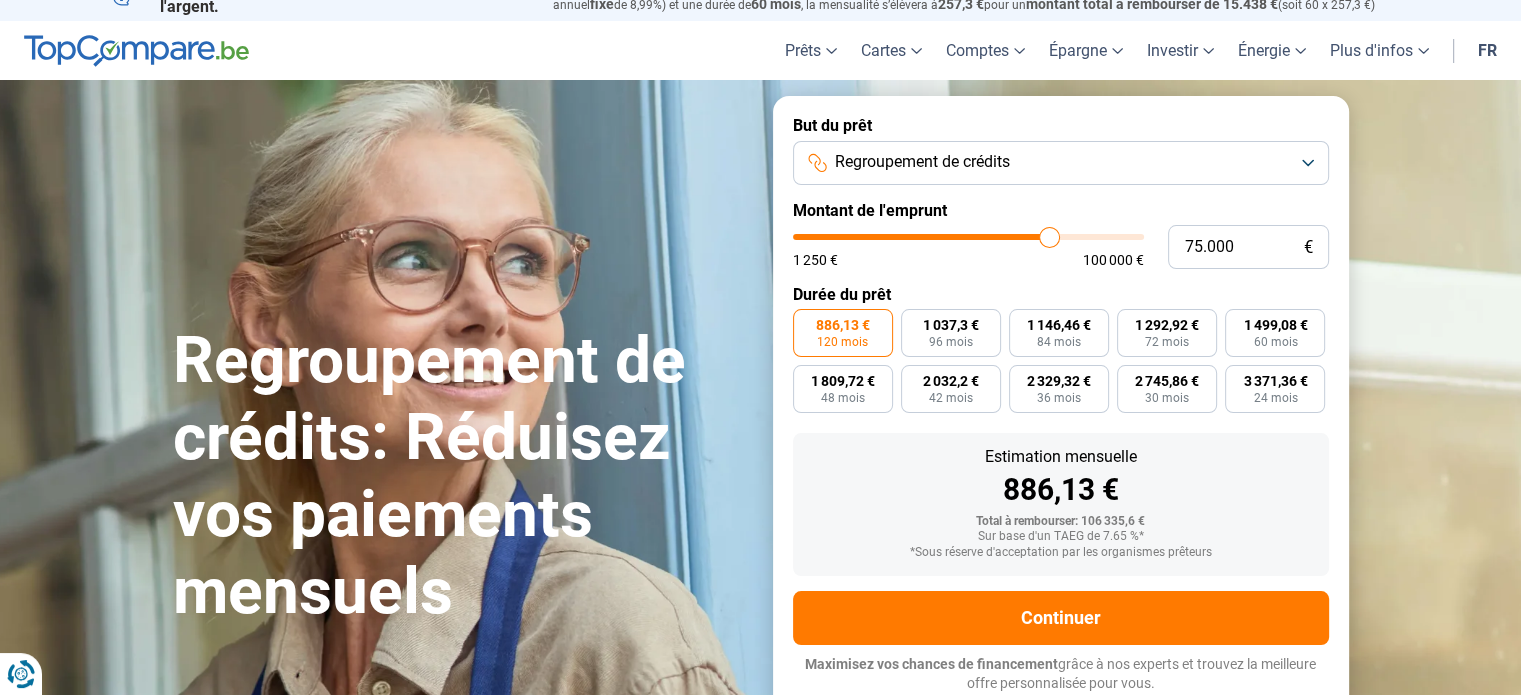 type on "74.500" 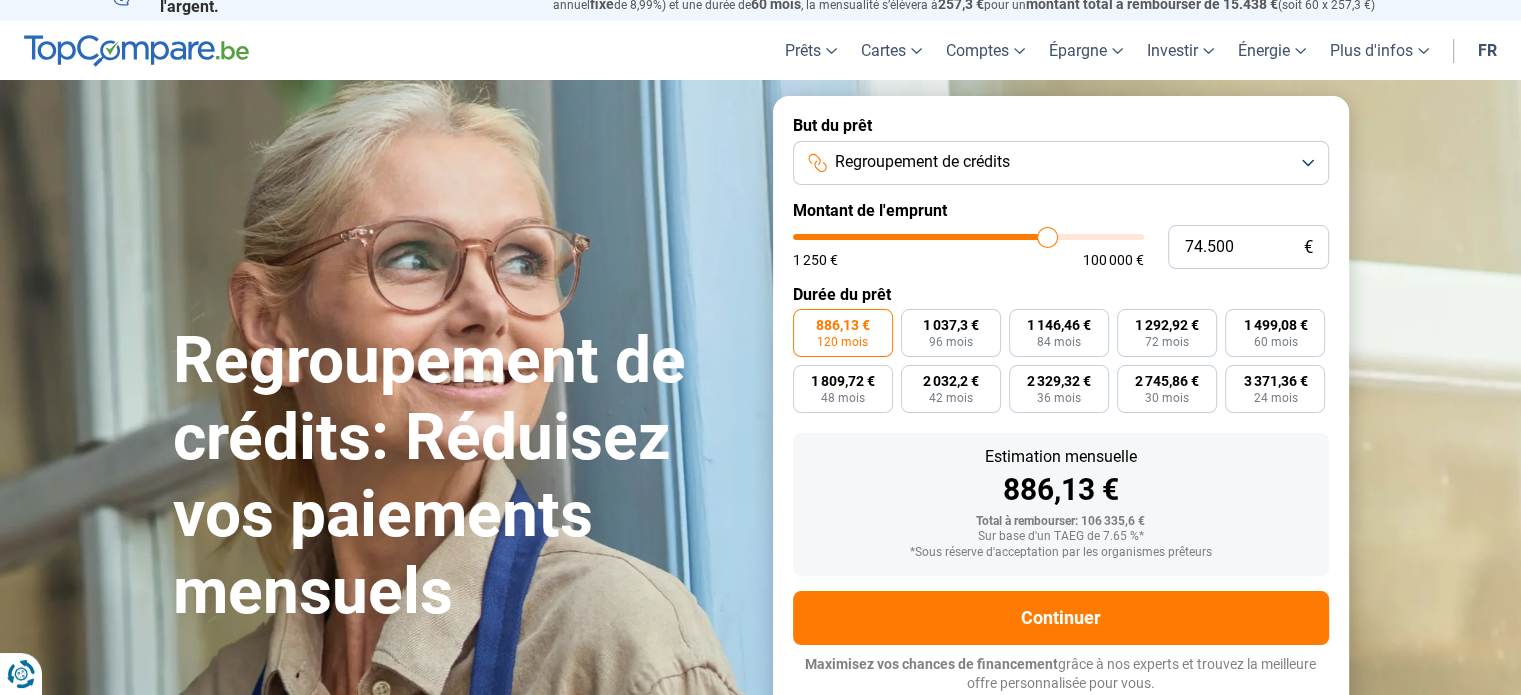 type on "72.250" 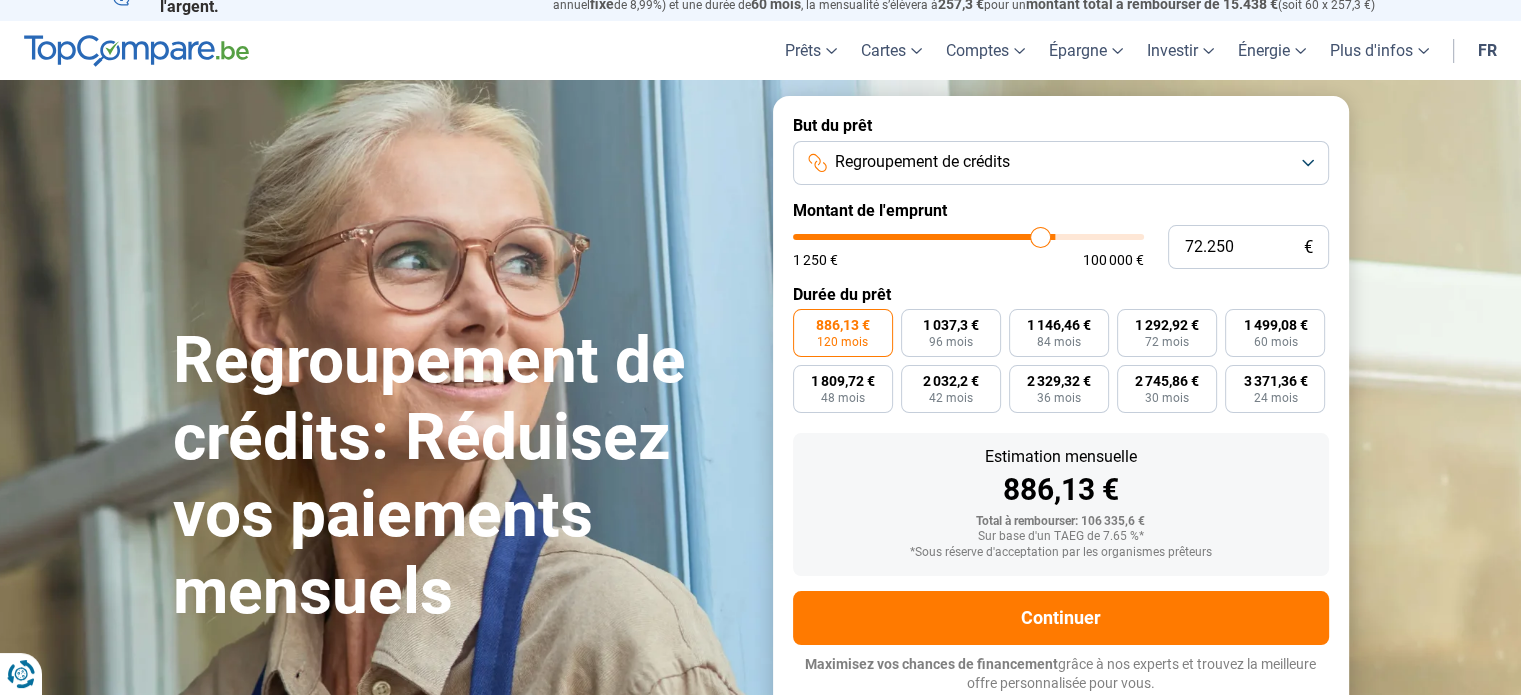 type on "71.250" 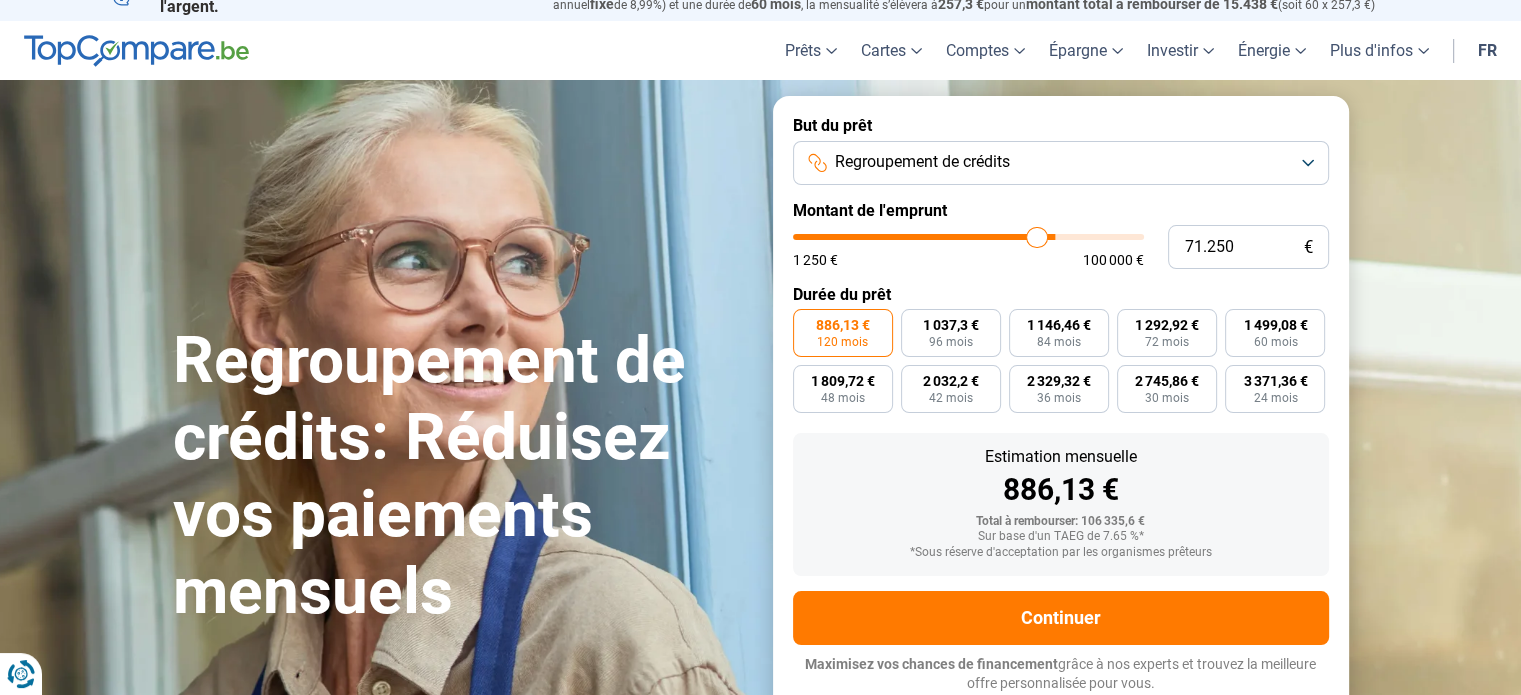 type on "70.250" 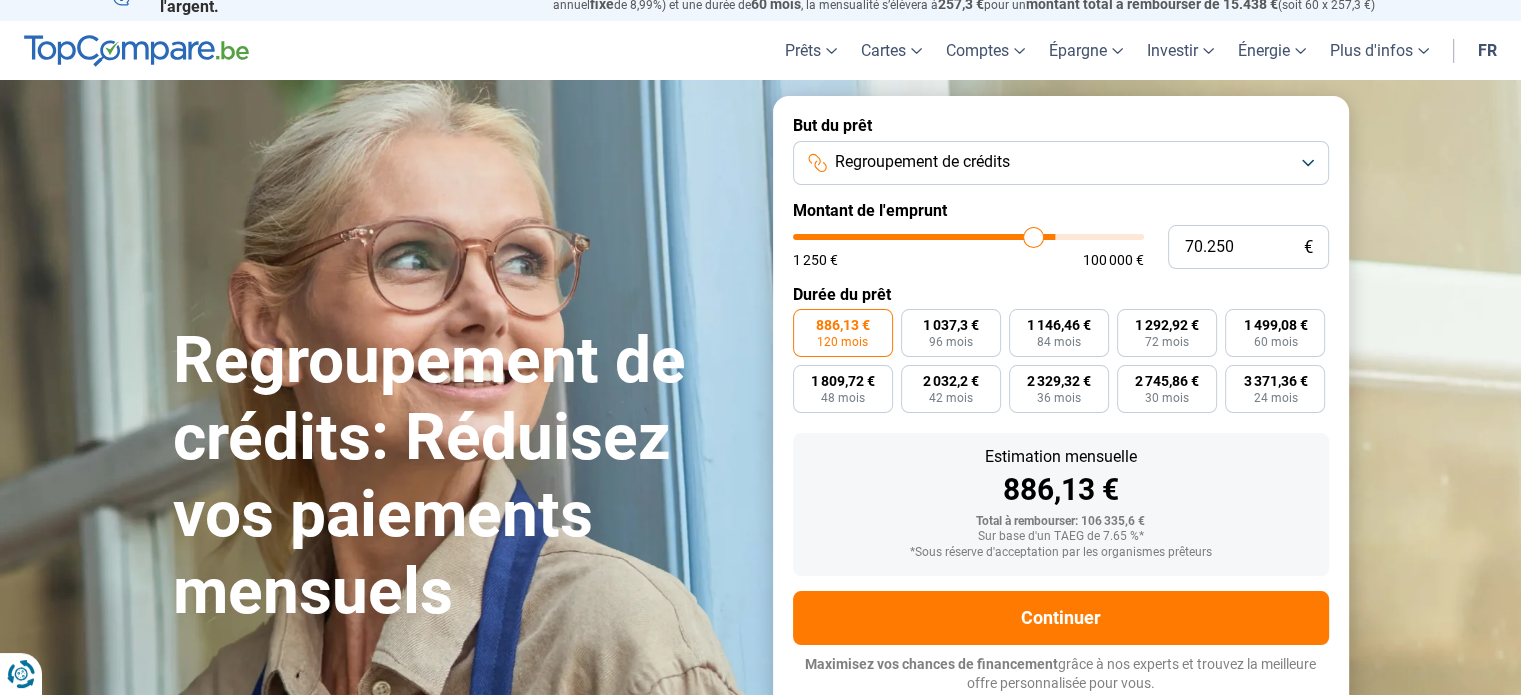 type on "69.750" 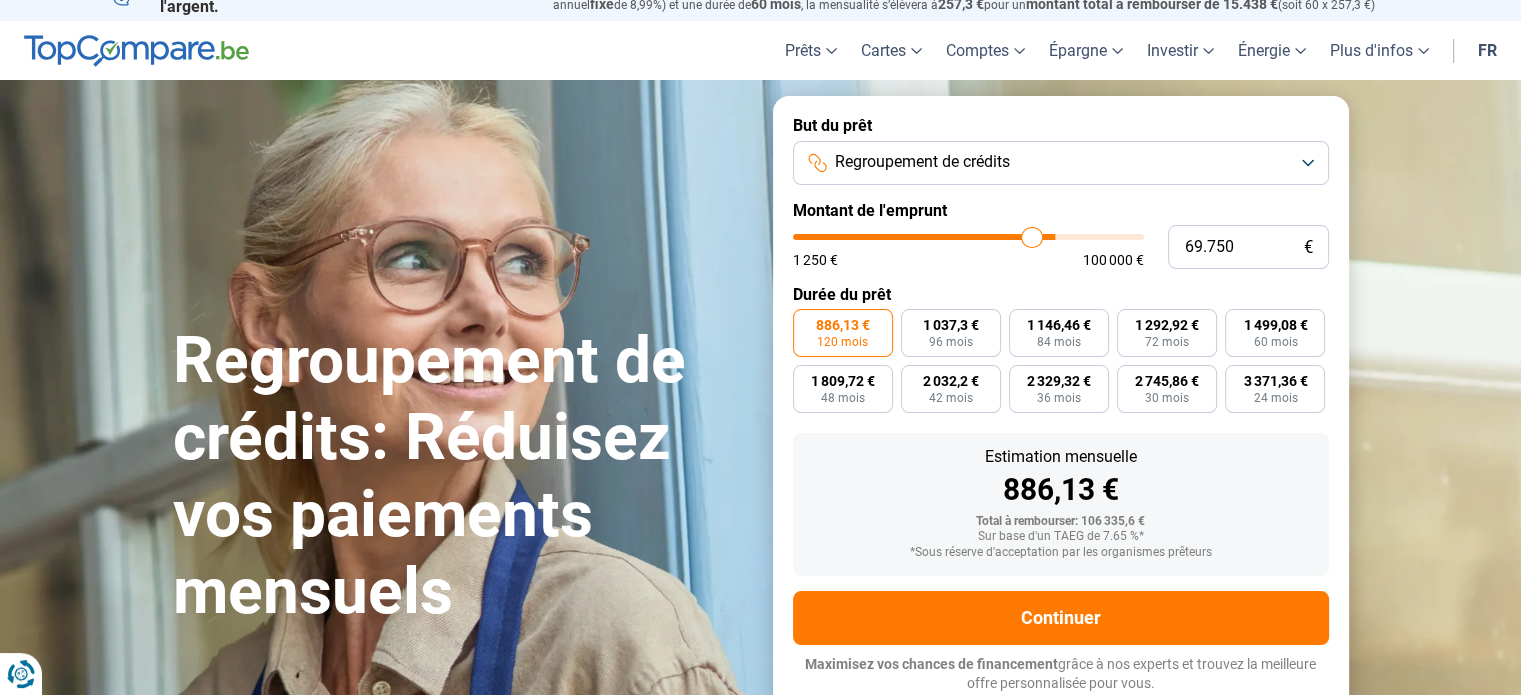 type on "69.250" 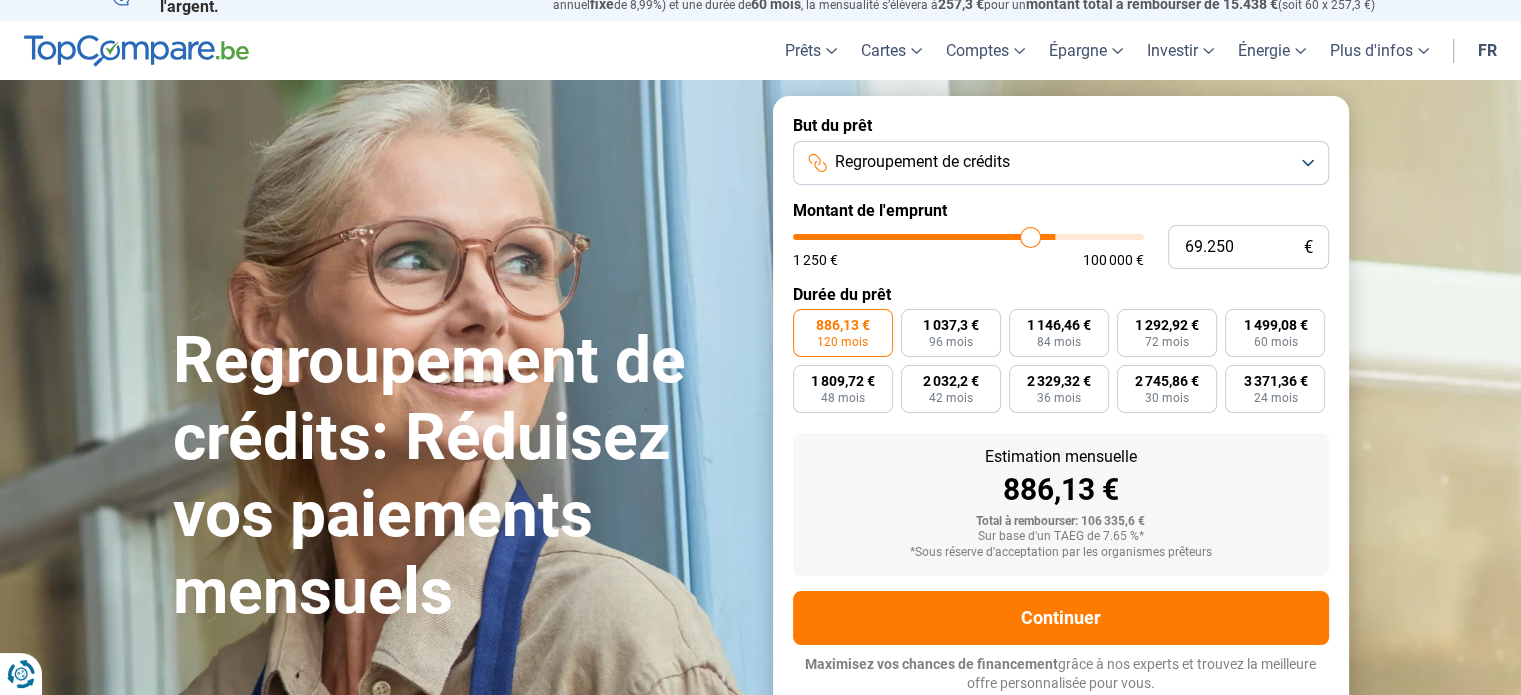 type on "68.500" 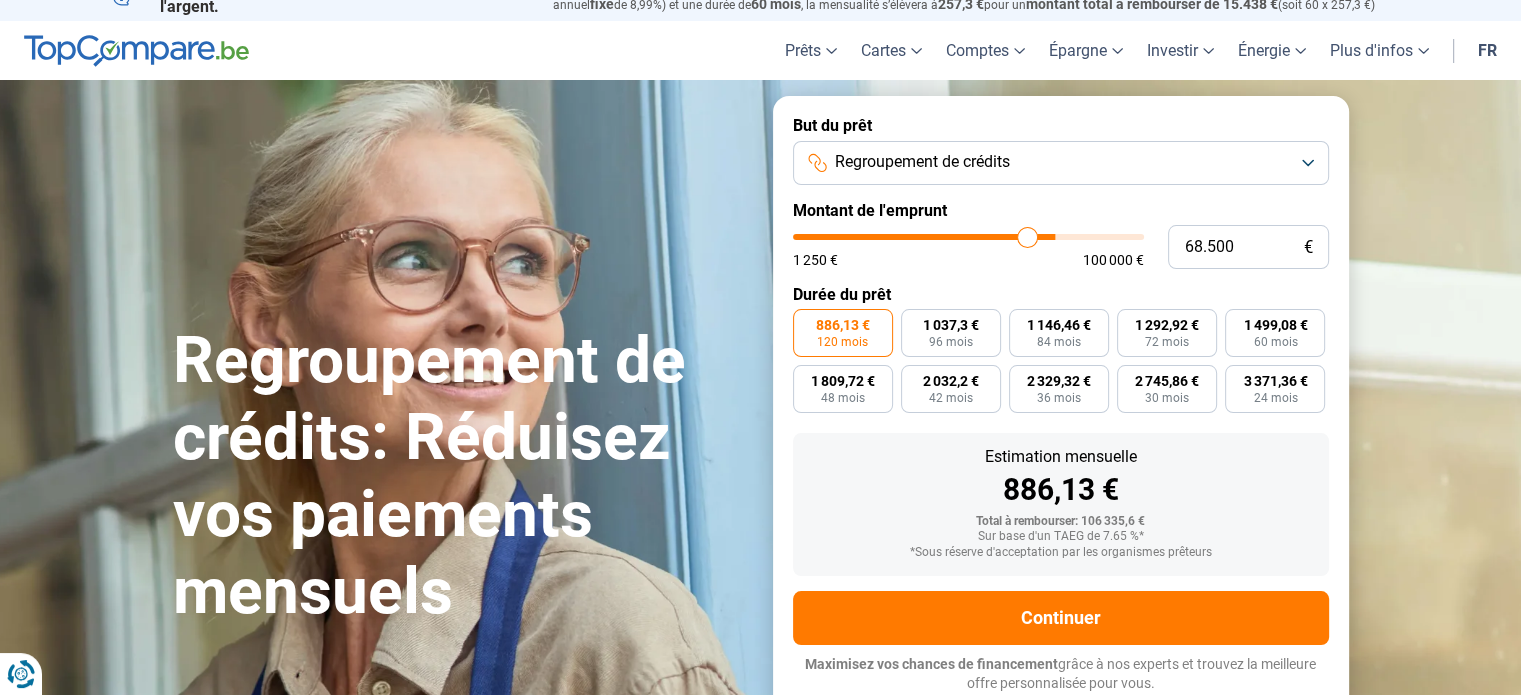 type on "68.250" 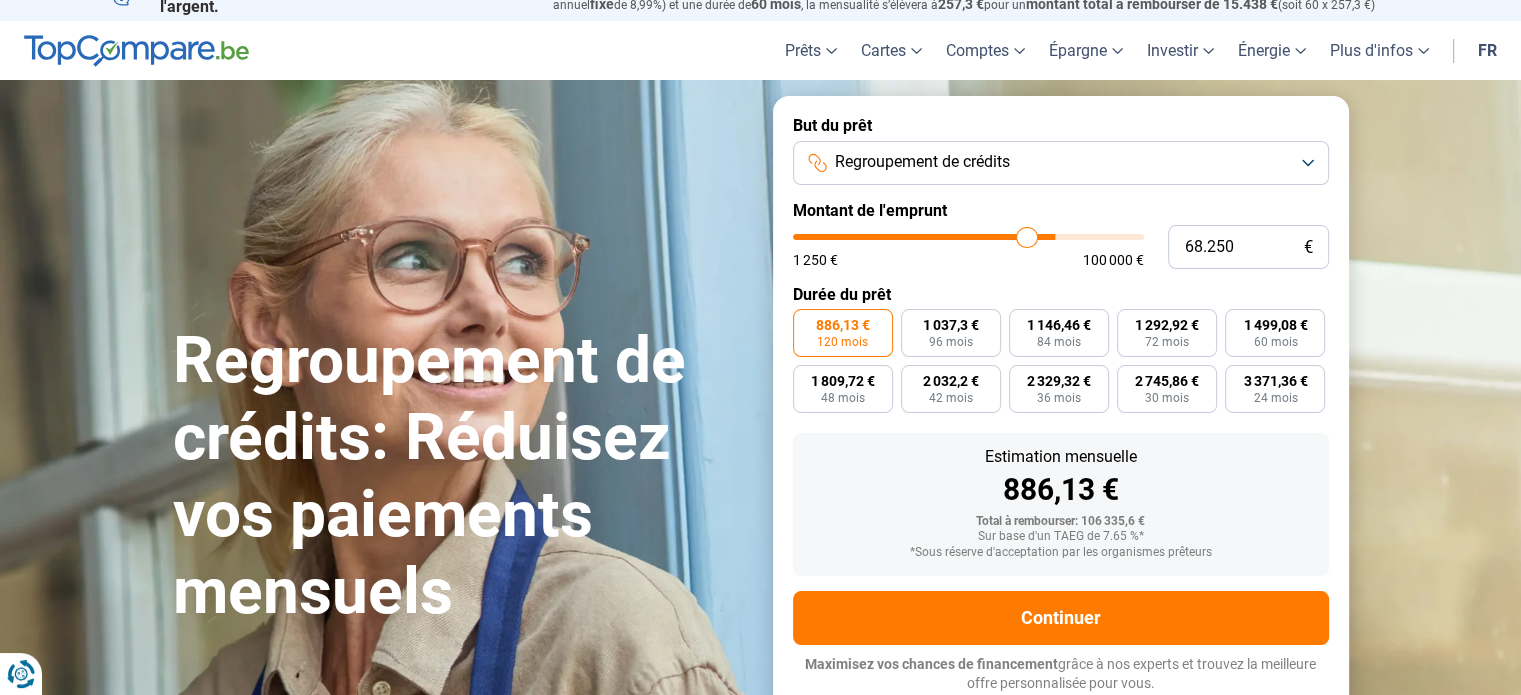 type on "67.500" 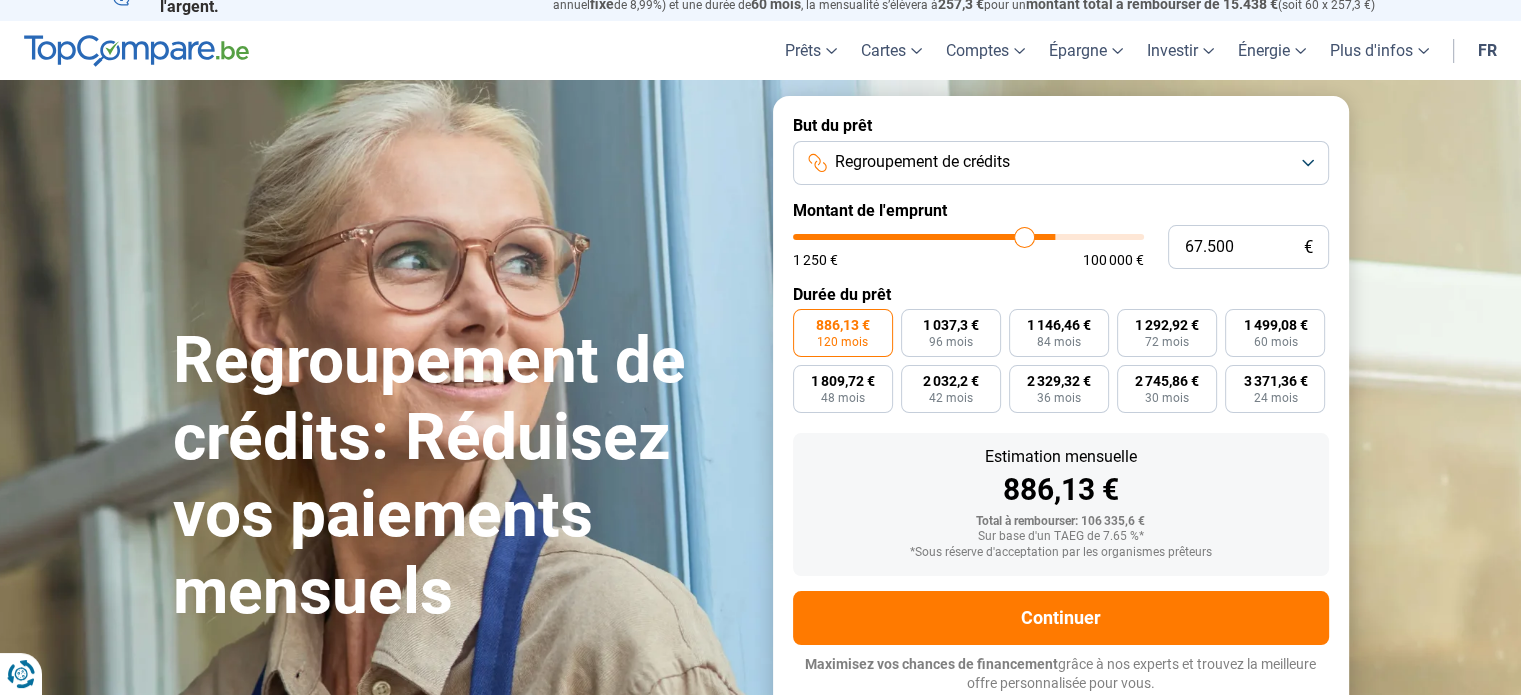type on "67.000" 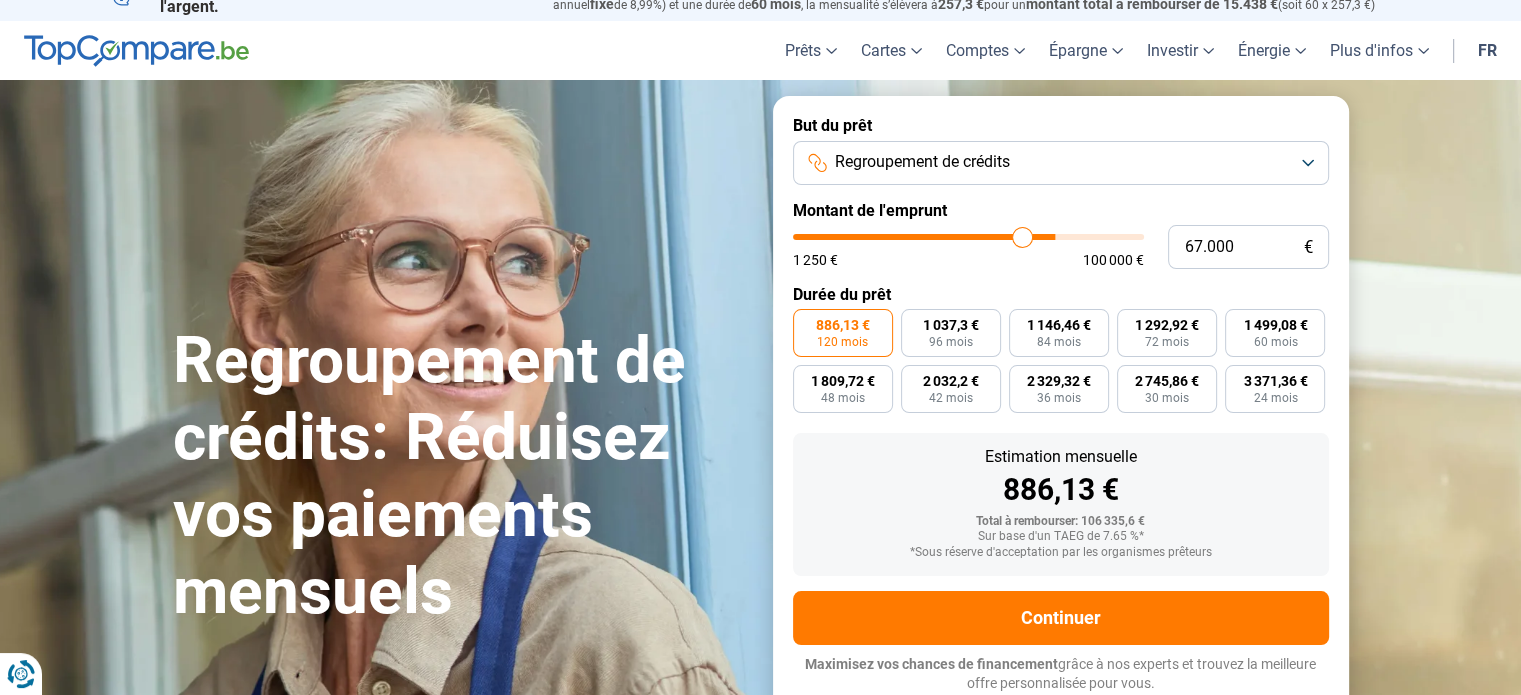 type on "66.500" 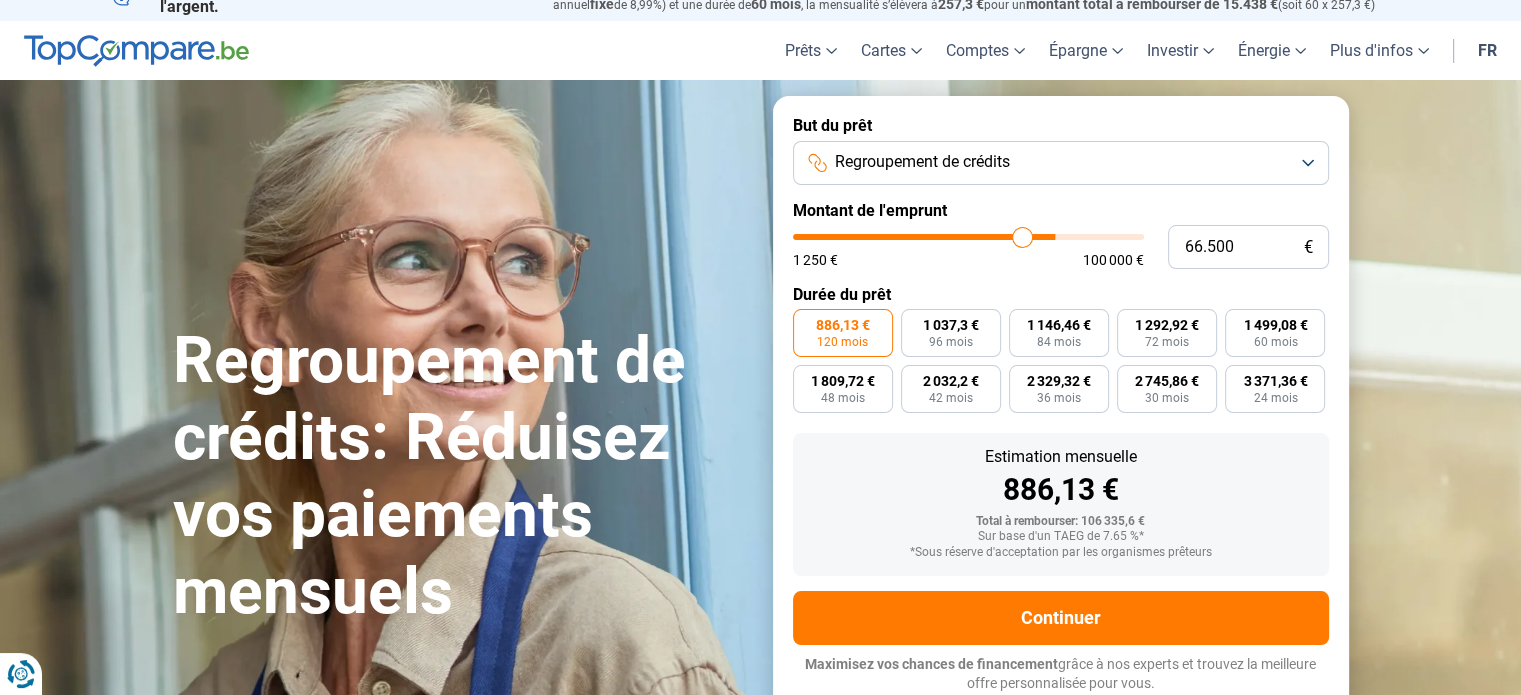 type on "66500" 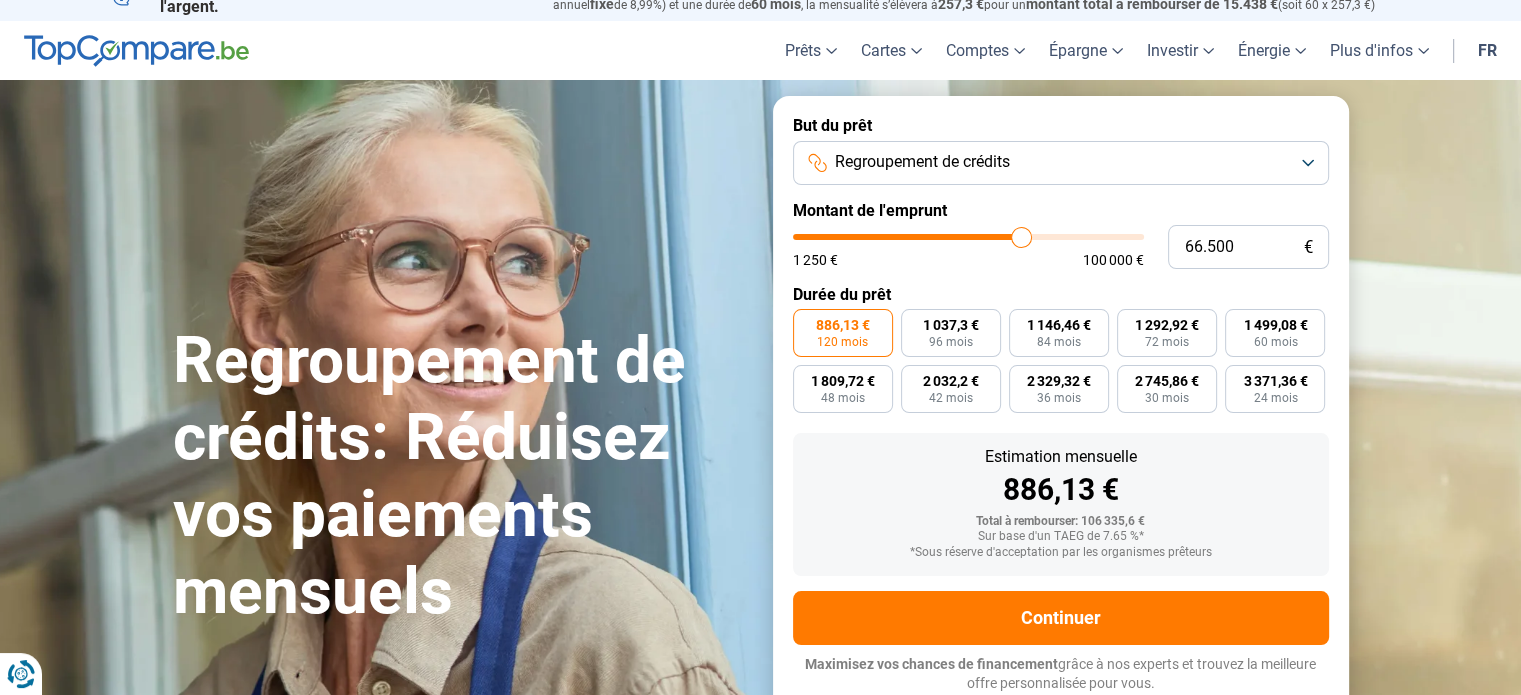 type on "66.250" 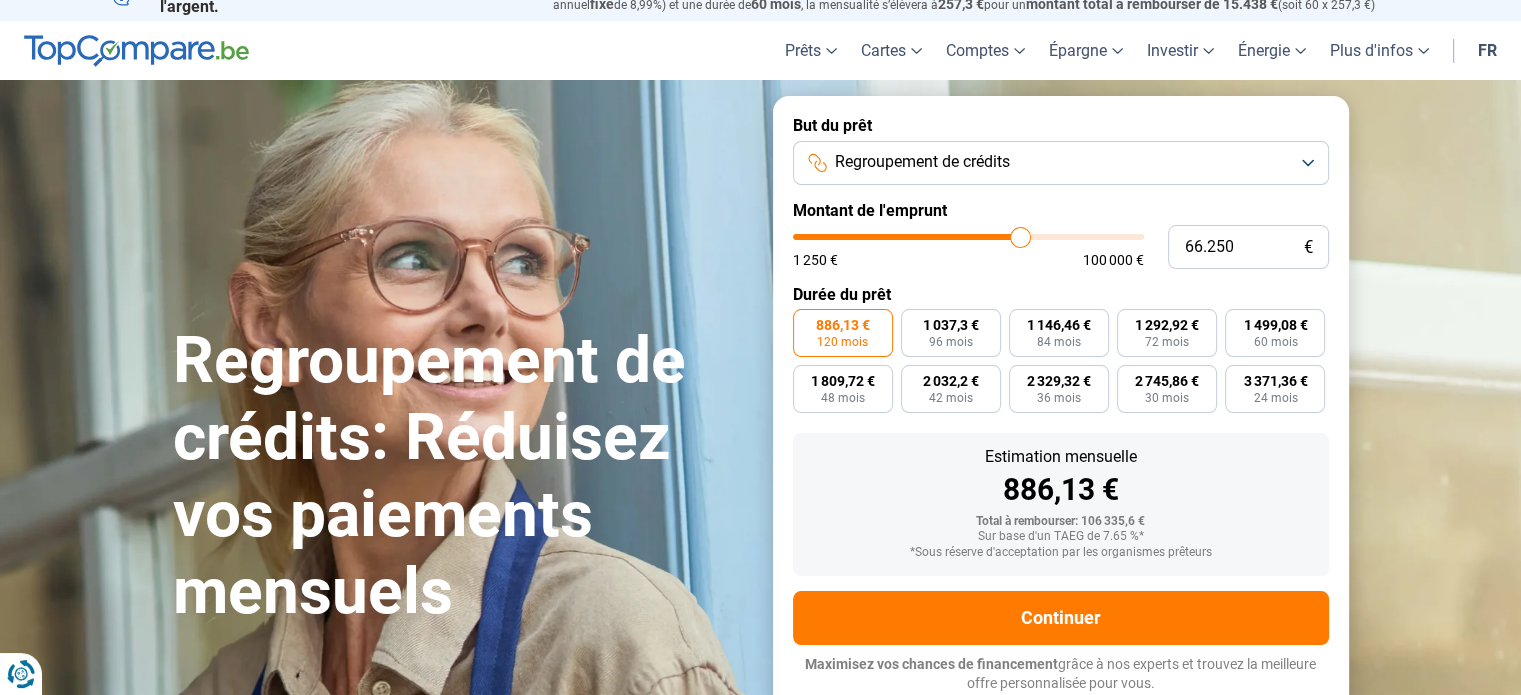 type on "66.000" 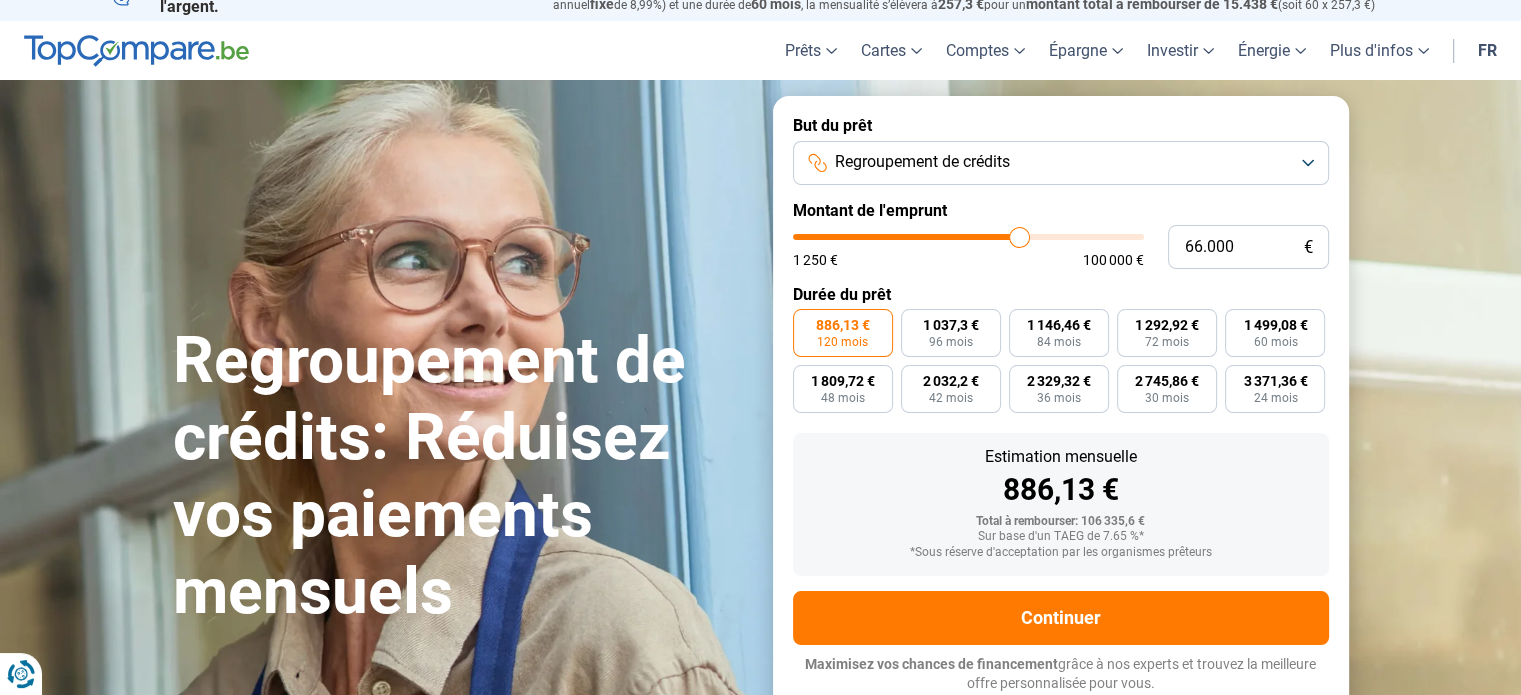 type on "65.750" 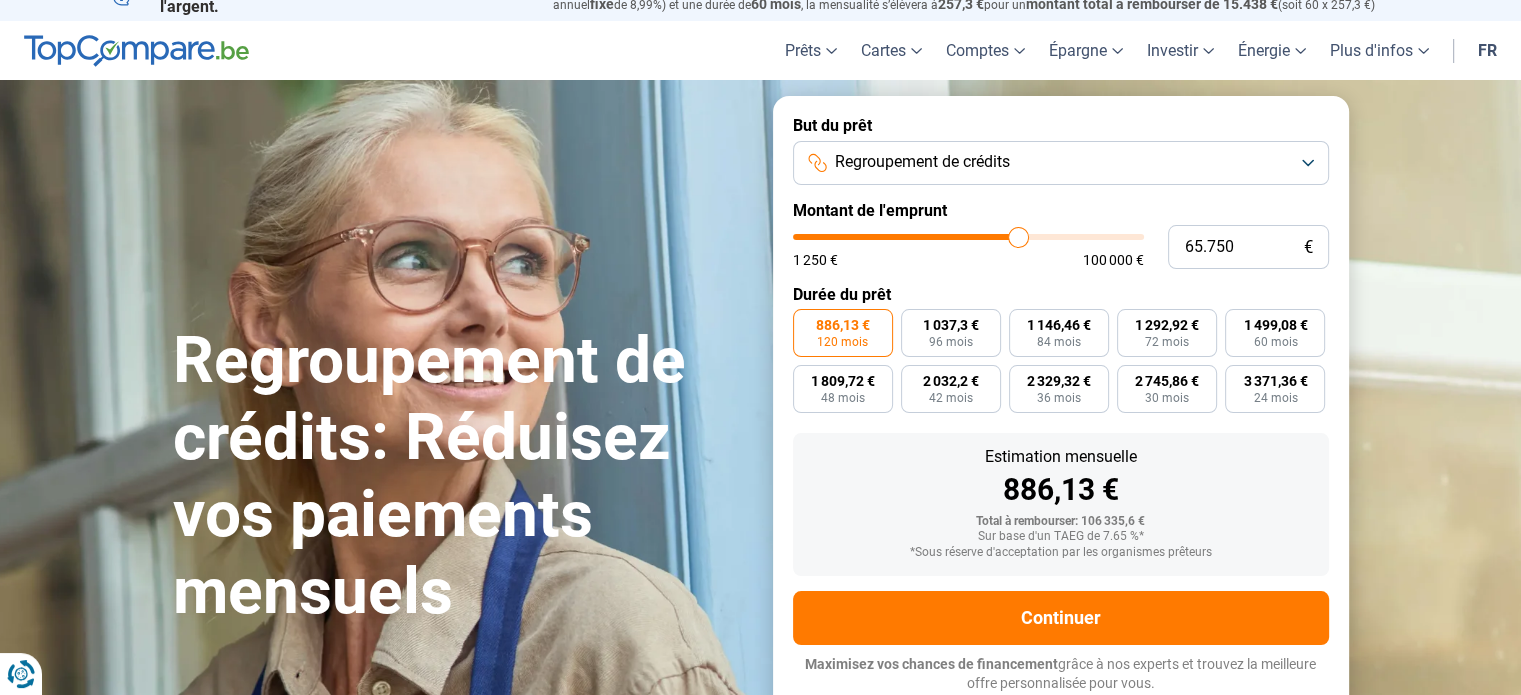 type on "65.500" 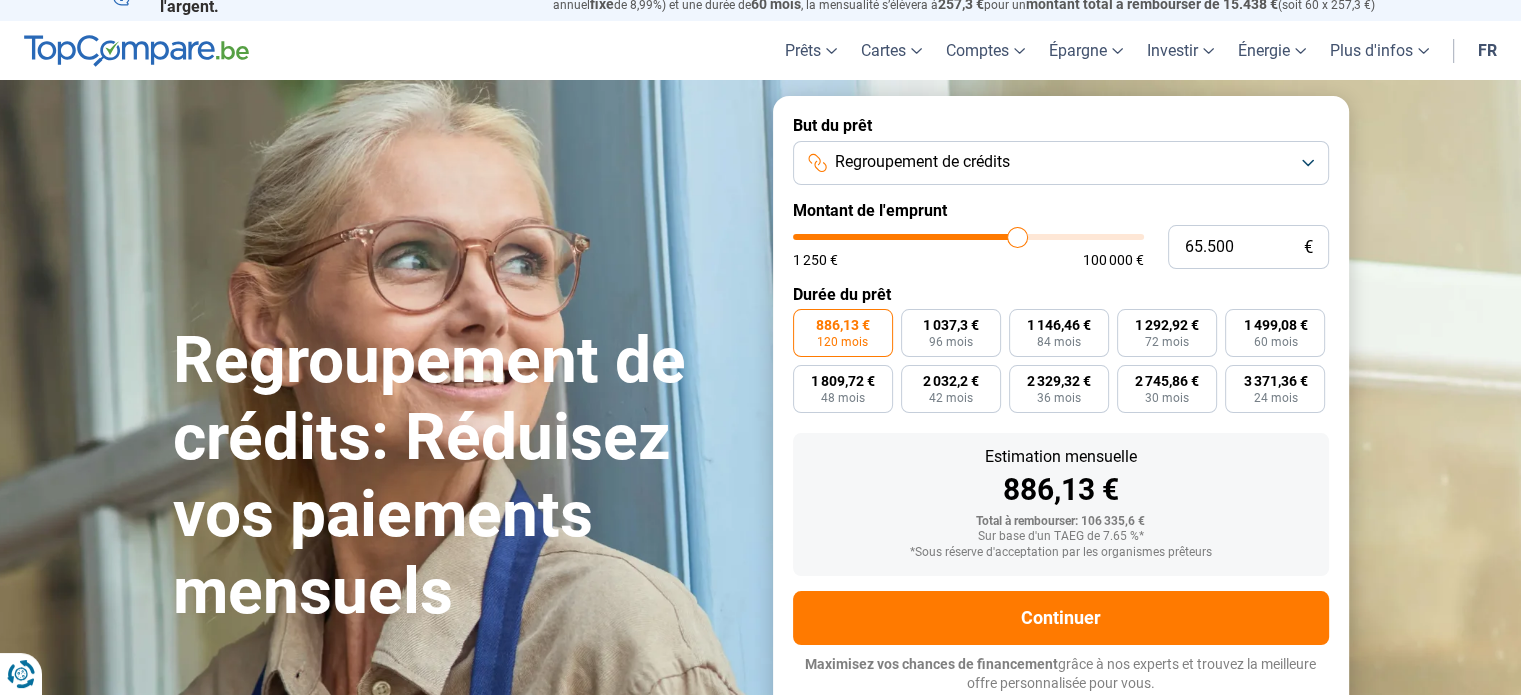 type on "65.250" 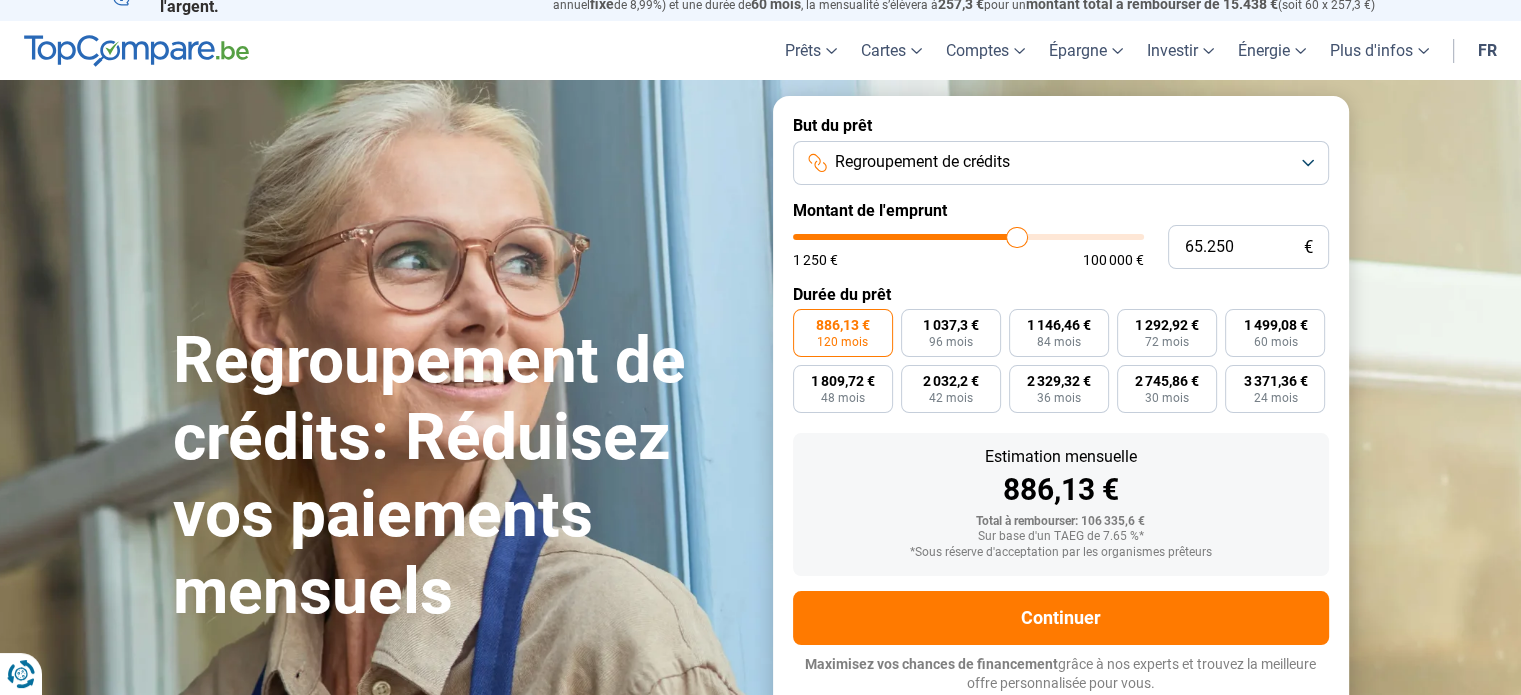 type on "65.000" 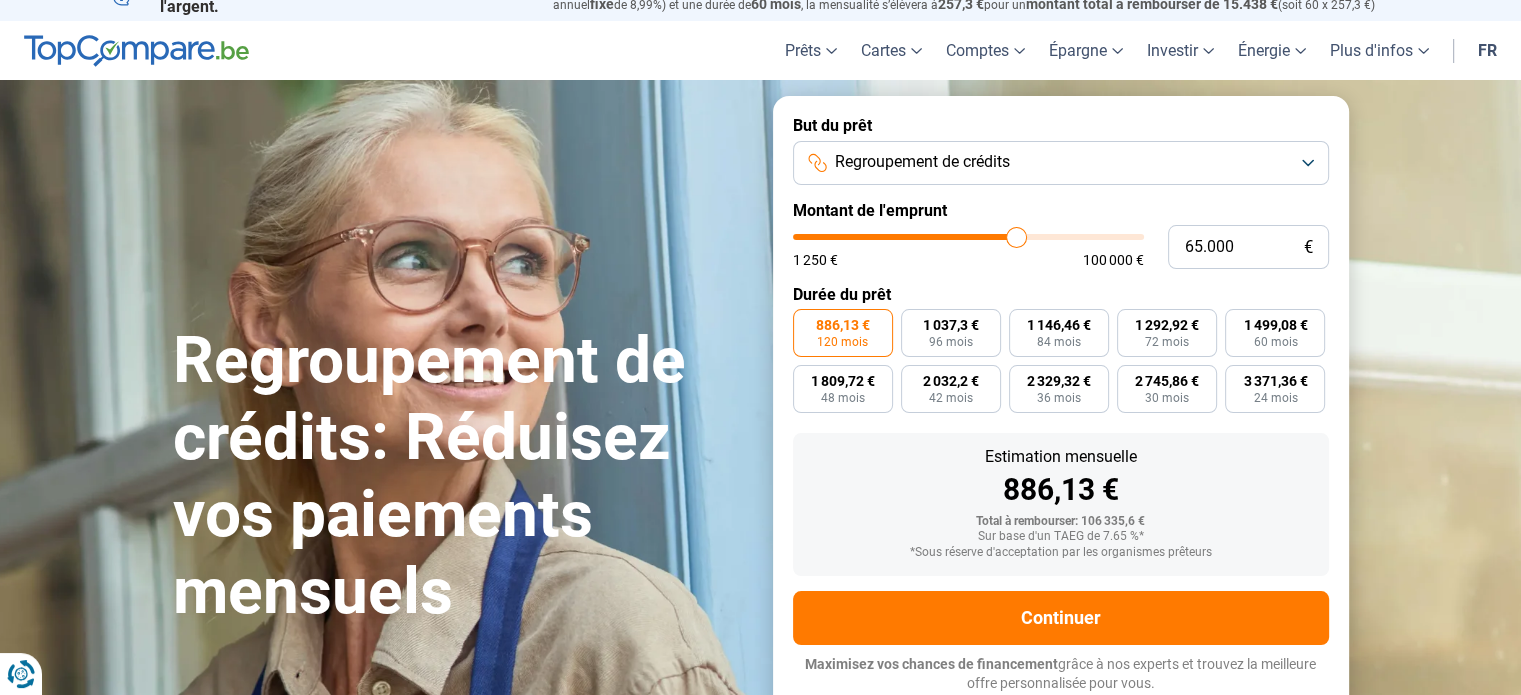 type on "64.750" 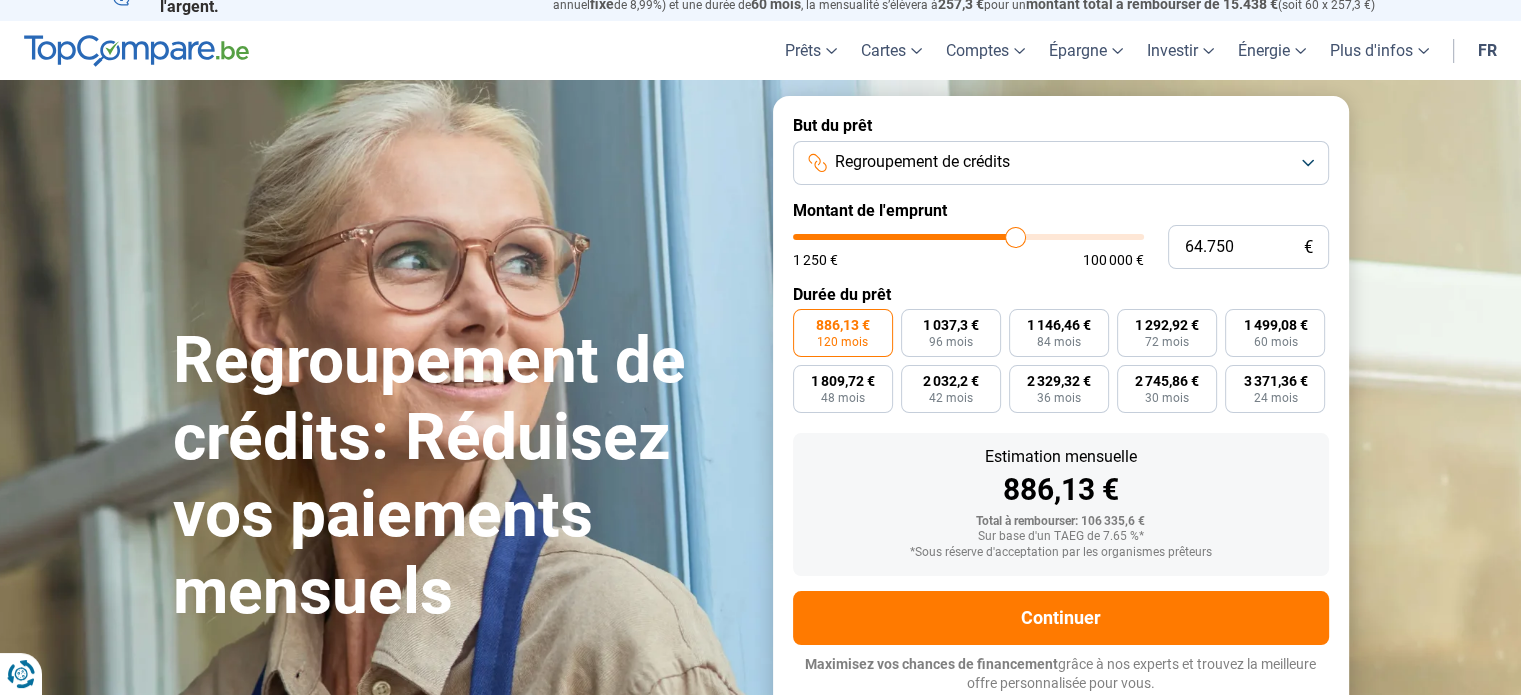 type on "64.500" 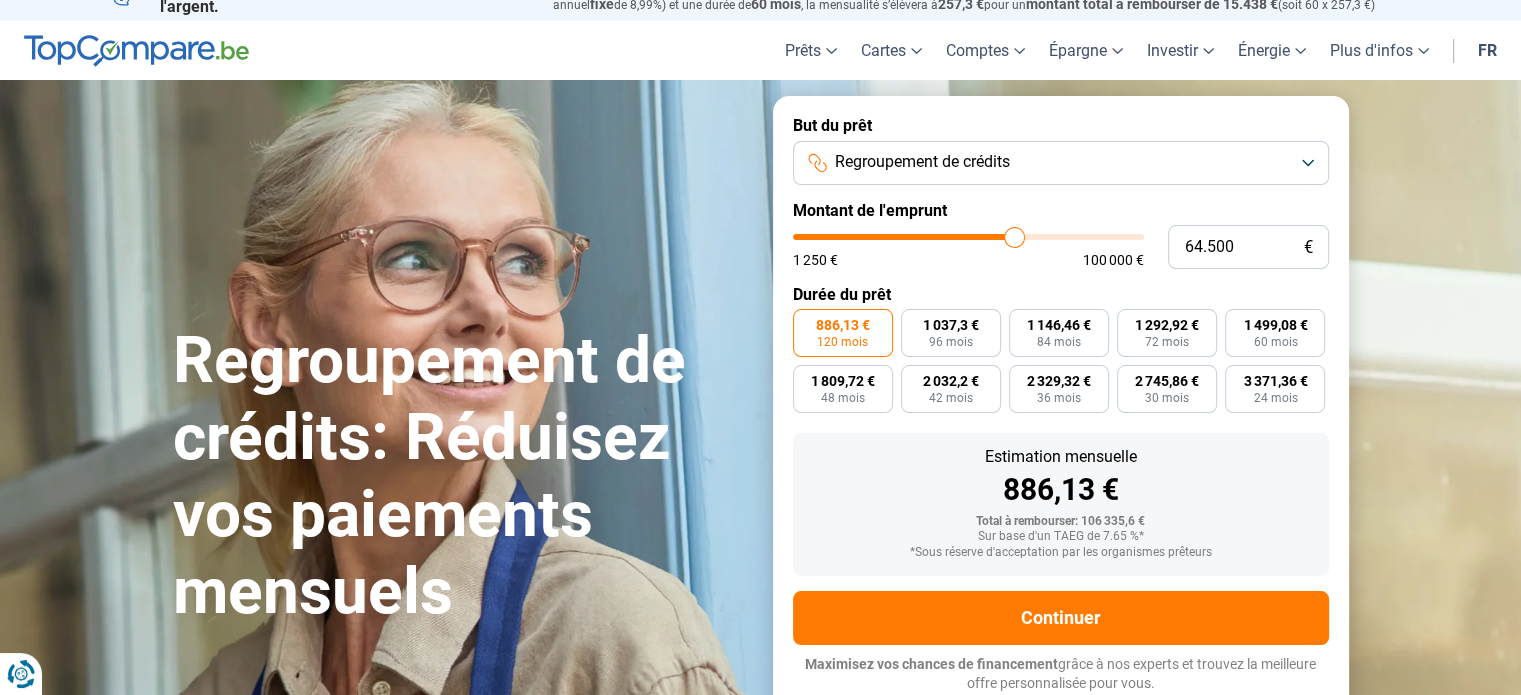 type on "64.250" 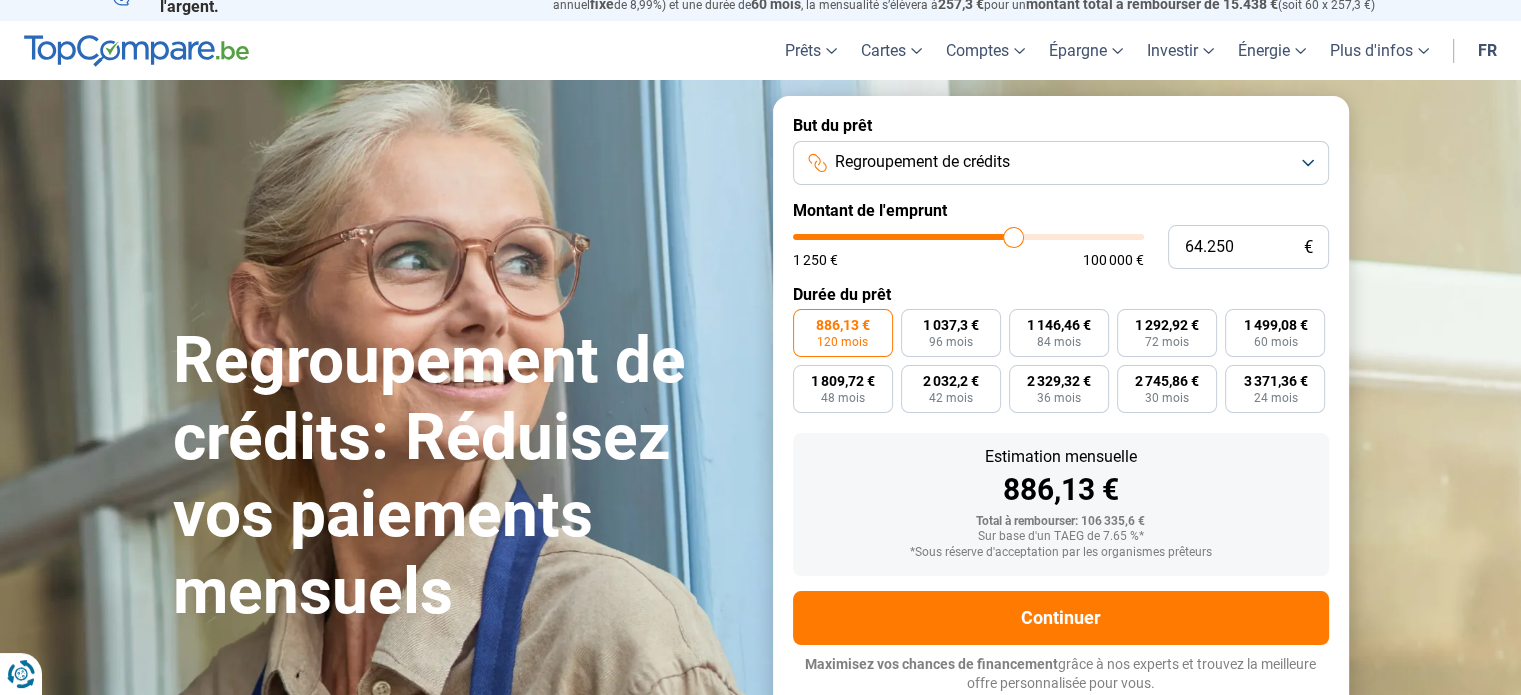 type on "64.000" 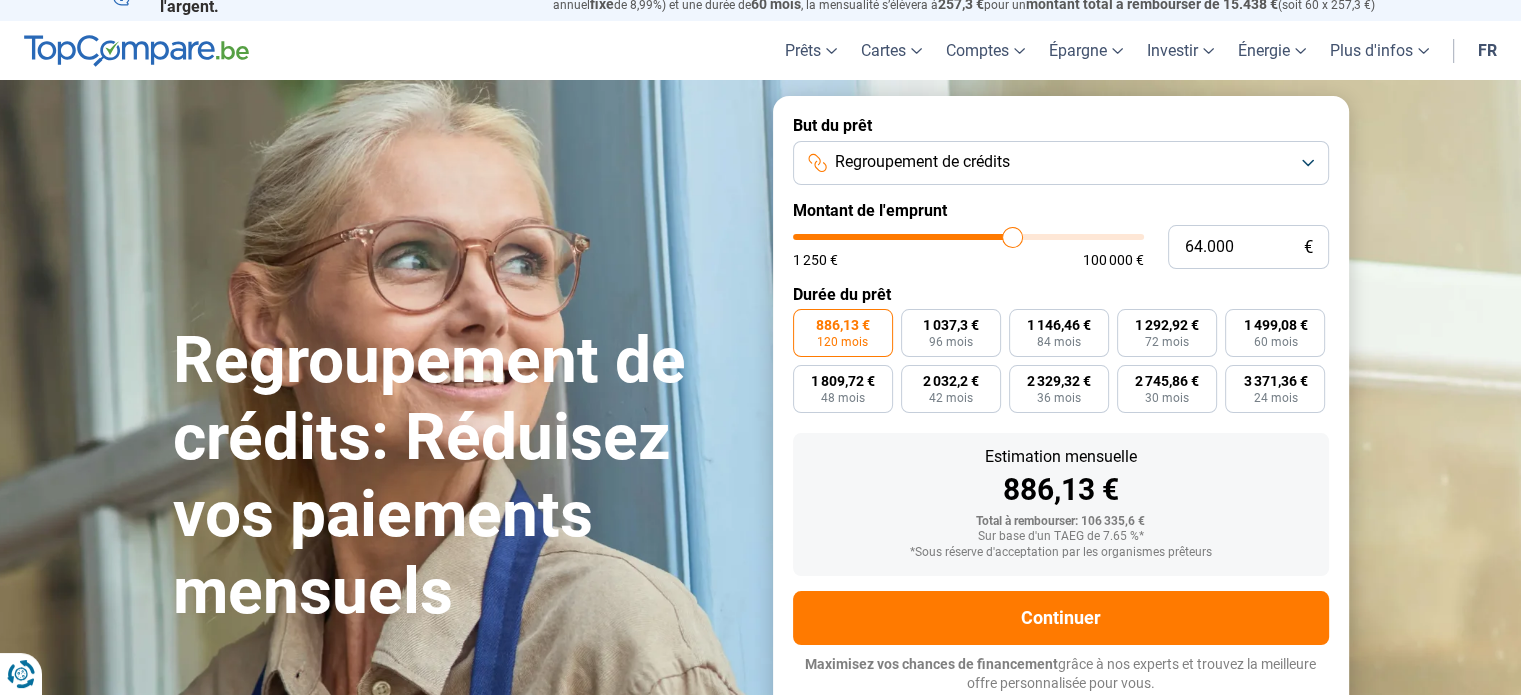 drag, startPoint x: 1050, startPoint y: 238, endPoint x: 1012, endPoint y: 256, distance: 42.047592 